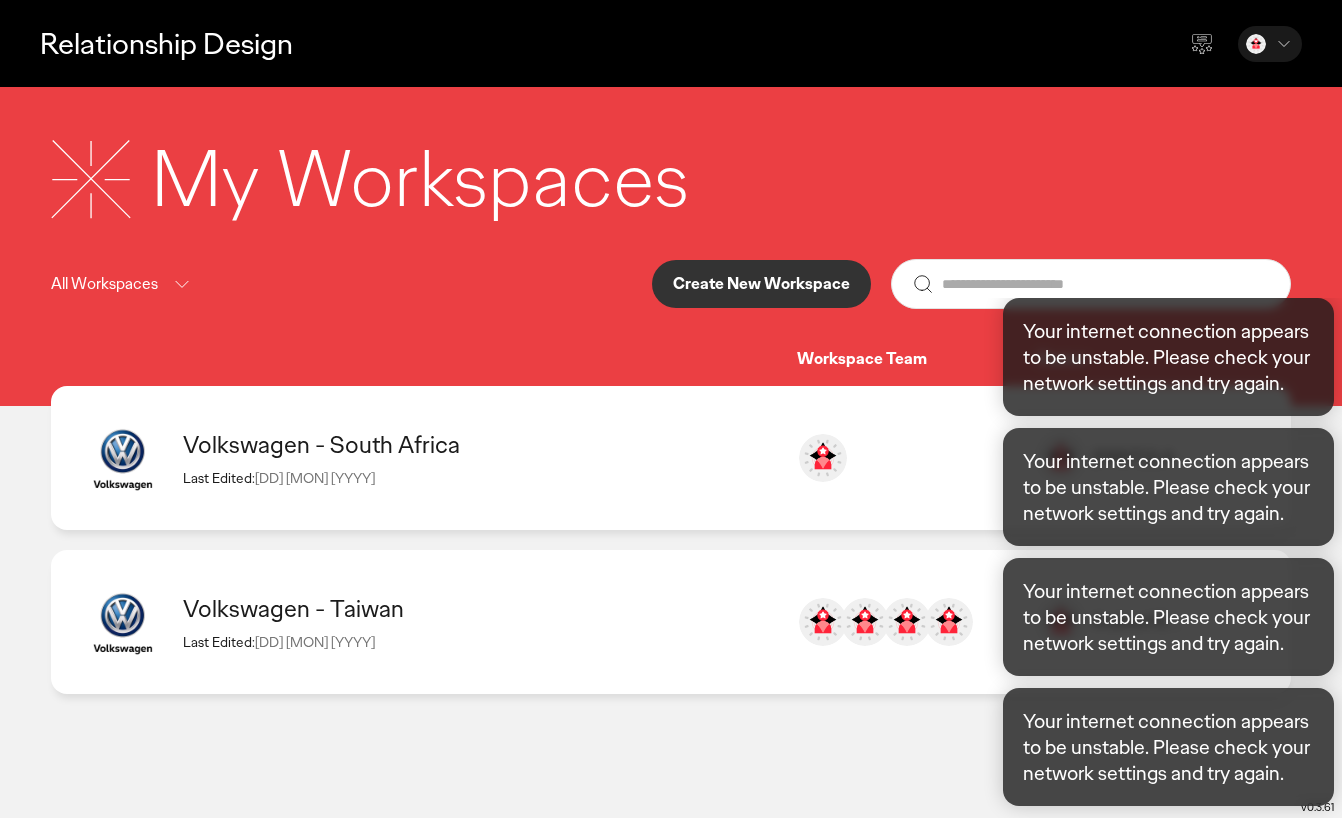 scroll, scrollTop: 0, scrollLeft: 0, axis: both 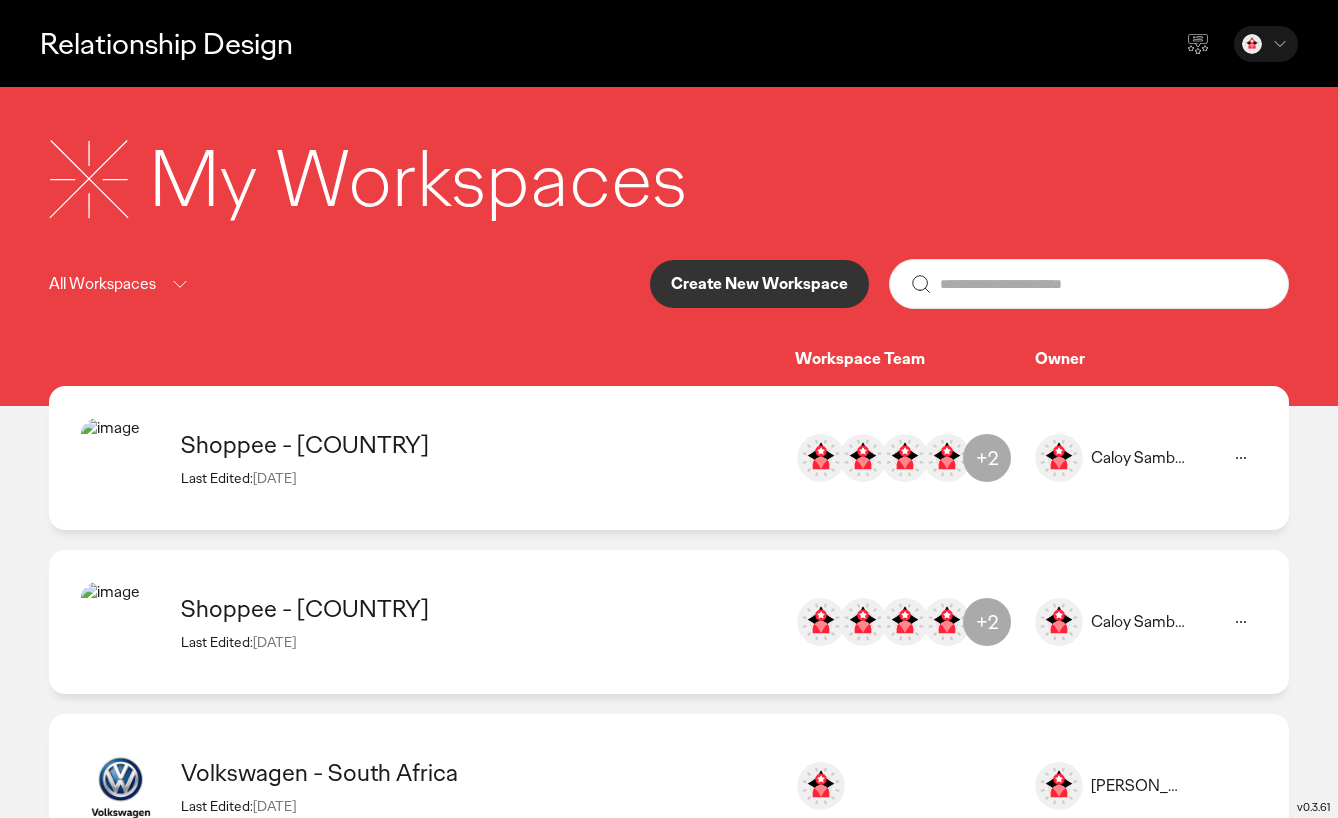 click on "Last Edited:  08 Aug 2025" at bounding box center (478, 478) 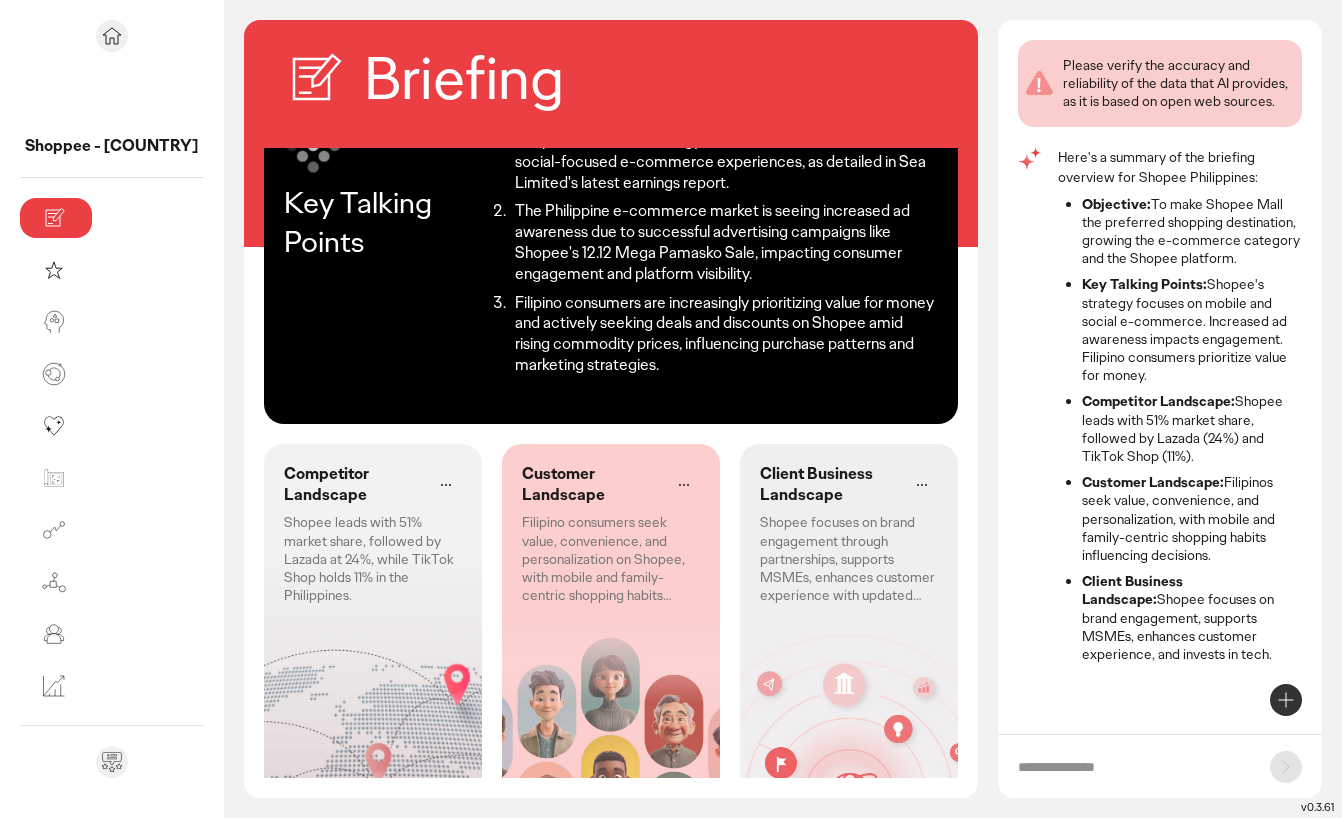 scroll, scrollTop: 76, scrollLeft: 0, axis: vertical 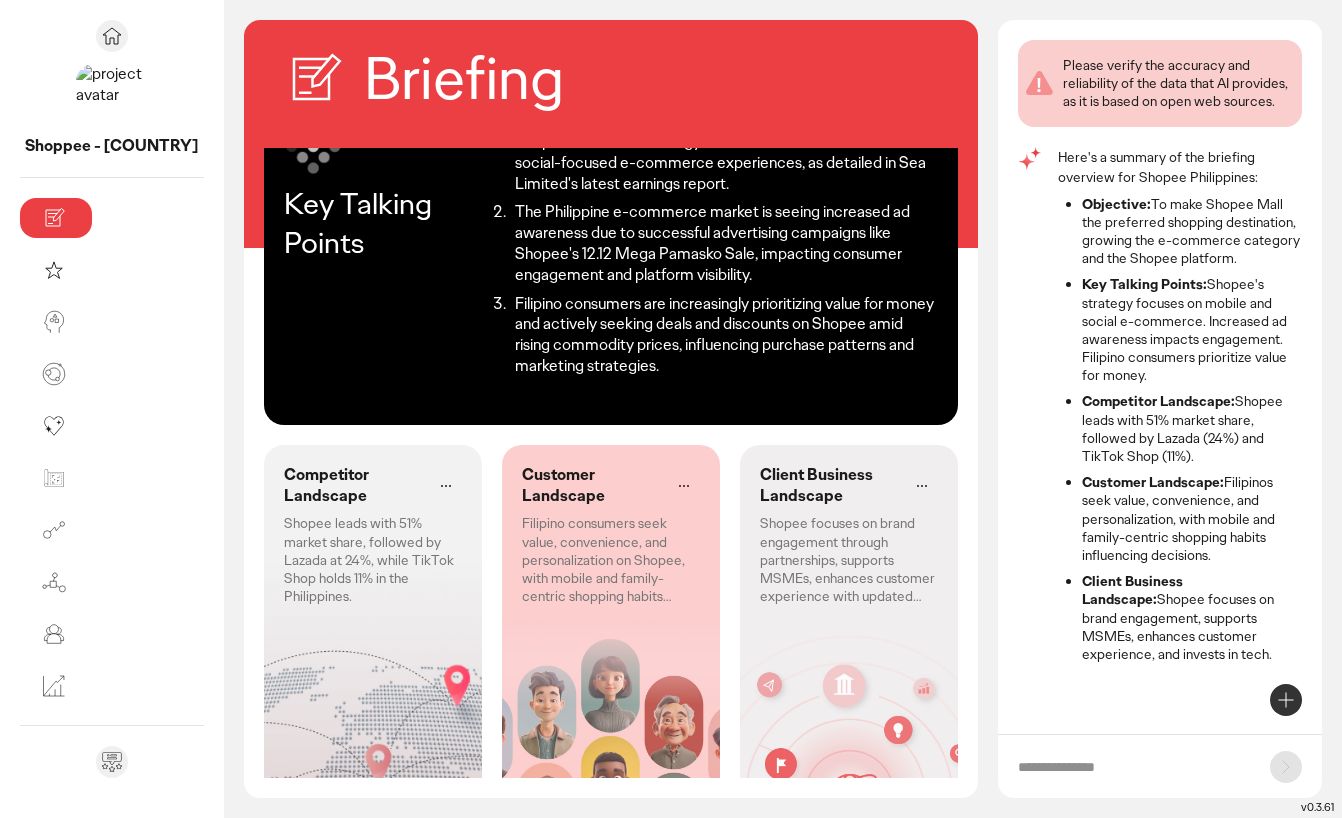 click on "Competitor Landscape Shopee leads with 51% market share, followed by Lazada at 24%, while TikTok Shop holds 11% in the Philippines. Customer Landscape Filipino consumers seek value, convenience, and personalization on Shopee, with mobile and family-centric shopping habits influencing purchase decisions. Client Business Landscape Shopee focuses on brand engagement through partnerships, supports MSMEs, enhances customer experience with updated policies, and invests in tech talent and features." at bounding box center (611, 645) 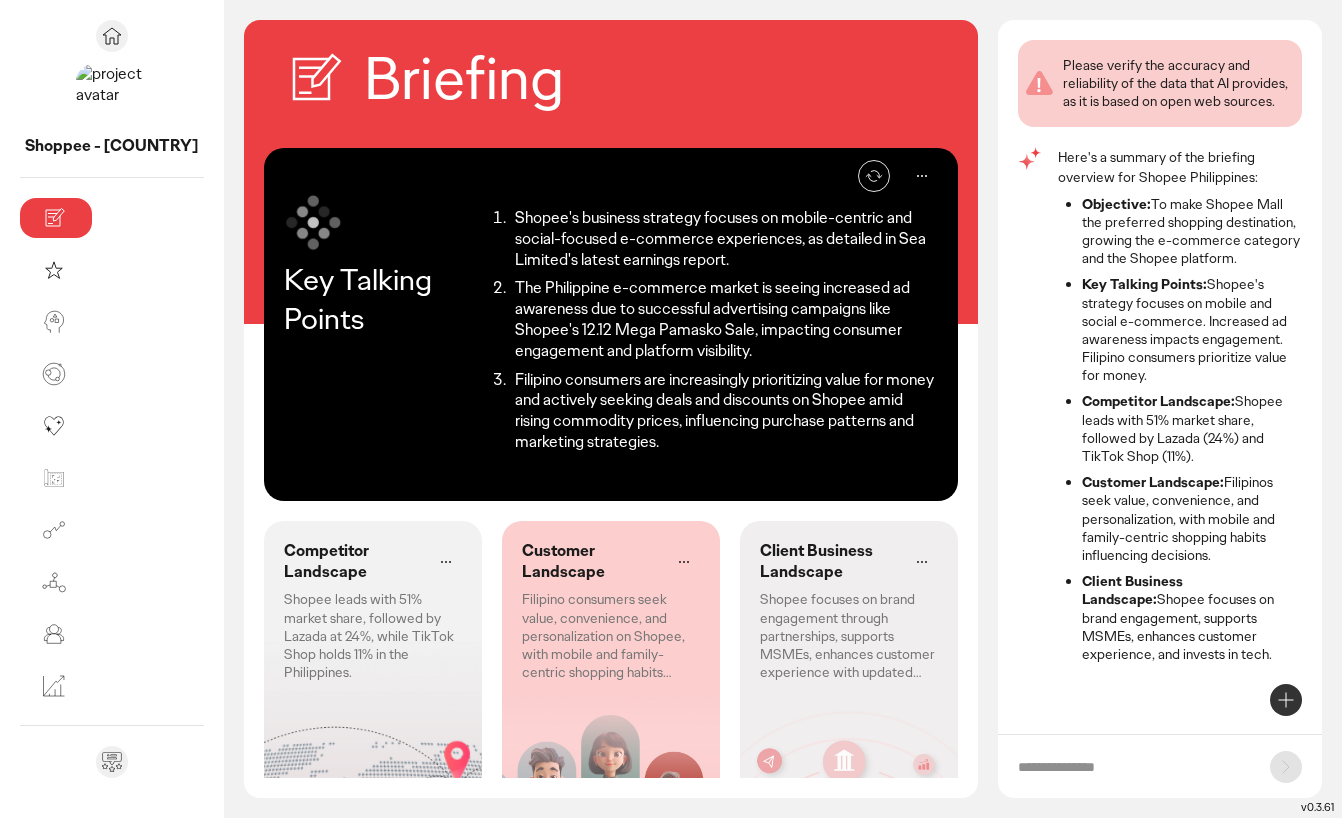 scroll, scrollTop: 0, scrollLeft: 0, axis: both 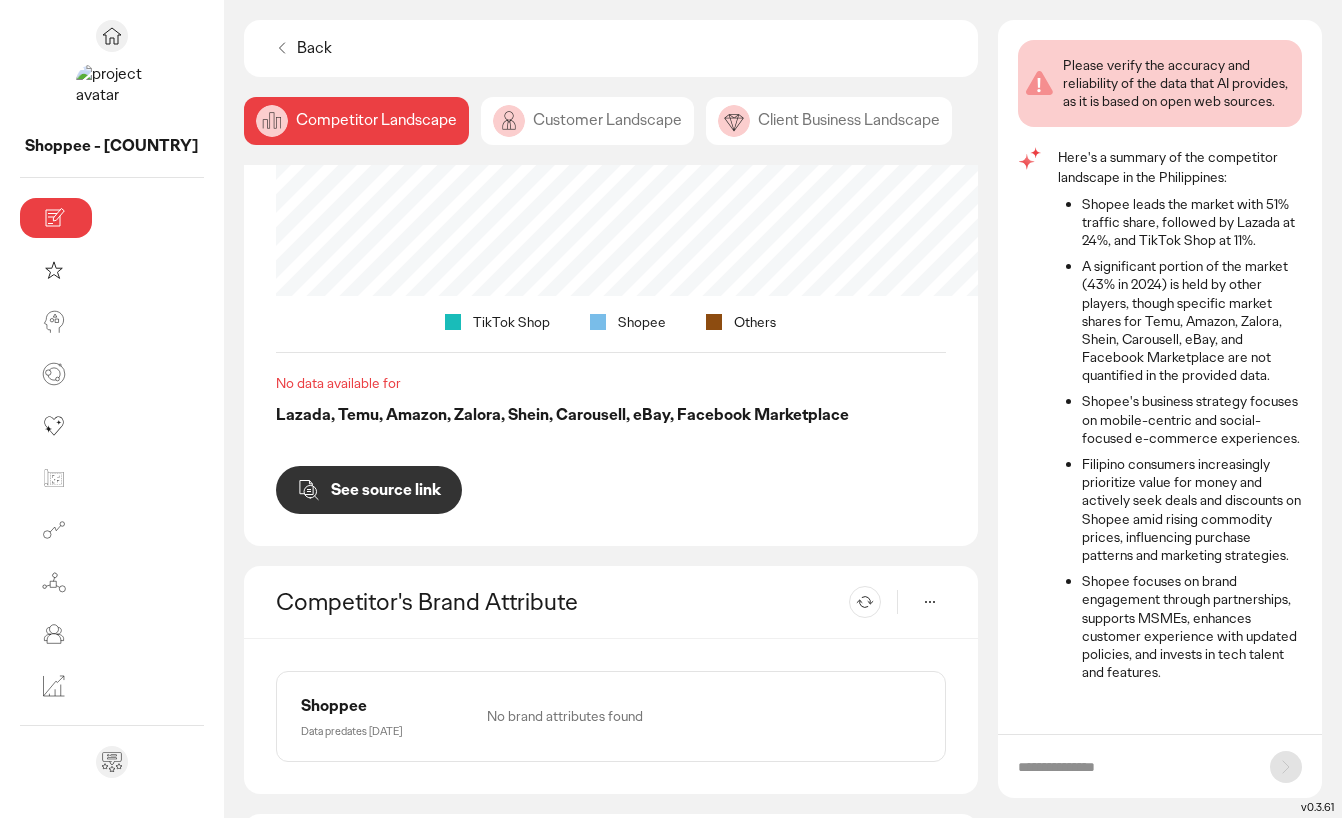 click on "See source link" at bounding box center [386, 490] 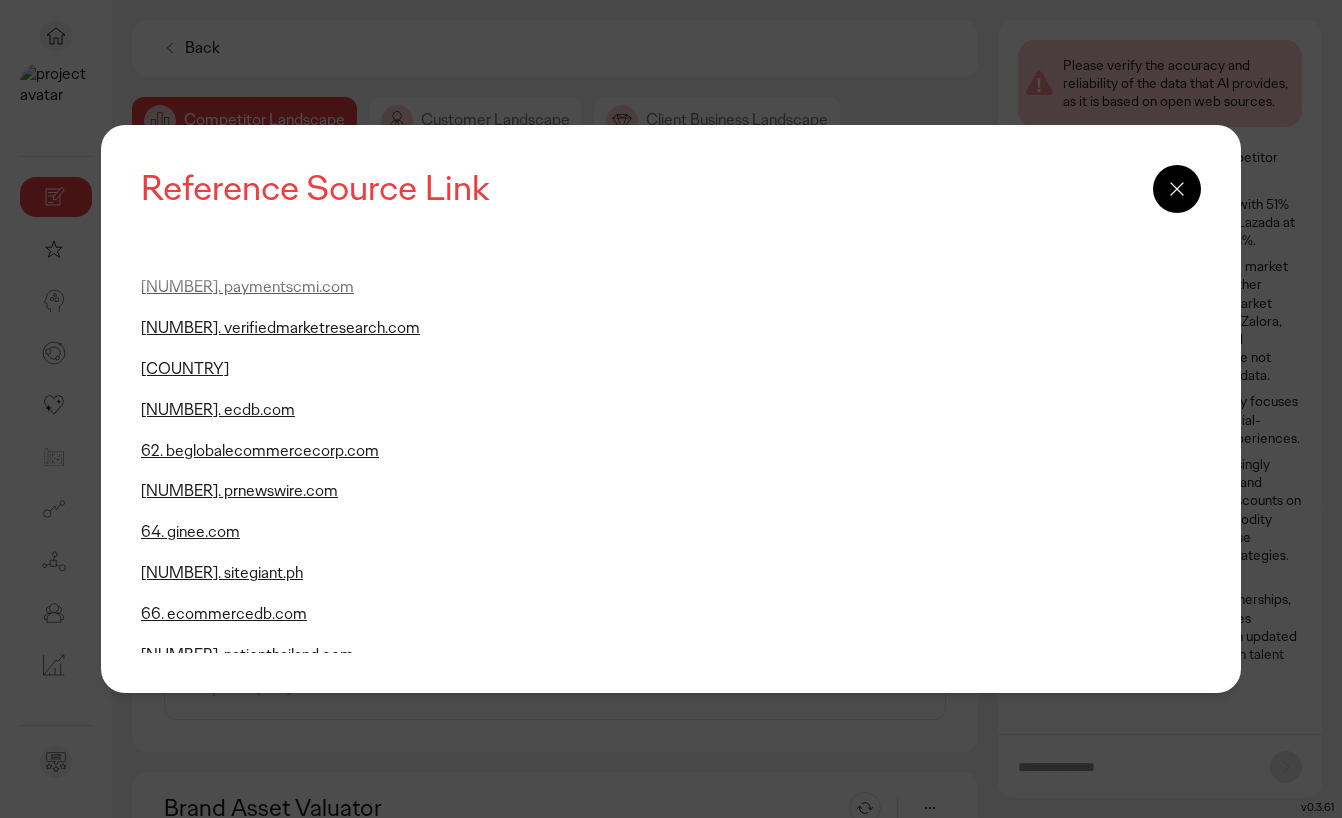 scroll, scrollTop: 2300, scrollLeft: 0, axis: vertical 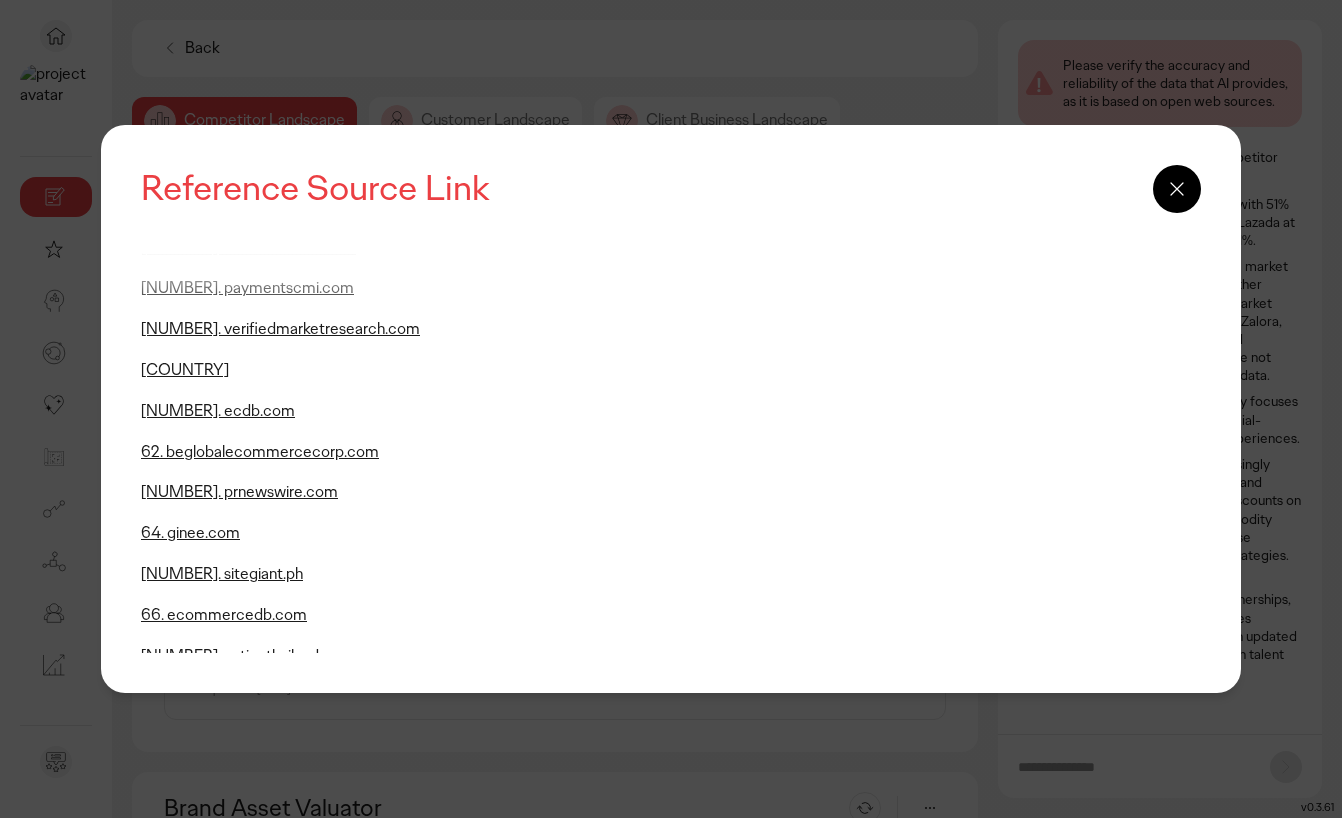 click 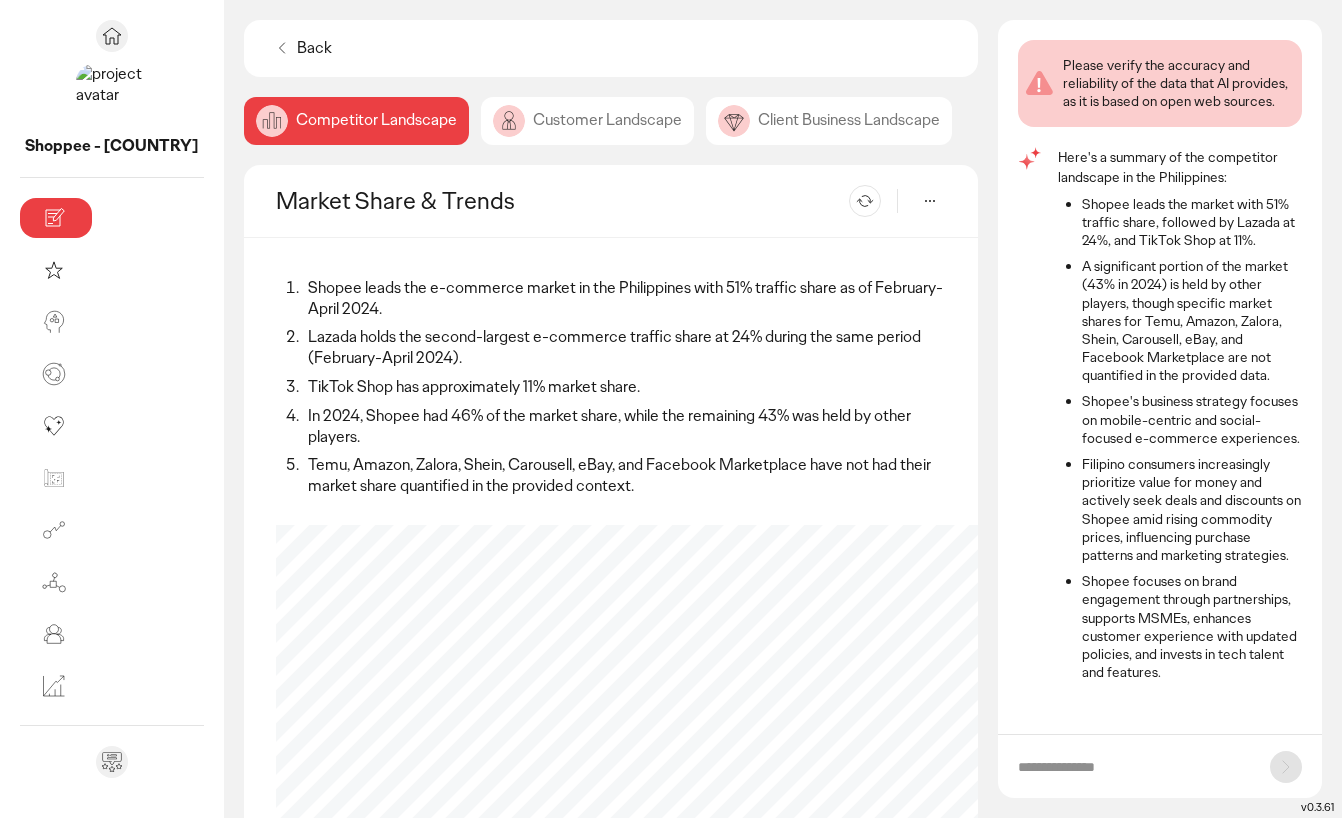 scroll, scrollTop: 0, scrollLeft: 0, axis: both 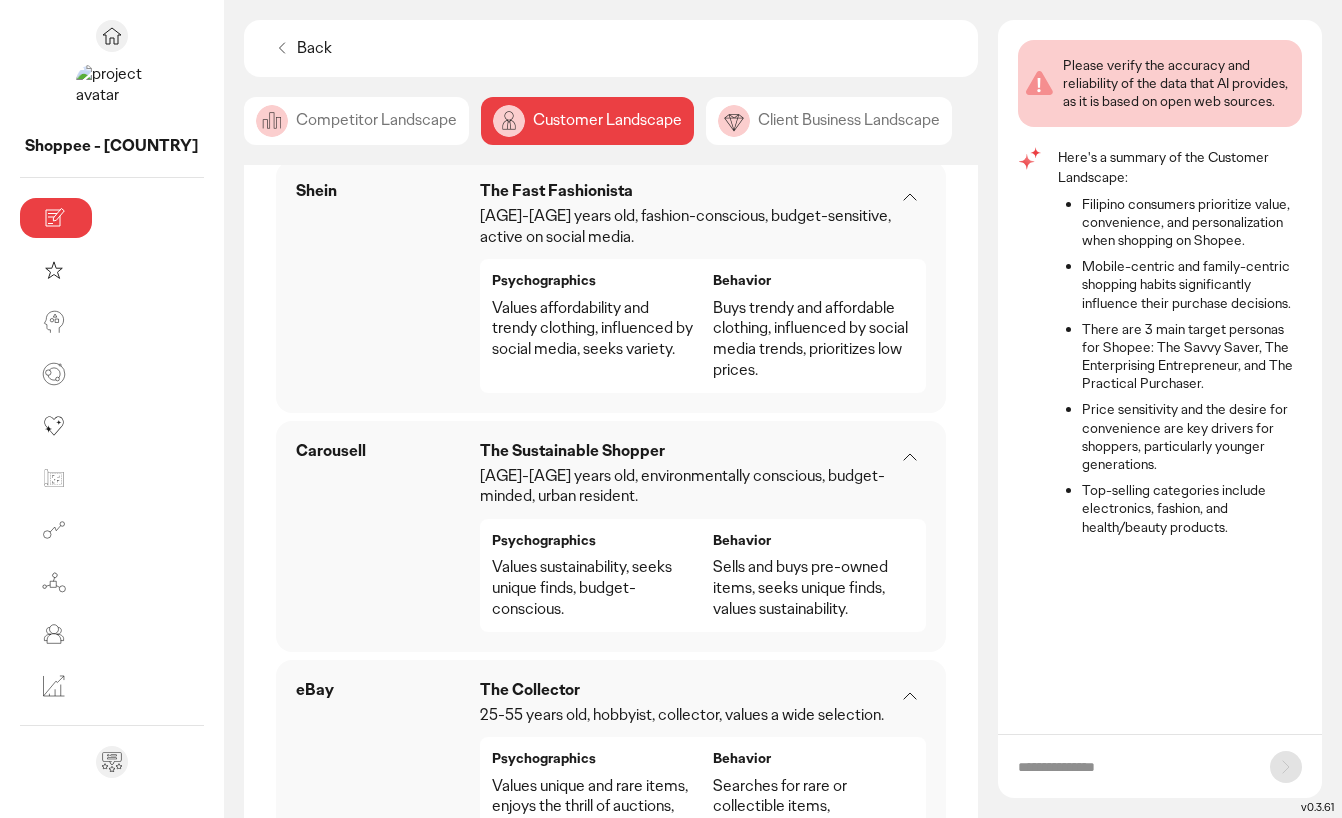 click on "See source link" at bounding box center (386, 1194) 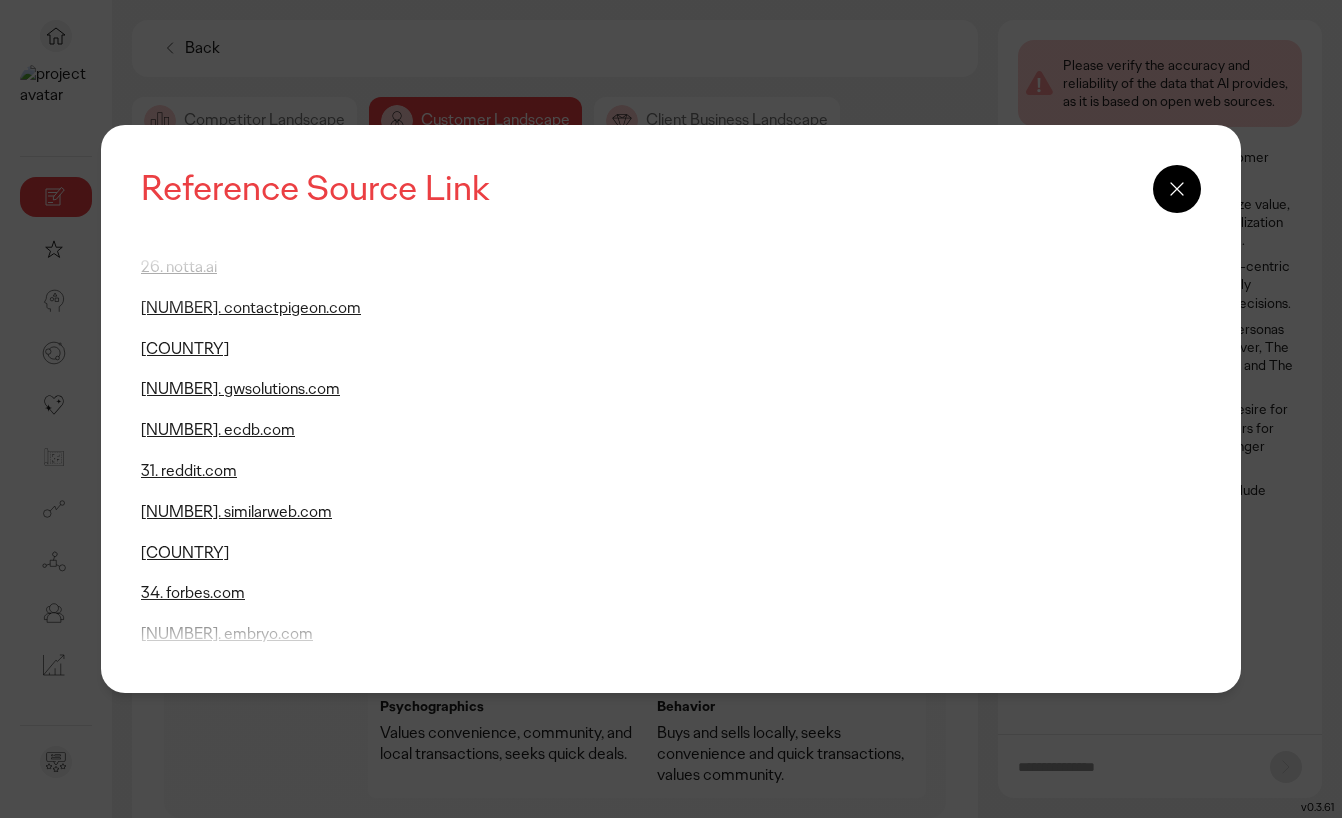 scroll, scrollTop: 1029, scrollLeft: 0, axis: vertical 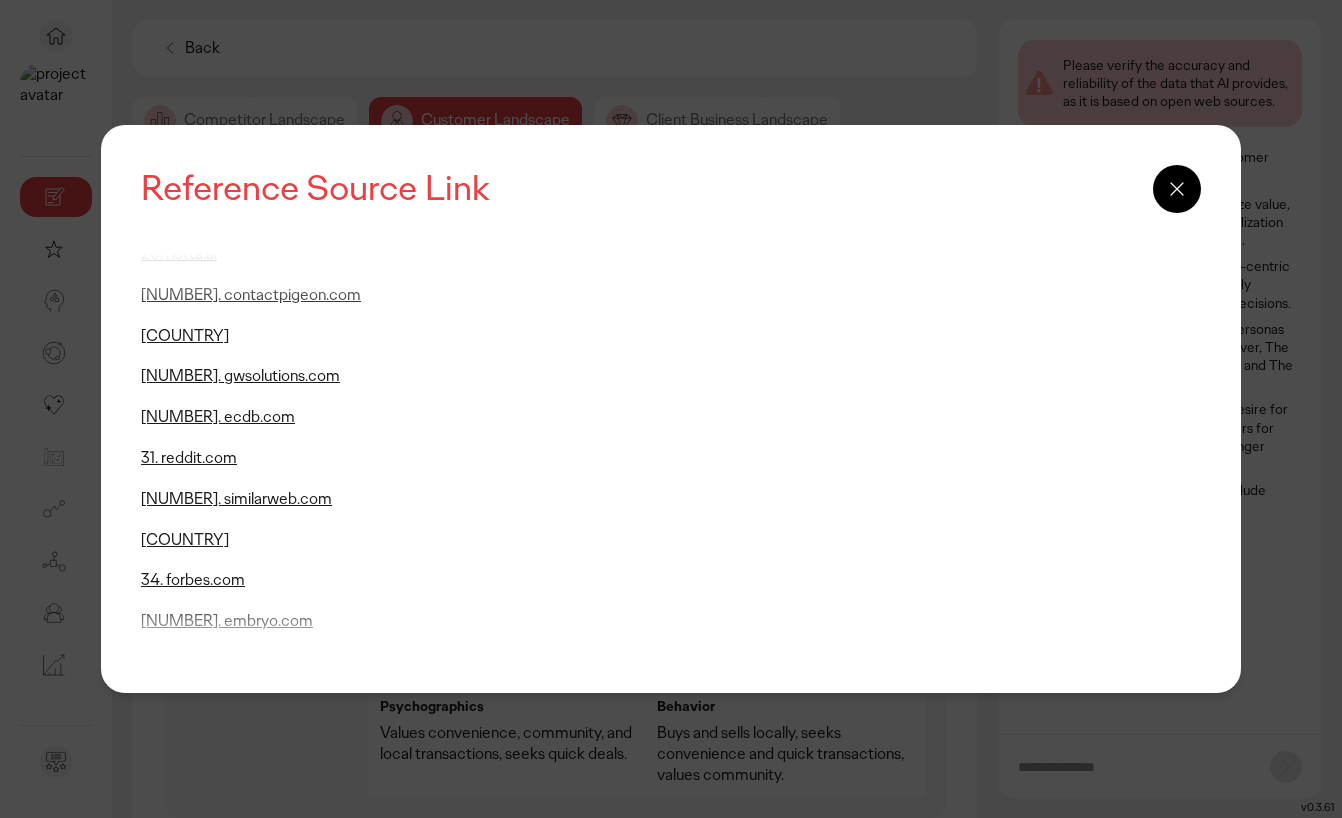 click on "Reference Source Link 1. businessmodelanalyst.com 2. iide.co 3. devtechnosys.ae 4. zalora.com 5. similarweb.com 6. similarweb.com 7. businessmodelanalyst.com 8. statista.com 9. simpleplanmedia.com 10. canvasbusinessmodel.com 11. oberlo.com 12. analyzify.com 13. similarweb.com 14. daxueconsulting.com 15. contactpigeon.com 16. buildd.co 17. similarweb.com 18. similarweb.com 19. bangkokpost.com 20. wordpress.com 21. businessmodelanalyst.com 22. voymedia.com 23. aliyuncs.com 24. cr8vstacks.com 25. blucactus.blue 26. notta.ai 27. contactpigeon.com 28. amzscout.net 29. gwsolutions.com 30. ecdb.com 31. reddit.com 32. similarweb.com 33. amzscout.net 34. forbes.com 35. embryo.com 36. civicscience.com 37. rootdigital.co.uk 38. fitsmallbusiness.com 39. elverecommerceaccountants.co.uk 40. silkcommerce.com 41. canvasbusinessmodel.com 42. carousell.com 43. thedrum.com 44. appicsoftwares.com 45. similarweb.com 46. similarweb.com 47. businessmodelanalyst.com 48. market.us 49. electroiq.com 50. cropink.com 52. leadsbridge.com" at bounding box center (671, 409) 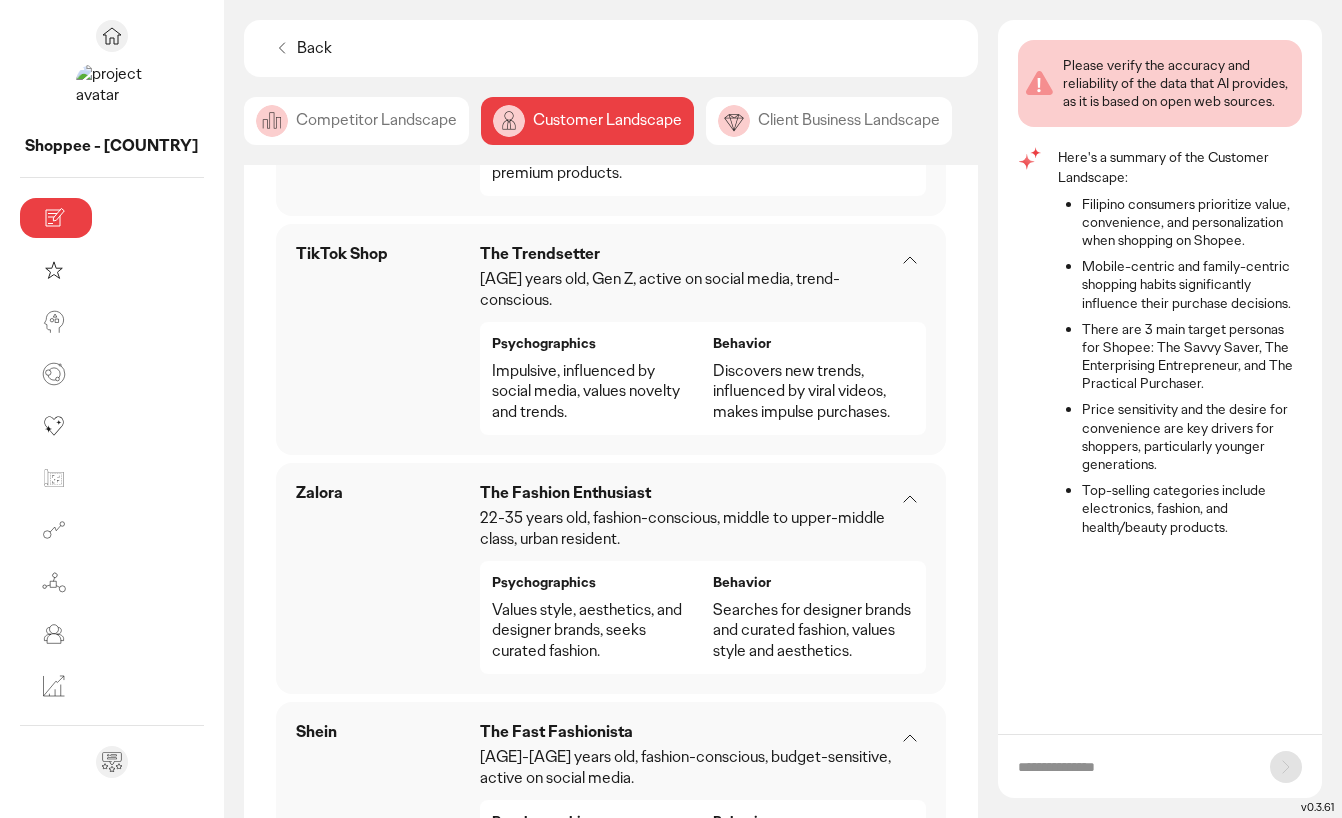 scroll, scrollTop: 2396, scrollLeft: 0, axis: vertical 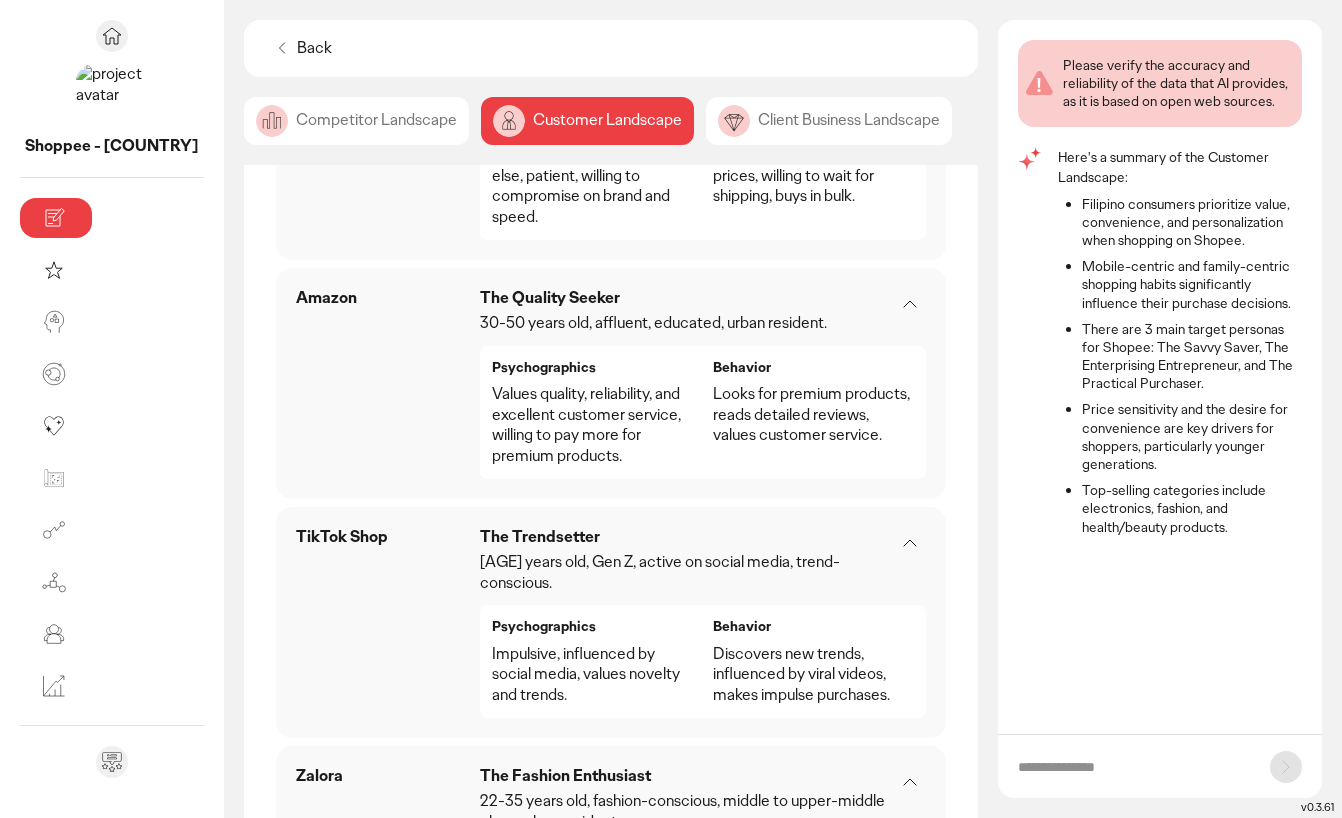 click on "Client Business Landscape" 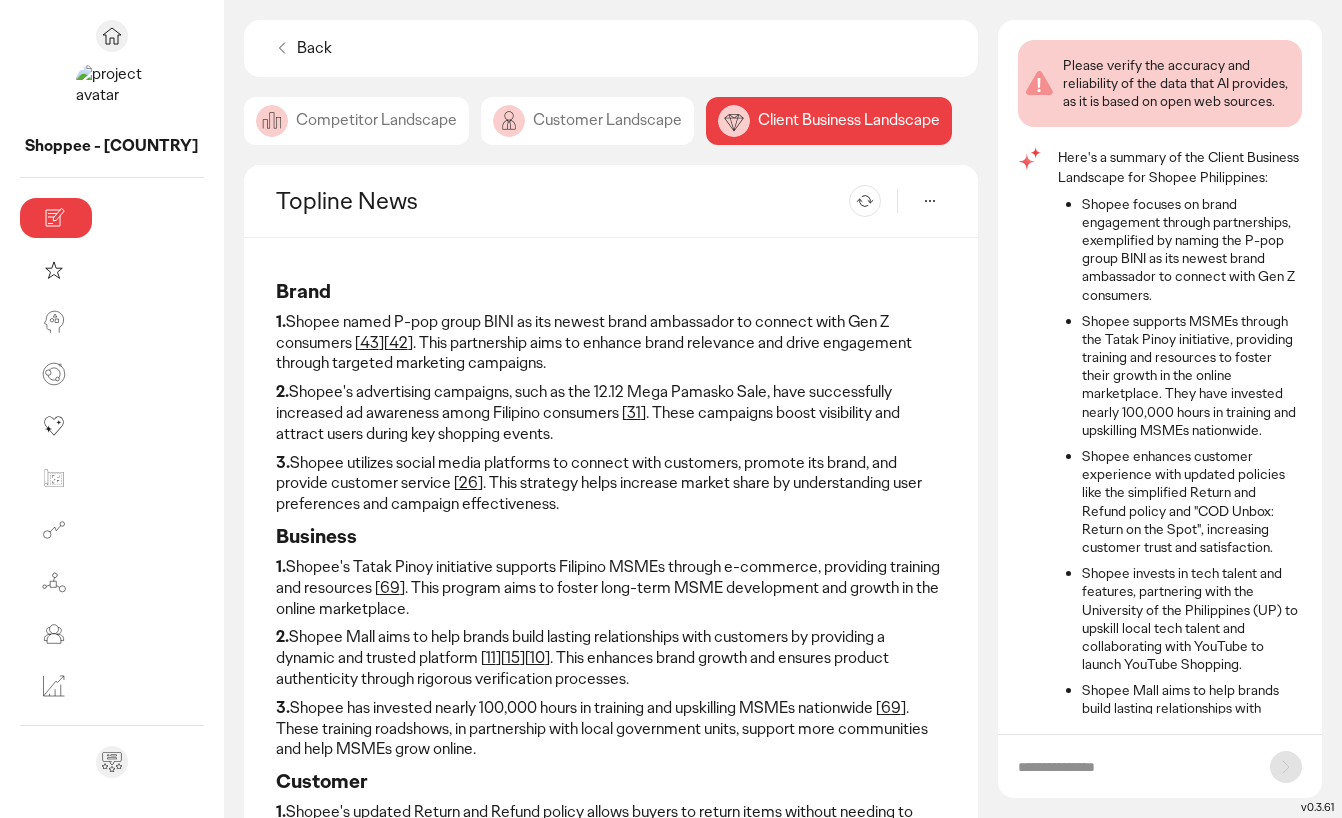 scroll, scrollTop: 87, scrollLeft: 0, axis: vertical 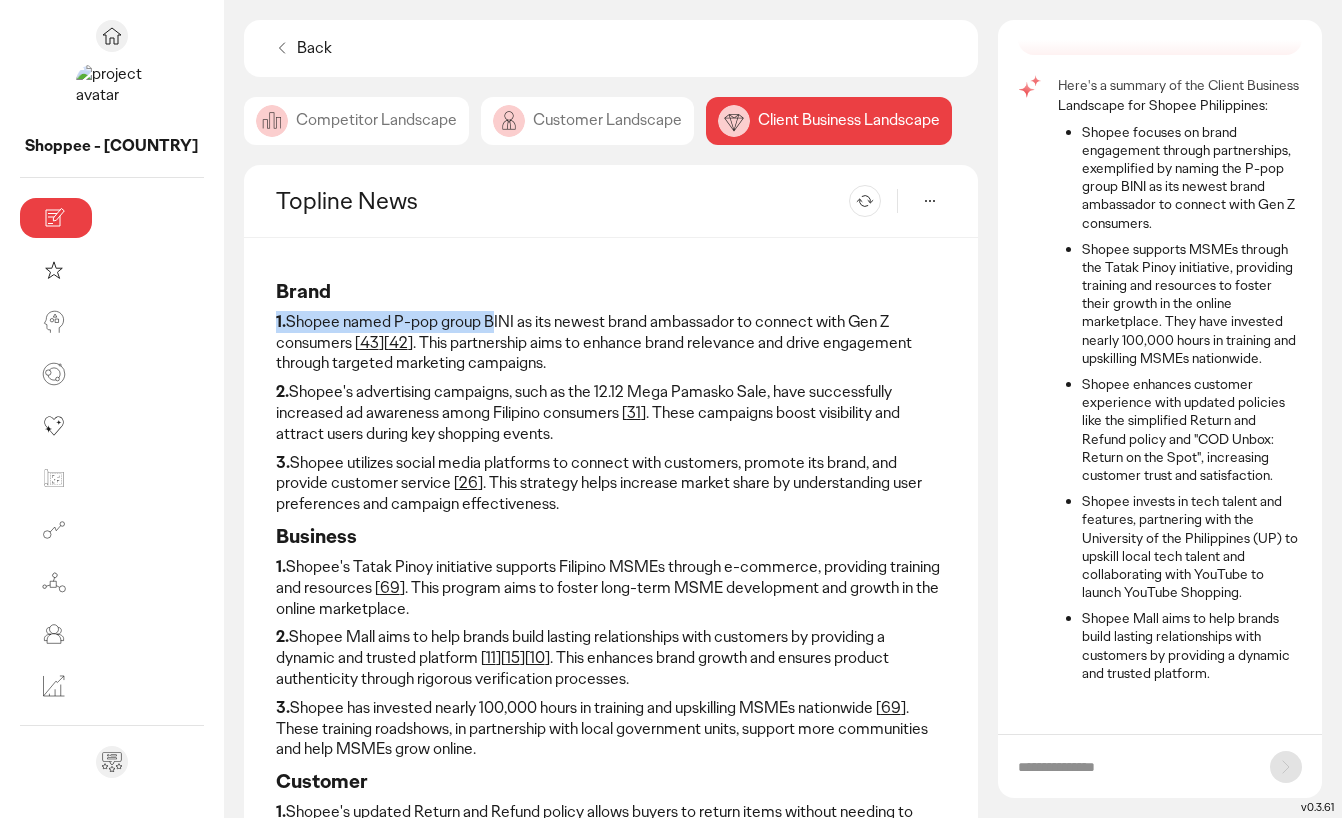drag, startPoint x: 376, startPoint y: 321, endPoint x: 640, endPoint y: 307, distance: 264.37094 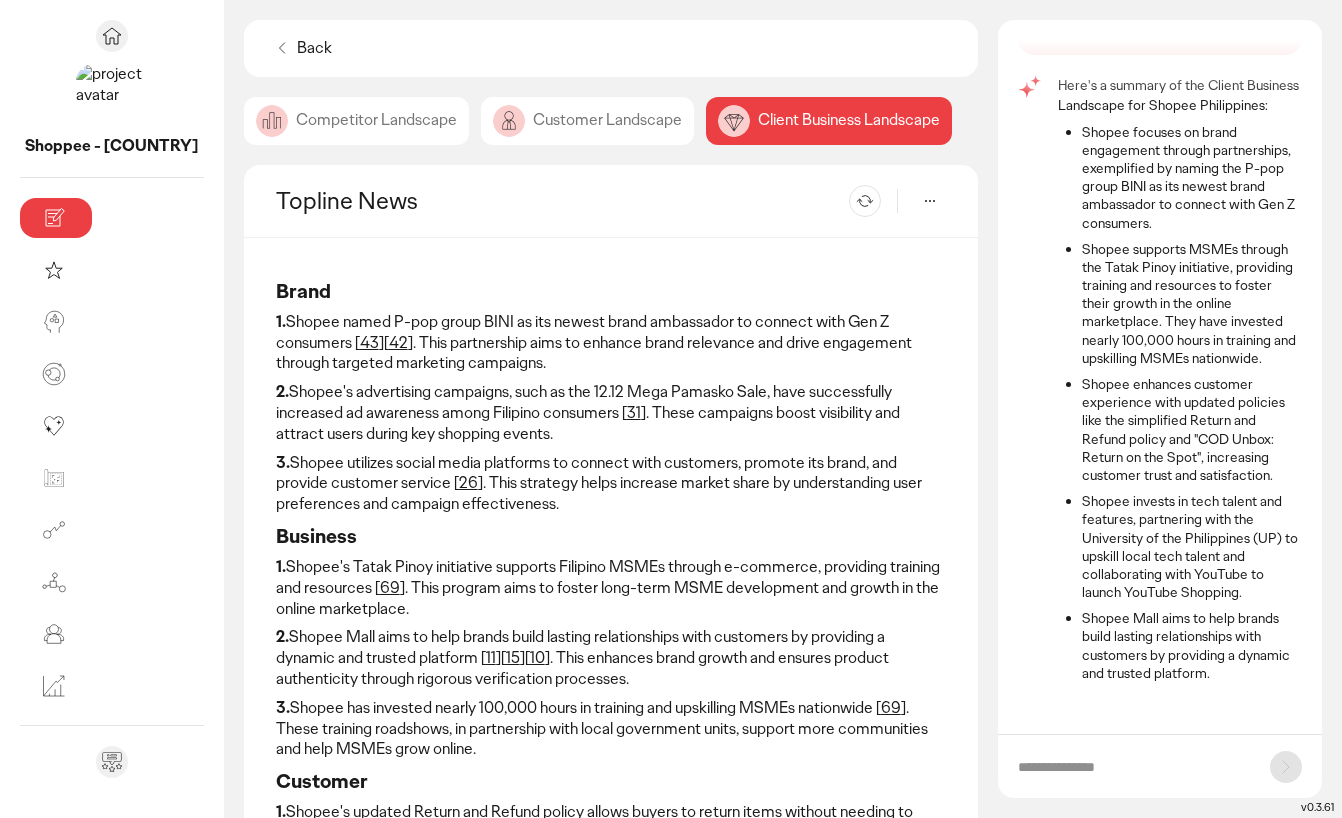 click on "1.  Shopee named P-pop group BINI as its newest brand ambassador to connect with Gen Z consumers [ 43 ][ 42 ]. This partnership aims to enhance brand relevance and drive engagement through targeted marketing campaigns." at bounding box center [611, 343] 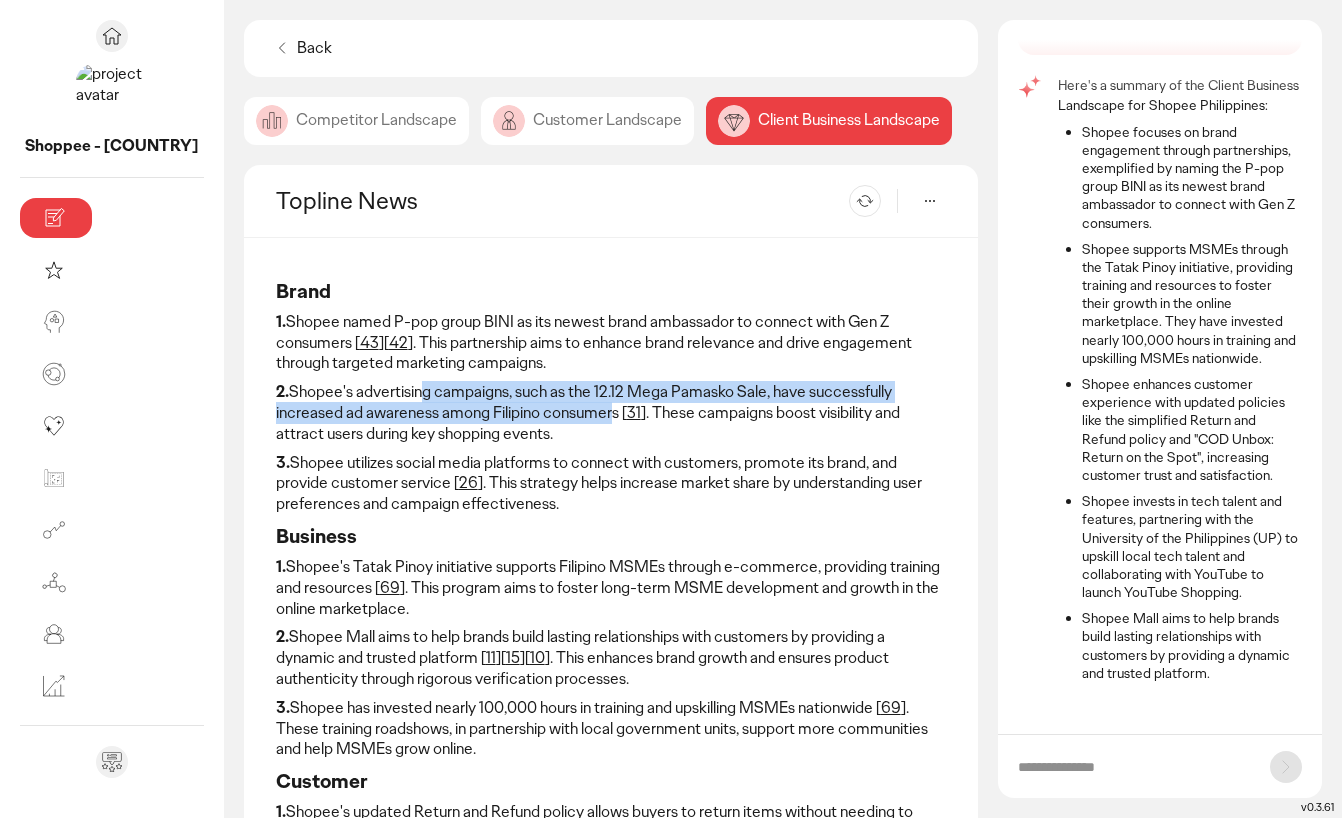 drag, startPoint x: 309, startPoint y: 374, endPoint x: 407, endPoint y: 378, distance: 98.0816 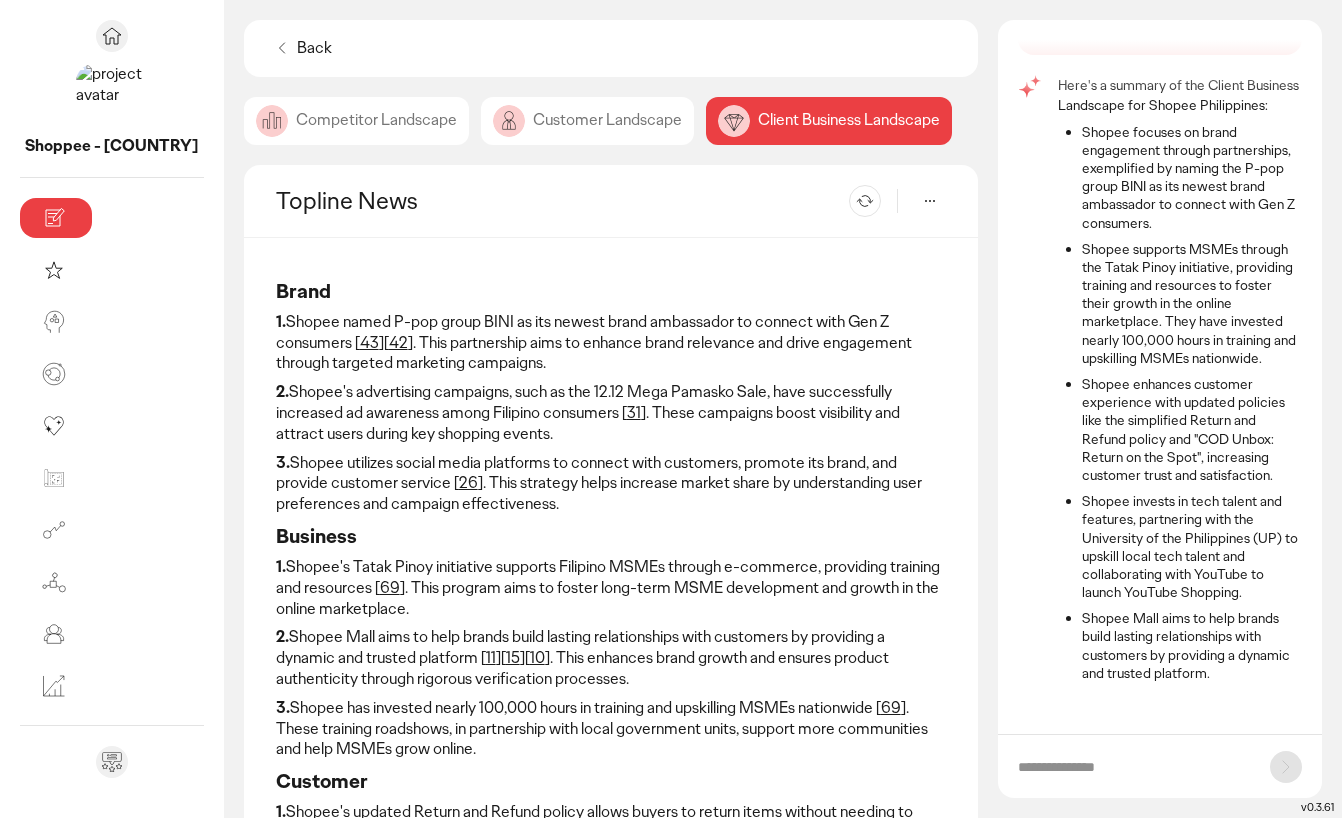 click on "3.  Shopee utilizes social media platforms to connect with customers, promote its brand, and provide customer service [ 26 ]. This strategy helps increase market share by understanding user preferences and campaign effectiveness." at bounding box center [611, 484] 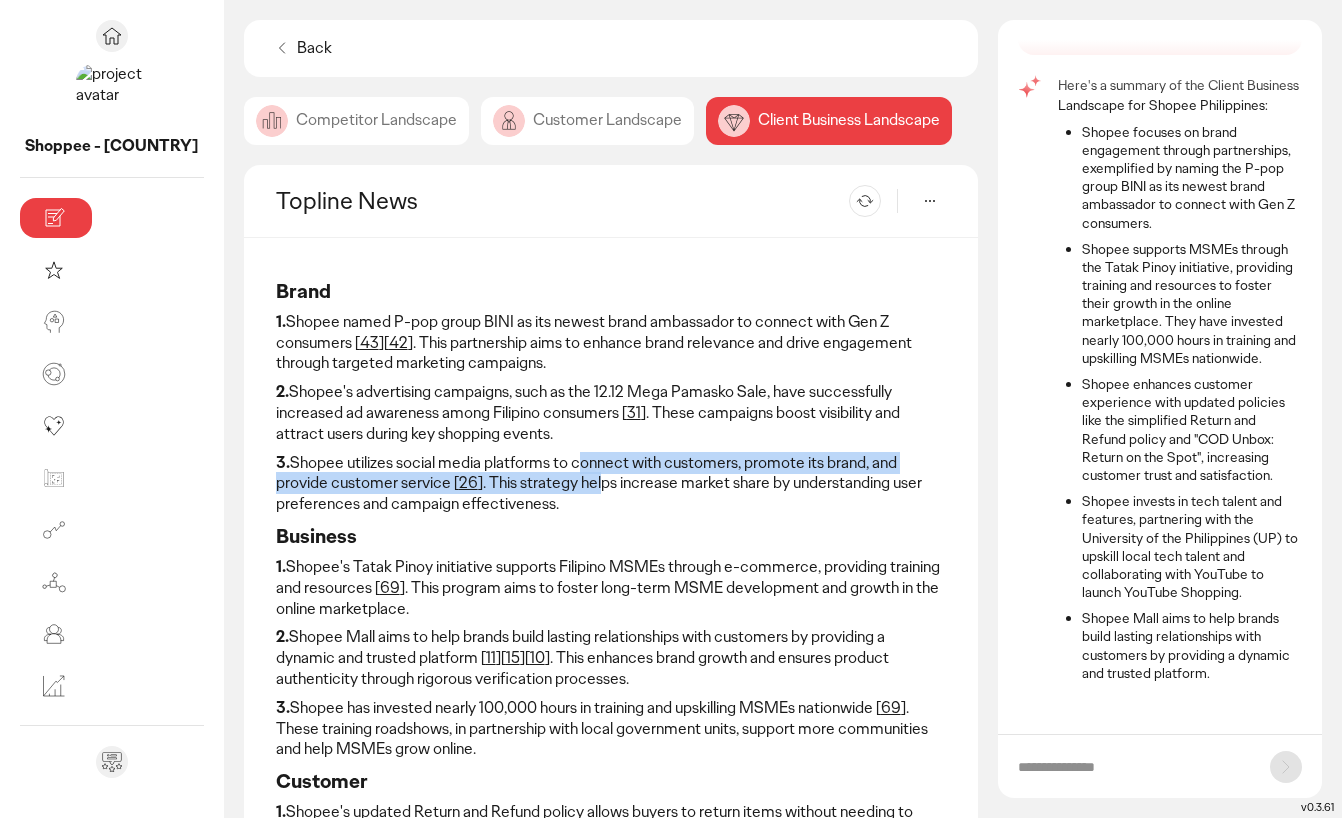 drag, startPoint x: 367, startPoint y: 447, endPoint x: 464, endPoint y: 434, distance: 97.867256 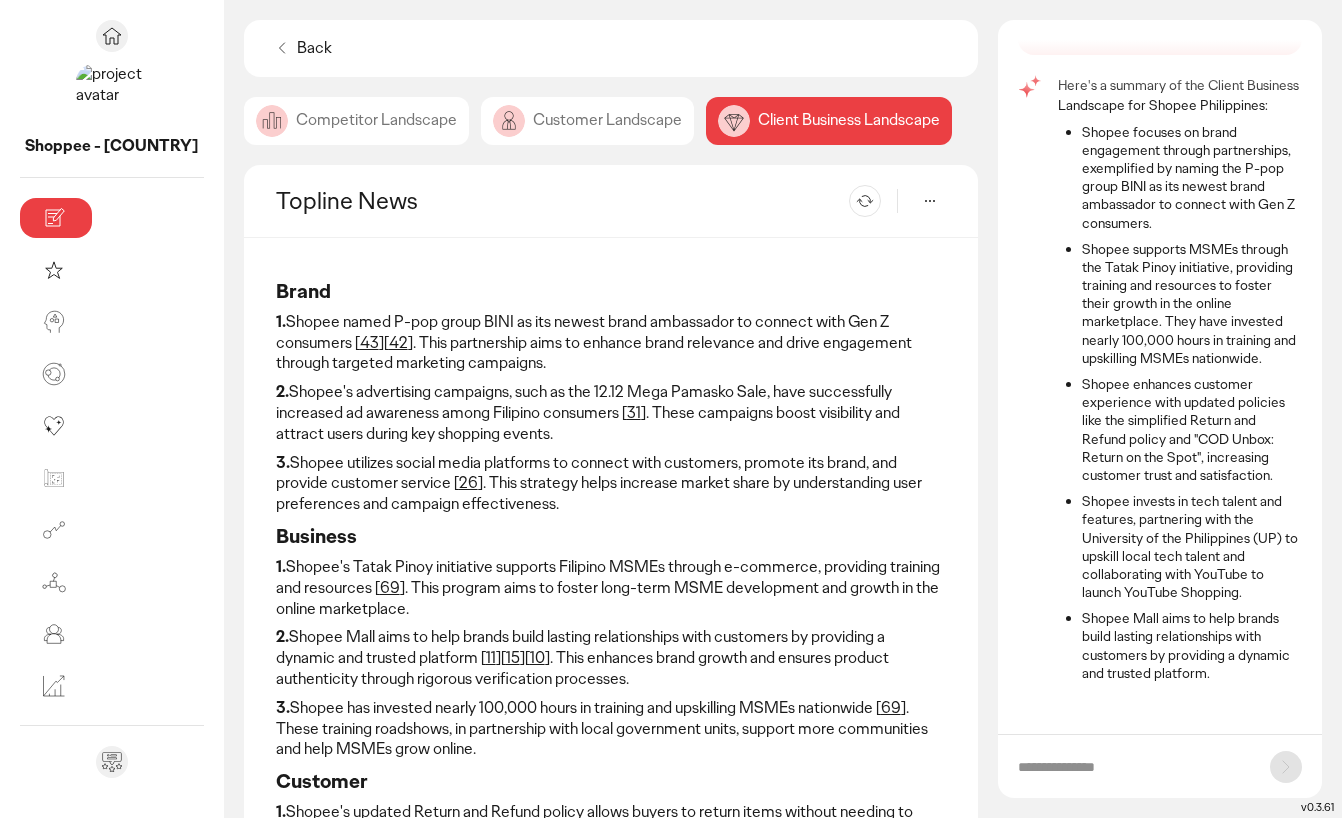 click on "Competitor Landscape" 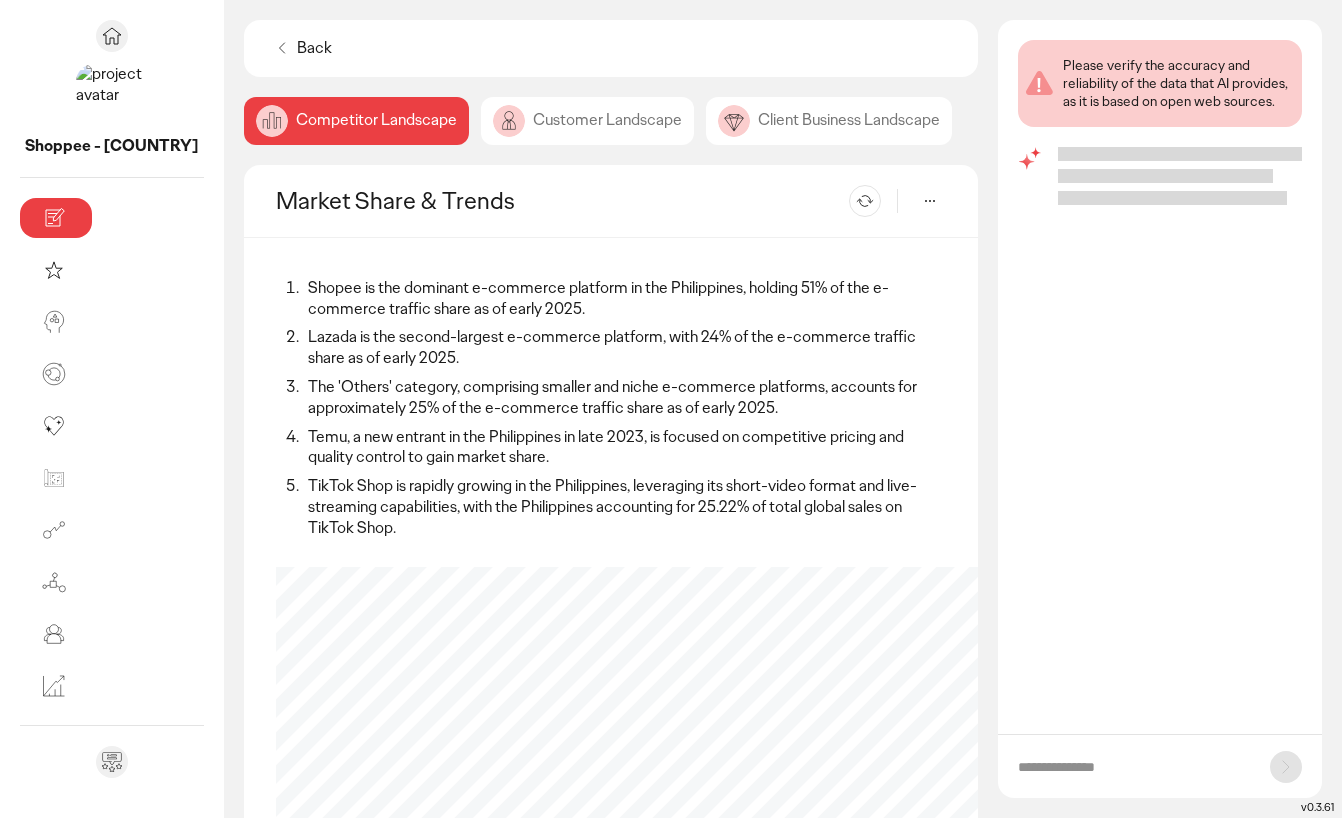 scroll, scrollTop: 0, scrollLeft: 0, axis: both 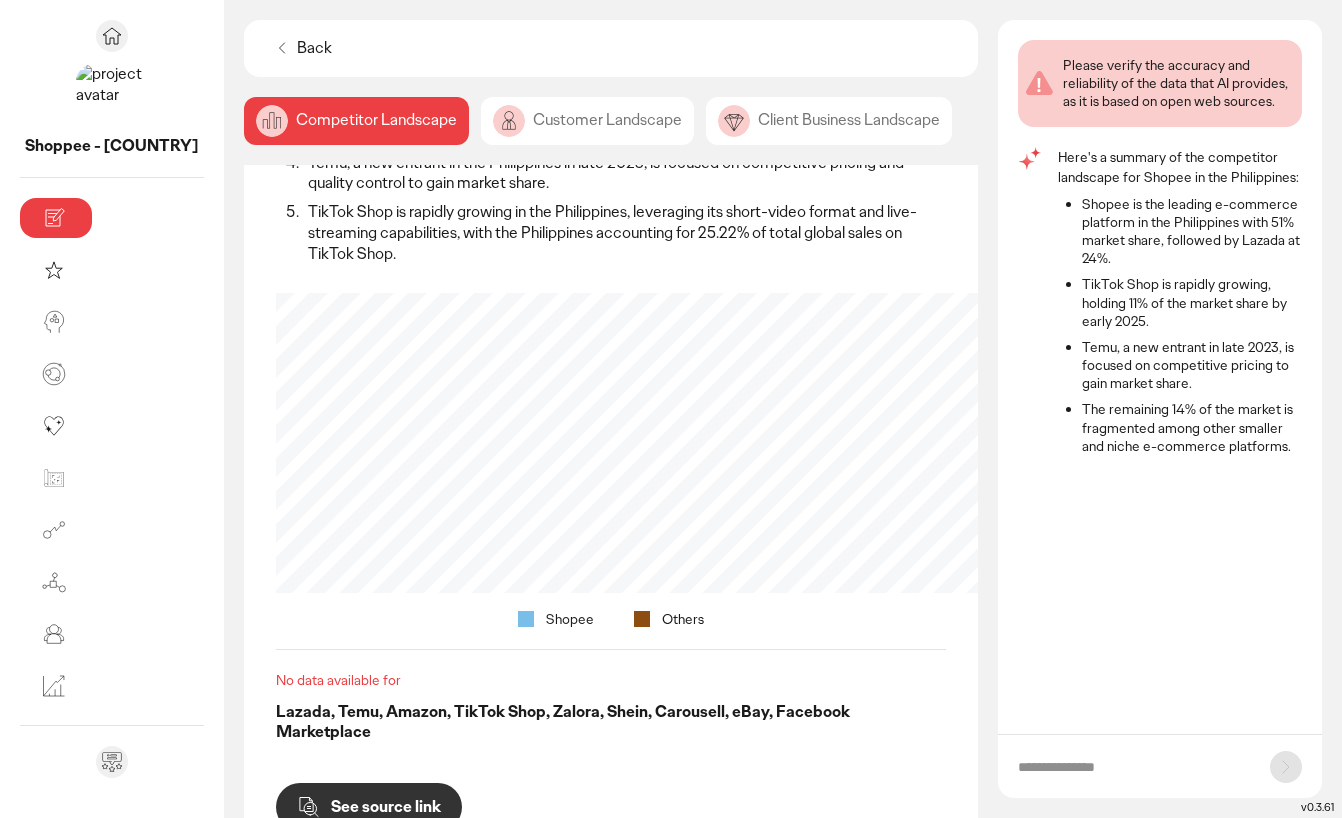 click on "Competitor Landscape" 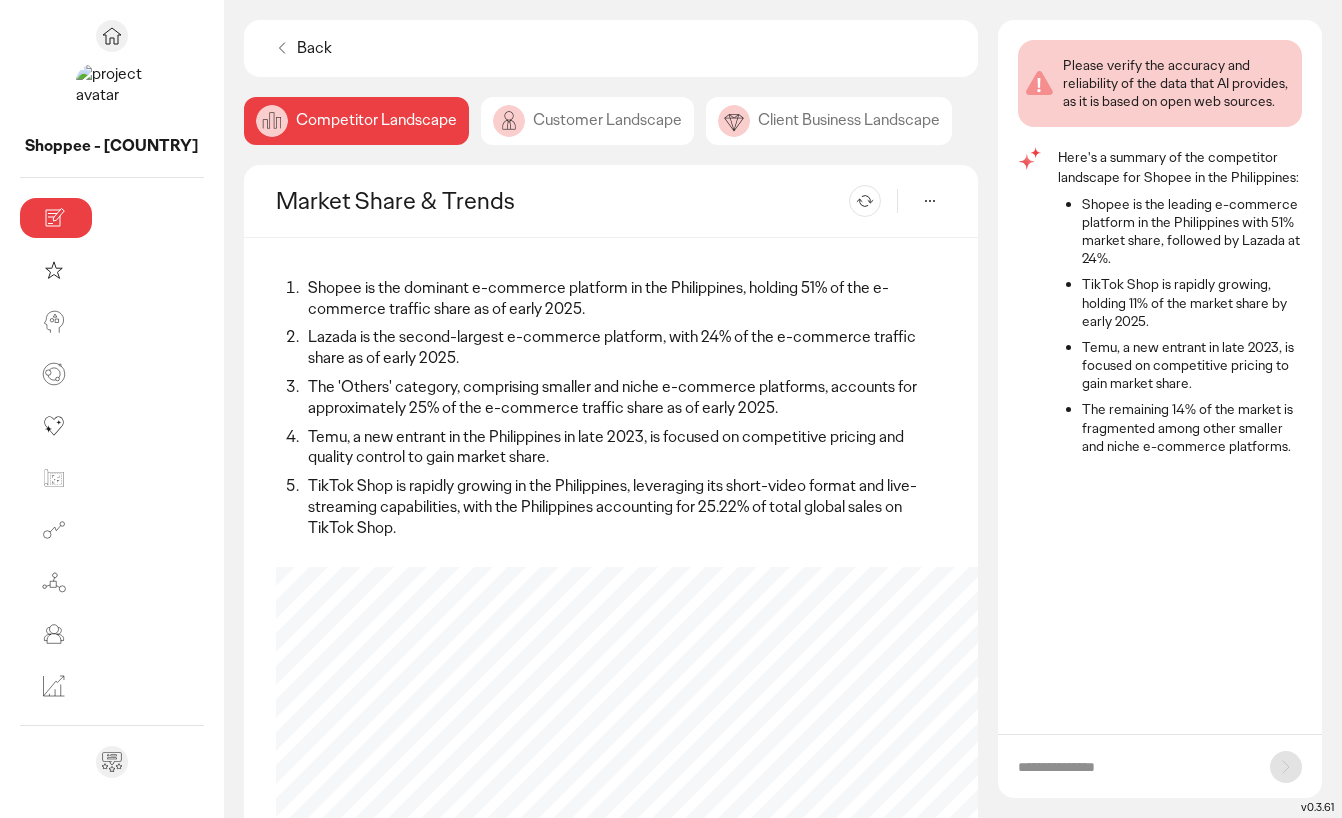 scroll, scrollTop: 0, scrollLeft: 0, axis: both 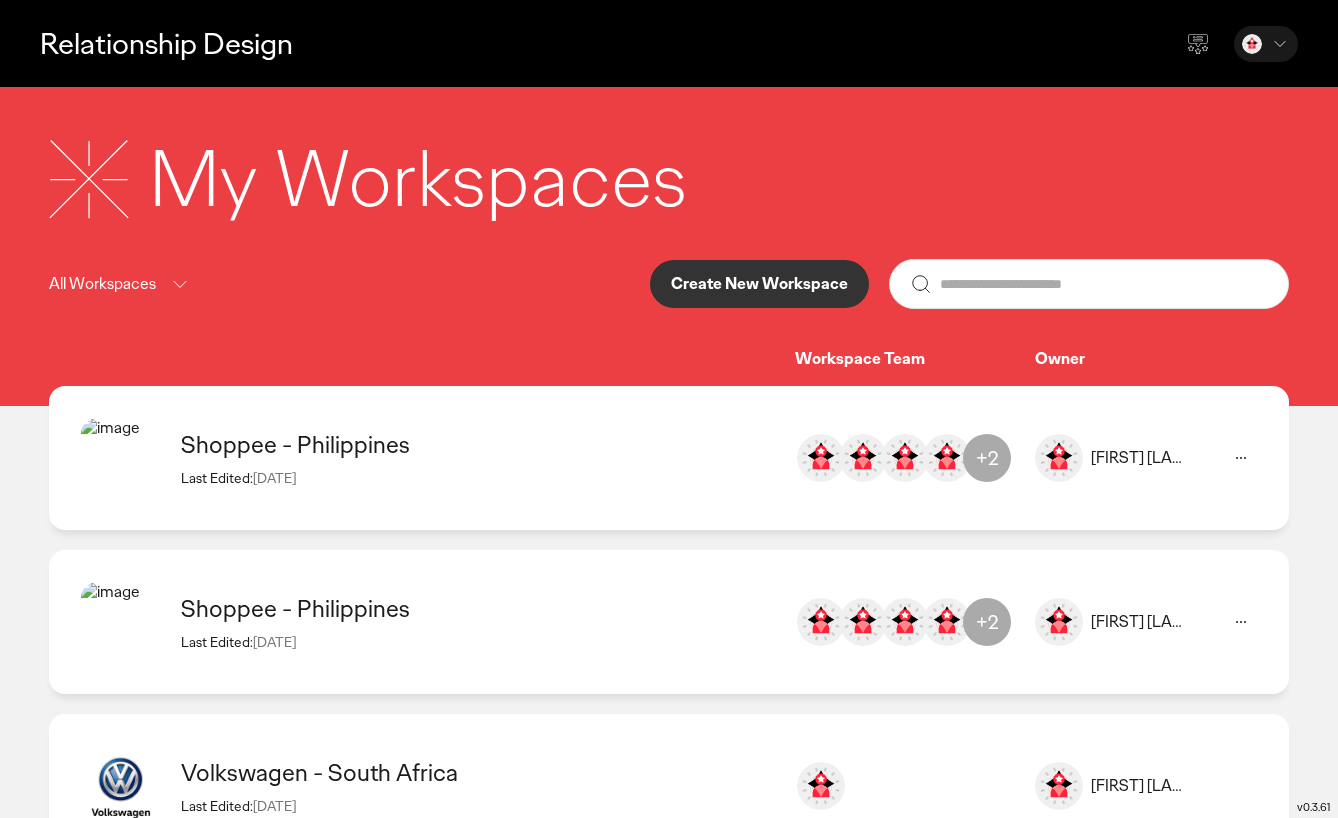 click at bounding box center [1104, 284] 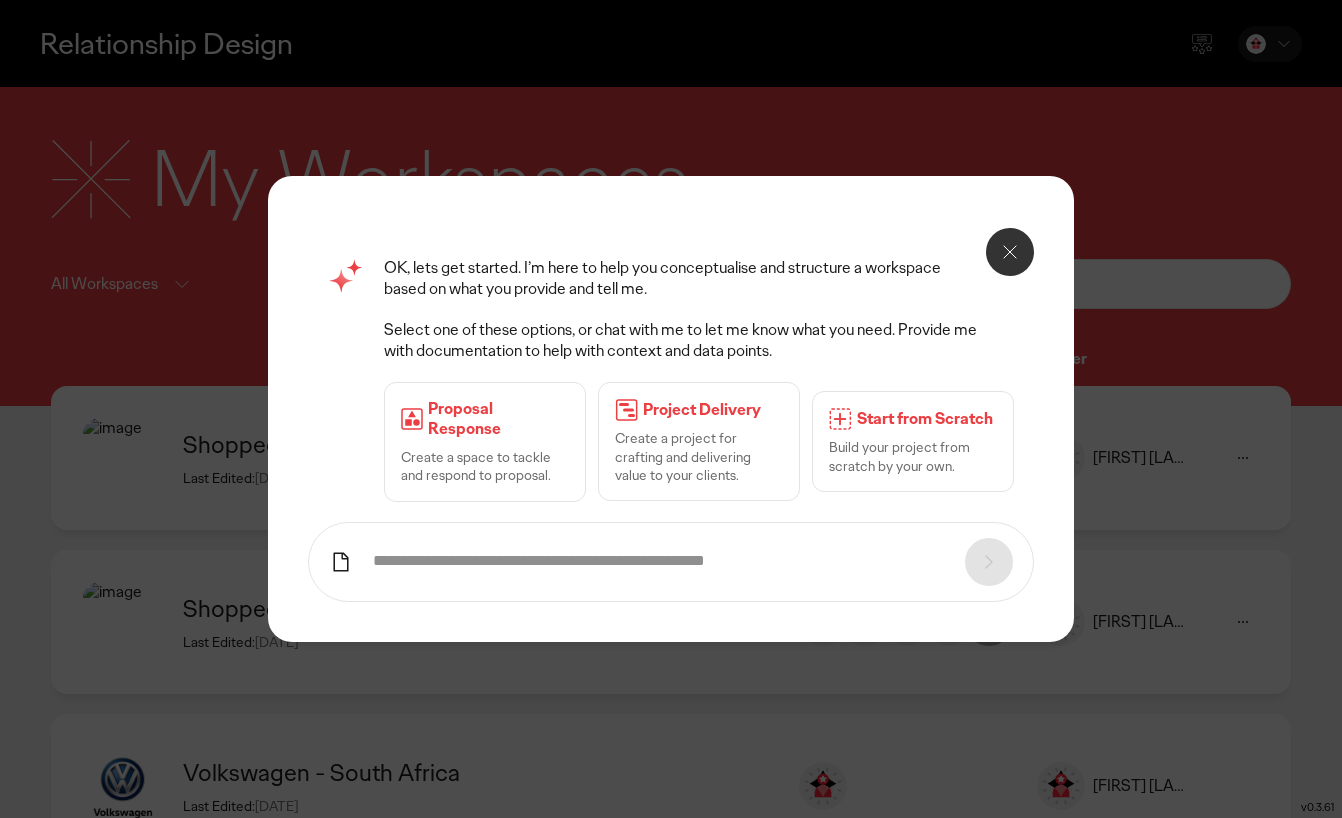 click at bounding box center [658, 561] 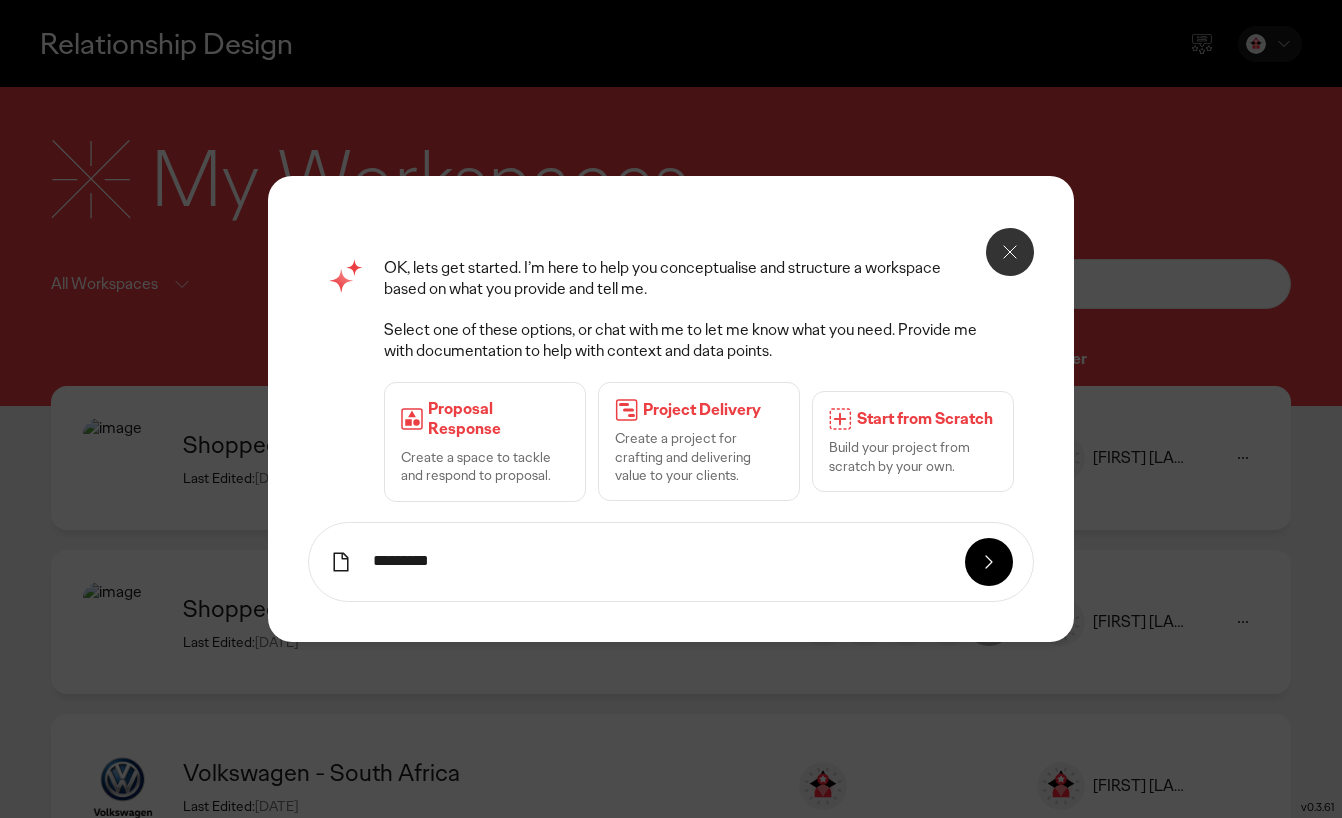 type on "*********" 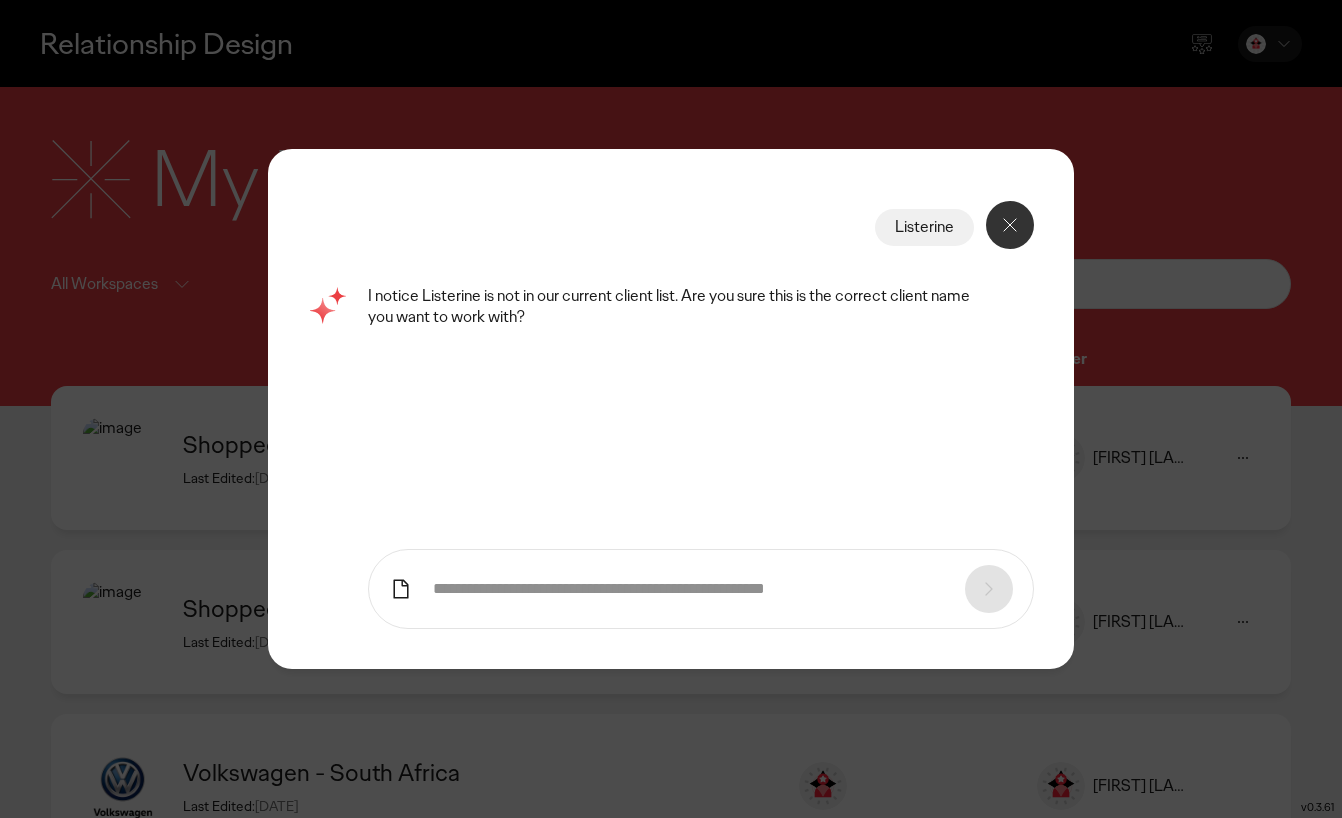 click at bounding box center (700, 589) 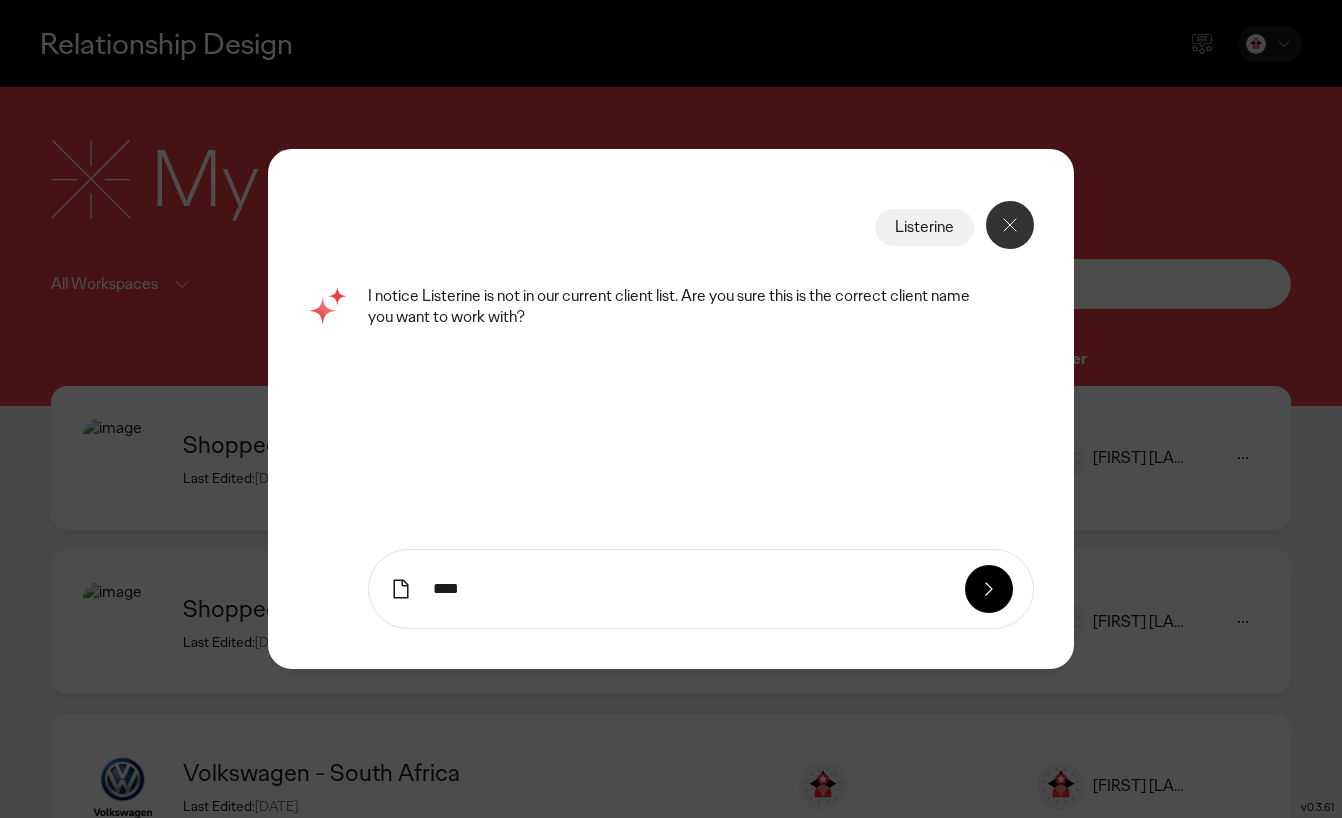 type on "****" 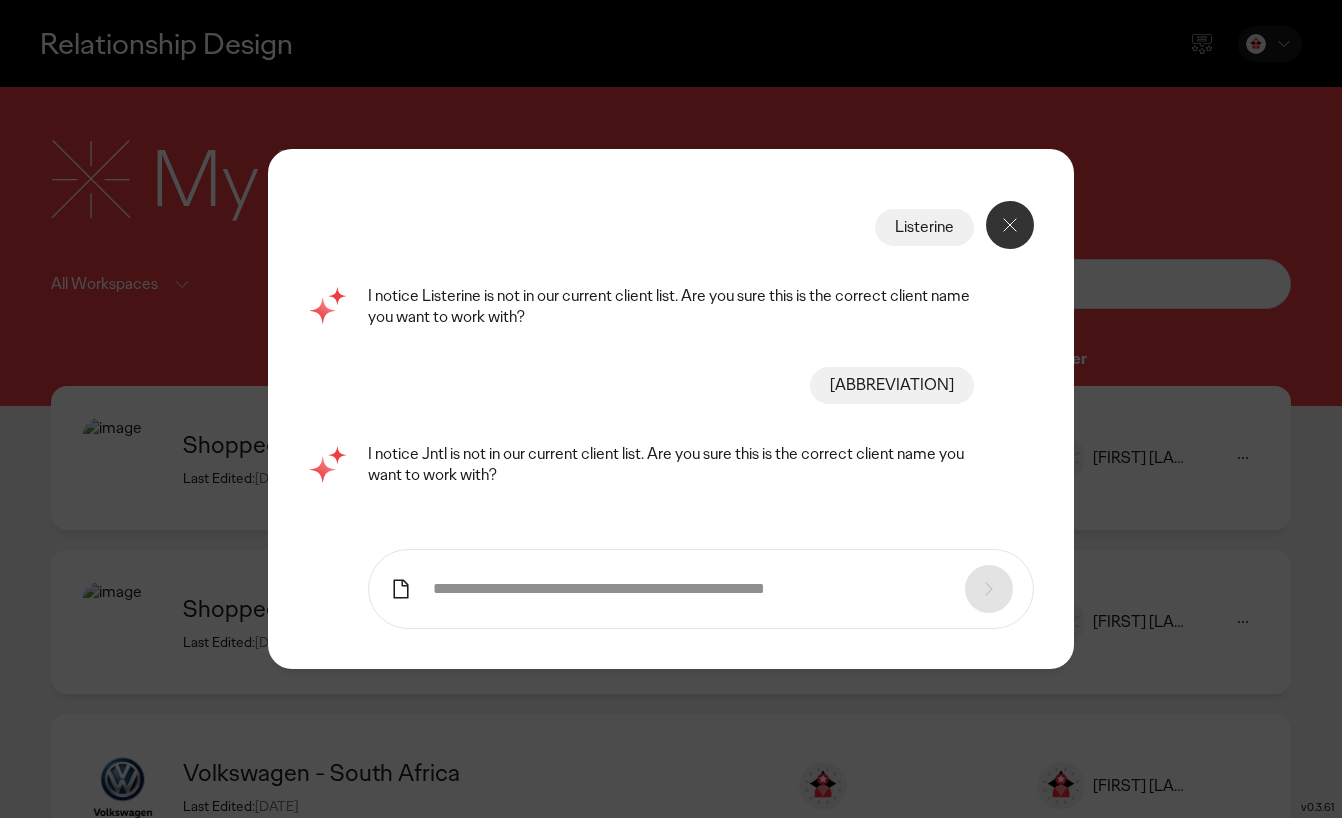scroll, scrollTop: 0, scrollLeft: 0, axis: both 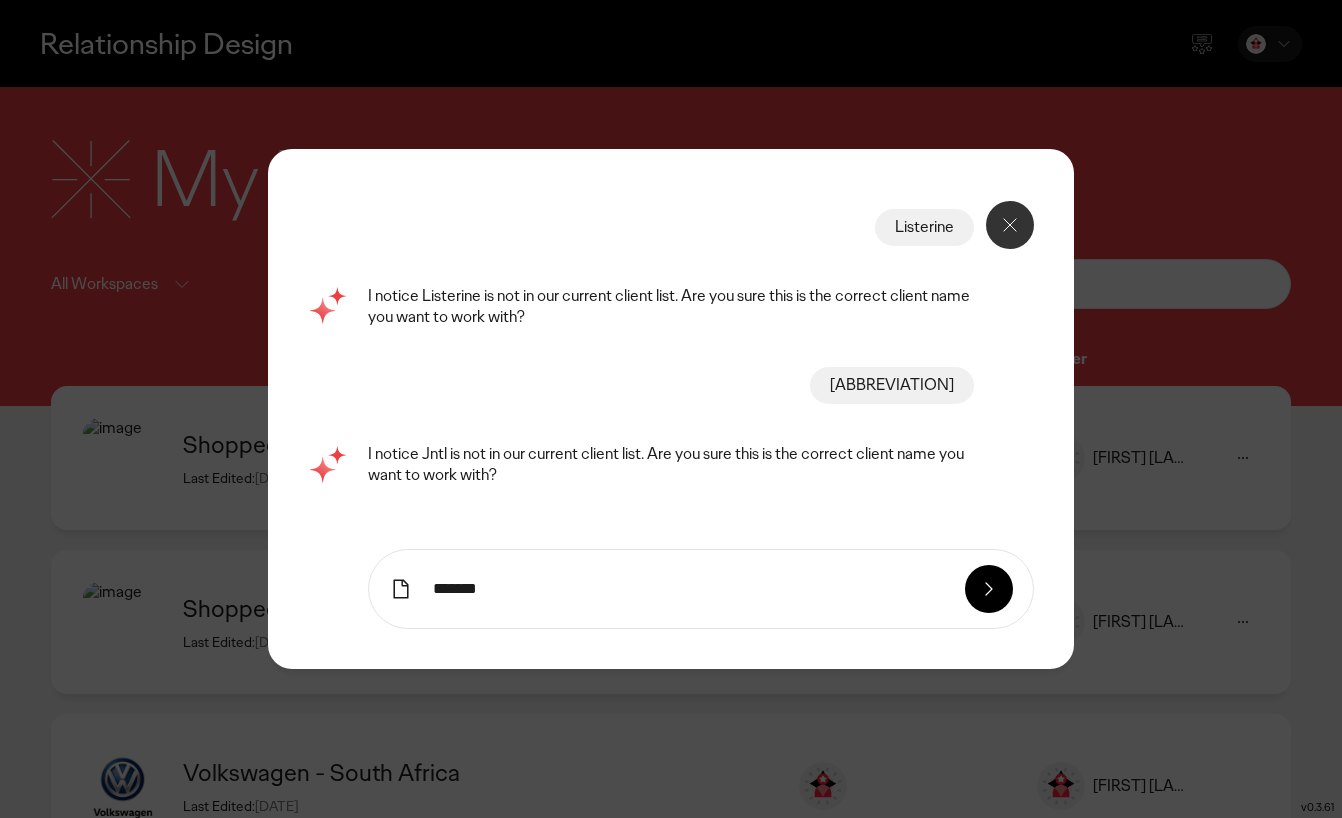 type on "*******" 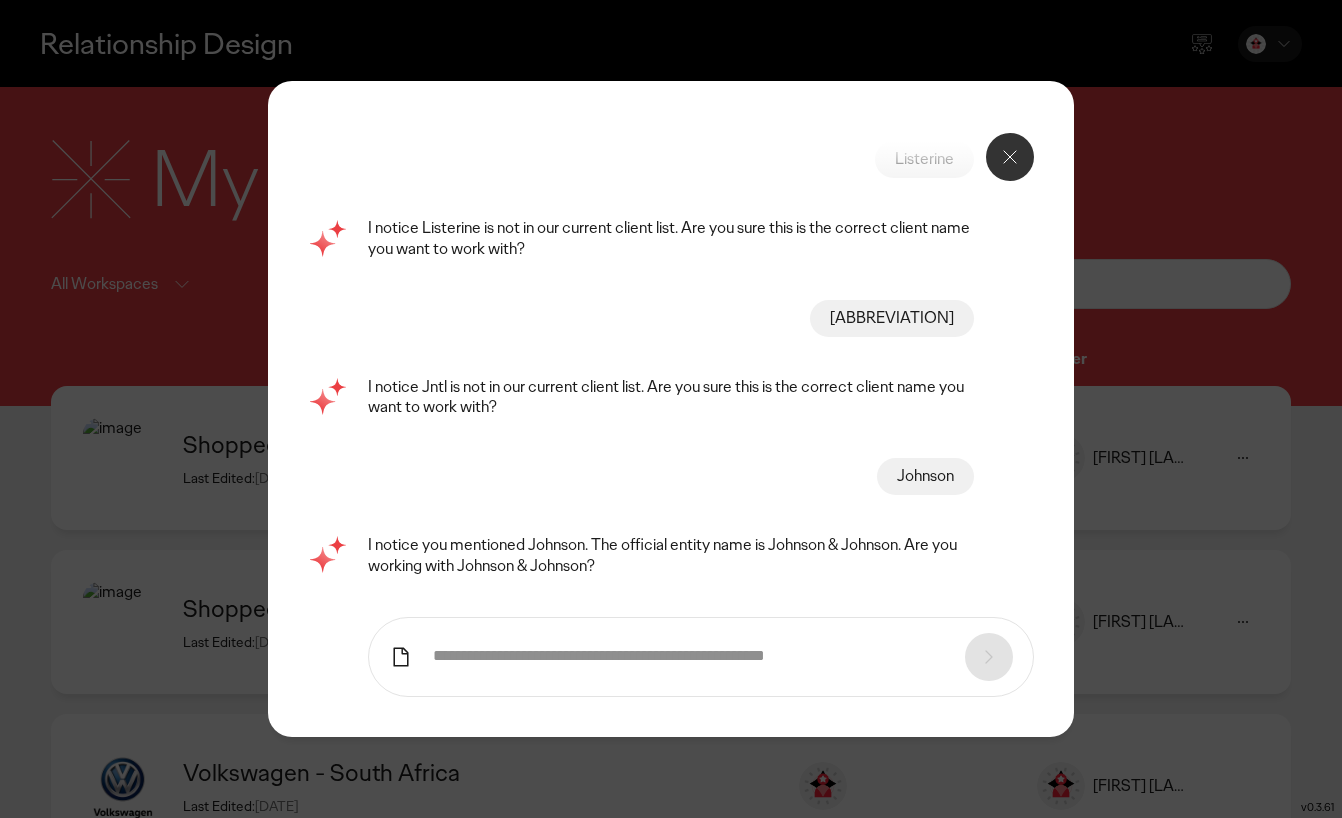 scroll, scrollTop: 128, scrollLeft: 0, axis: vertical 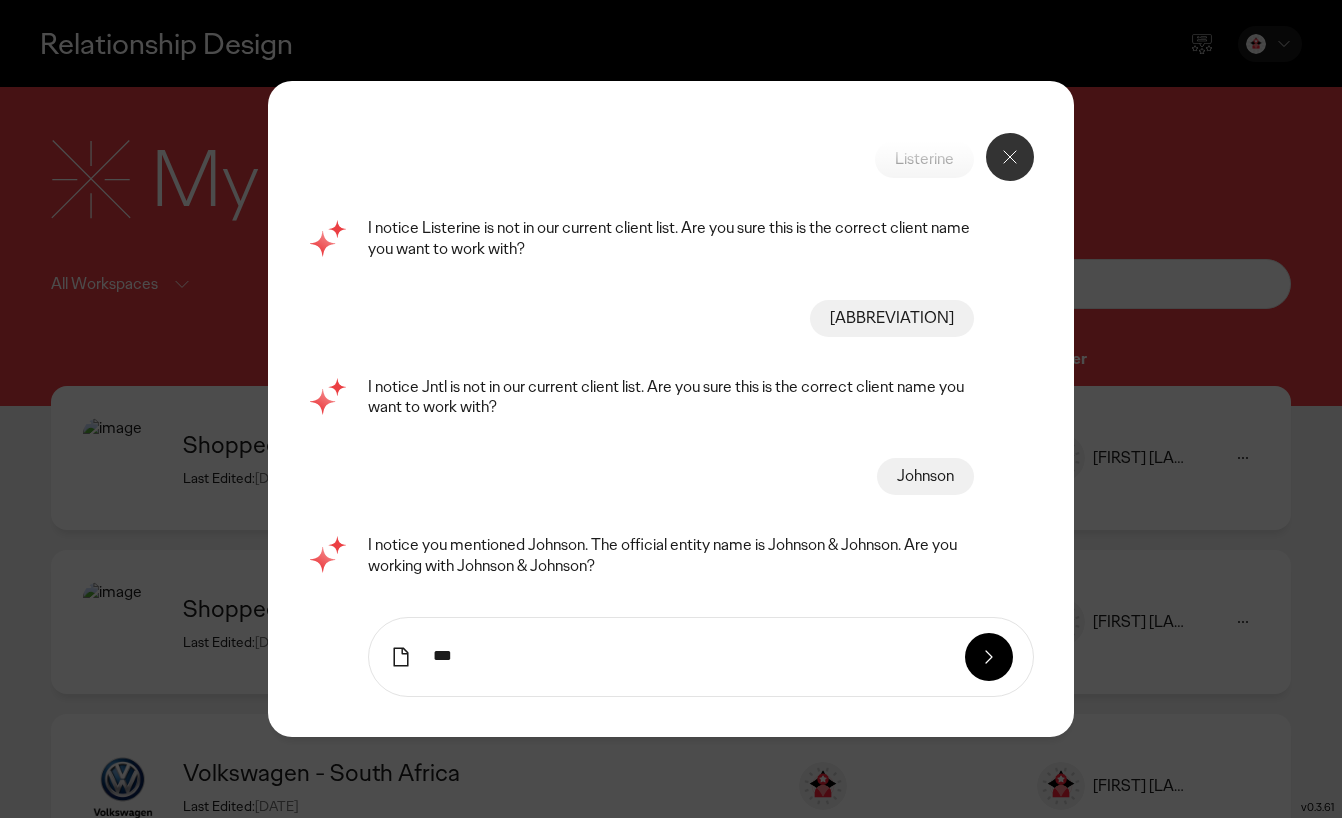 type on "***" 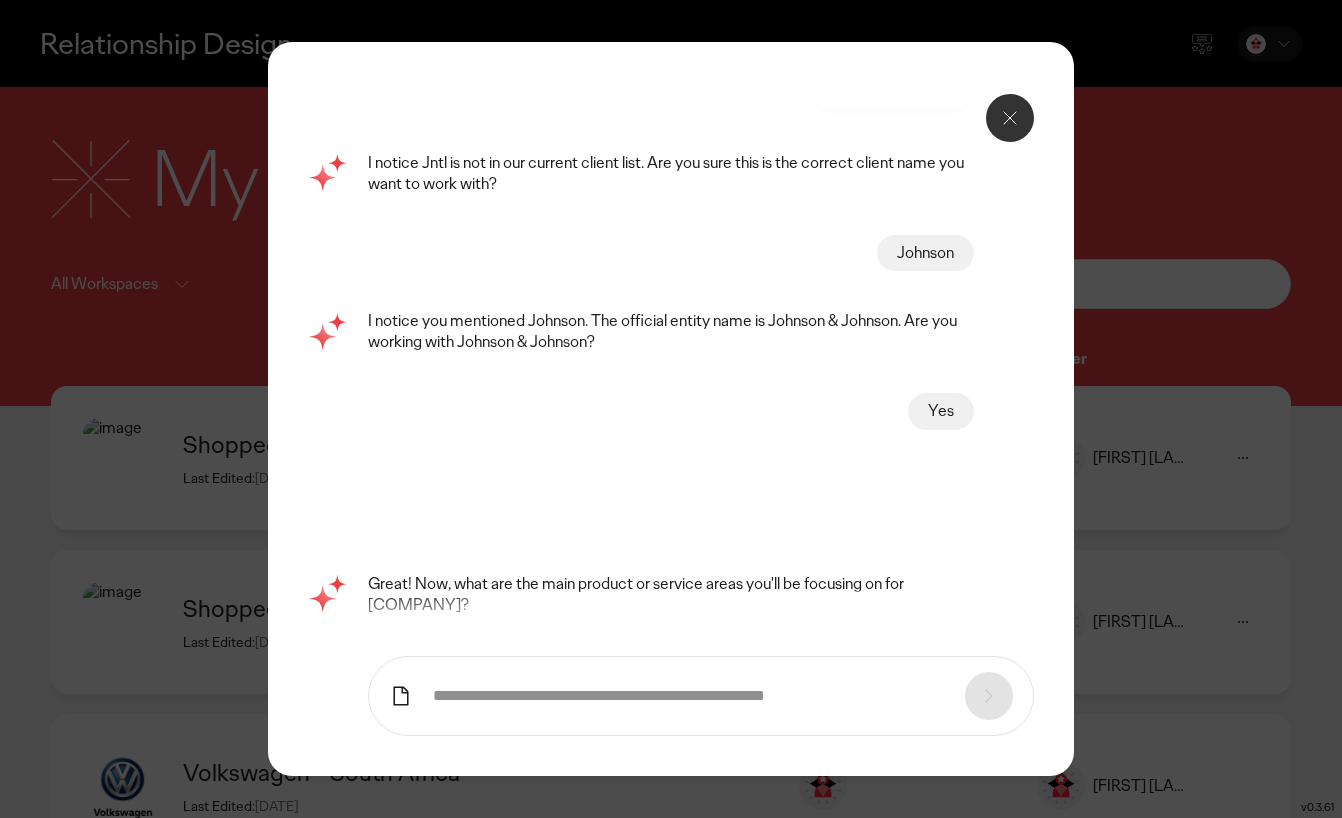 scroll, scrollTop: 284, scrollLeft: 0, axis: vertical 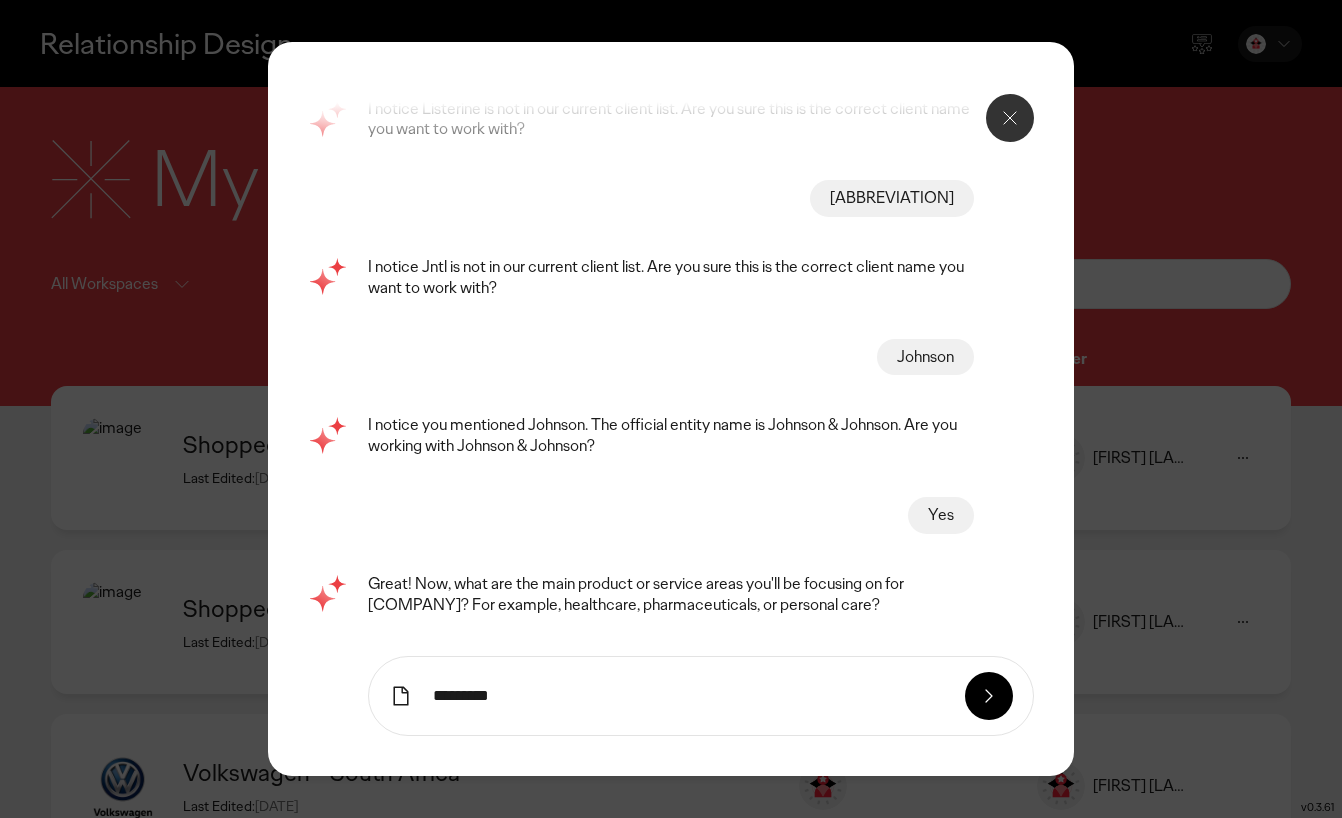 type on "*********" 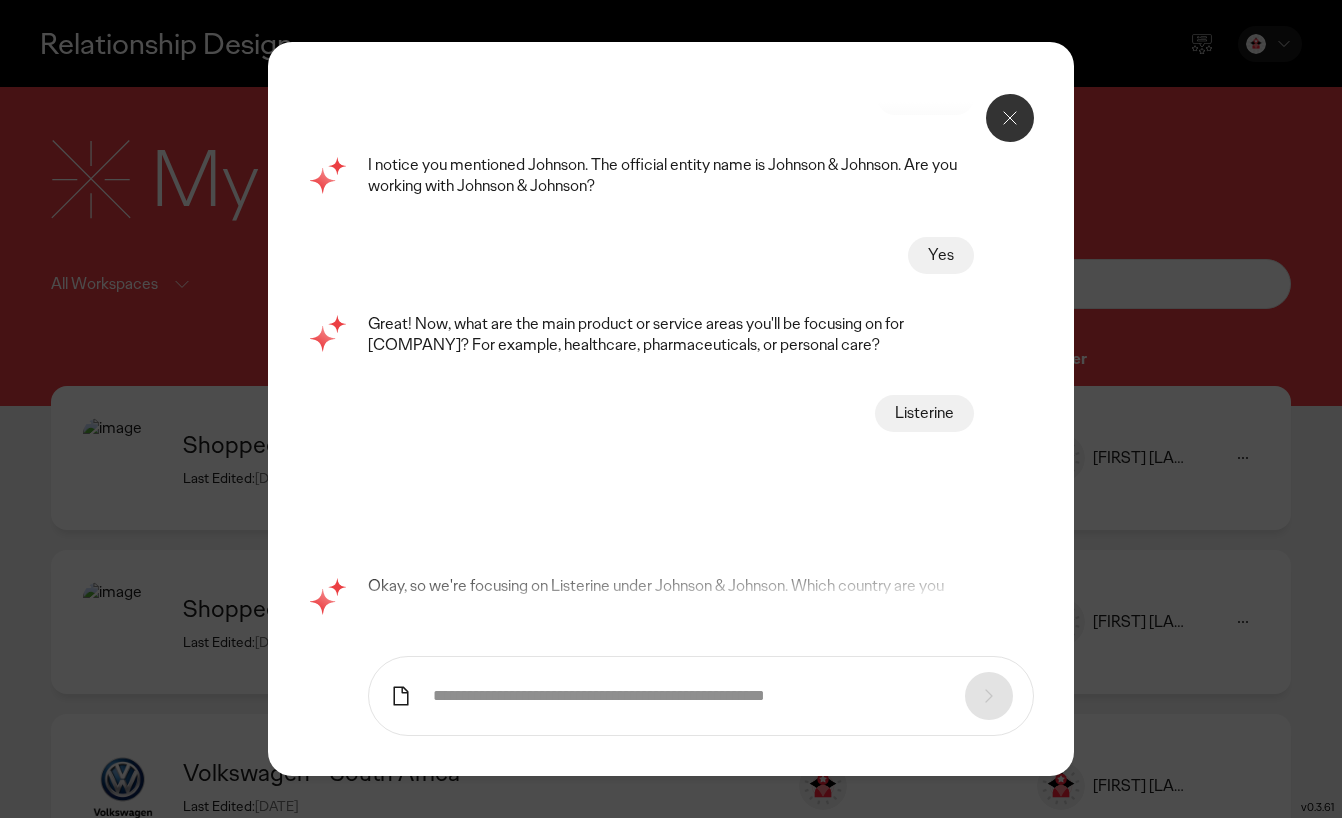 scroll, scrollTop: 440, scrollLeft: 0, axis: vertical 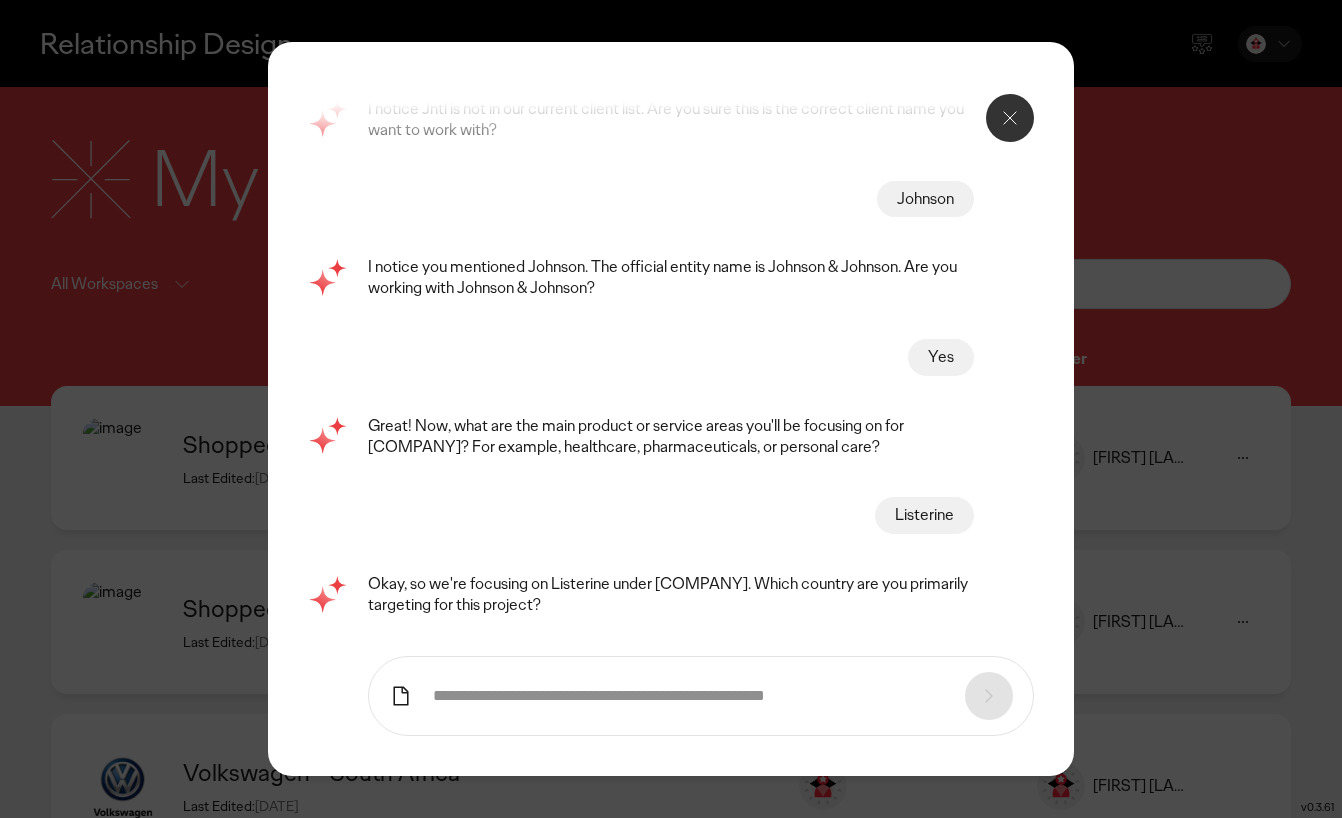 click at bounding box center [688, 696] 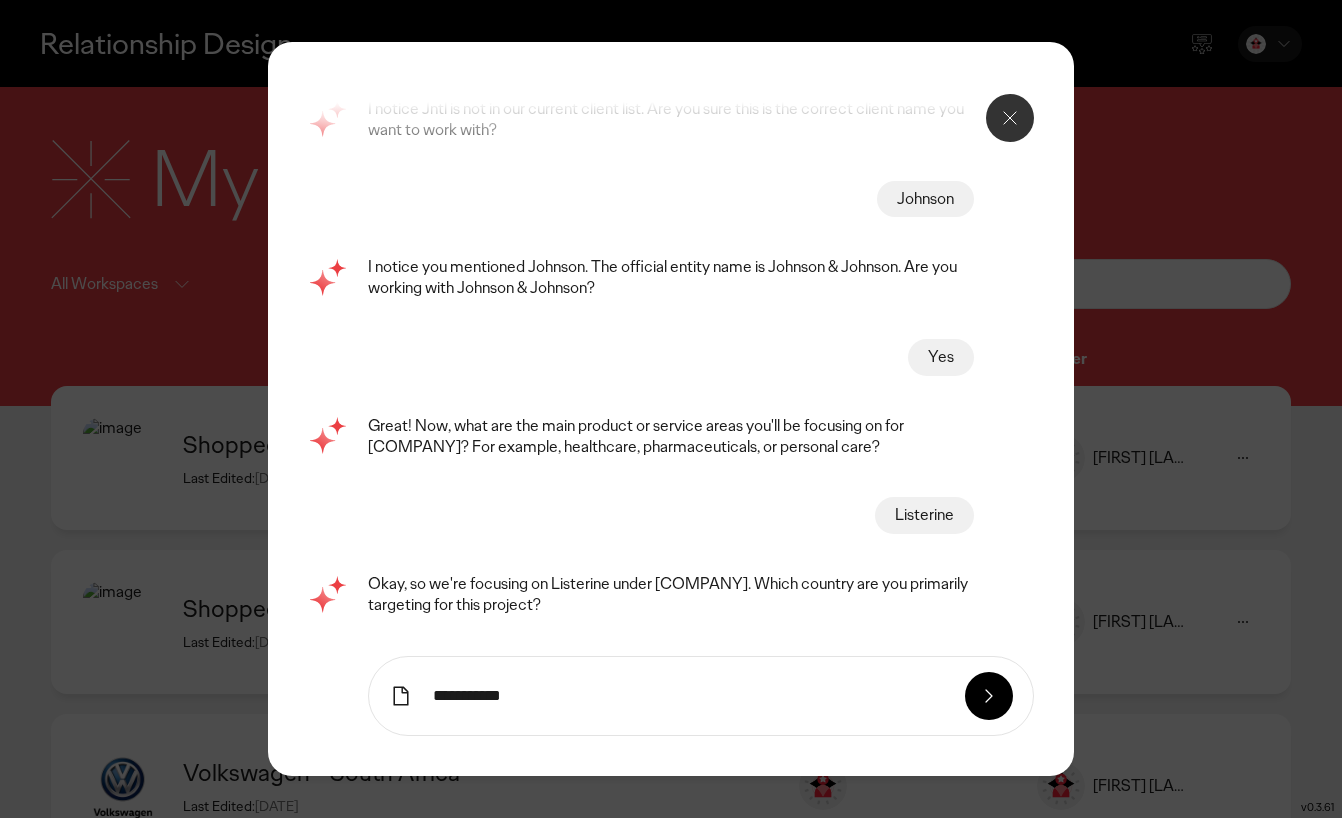 type on "**********" 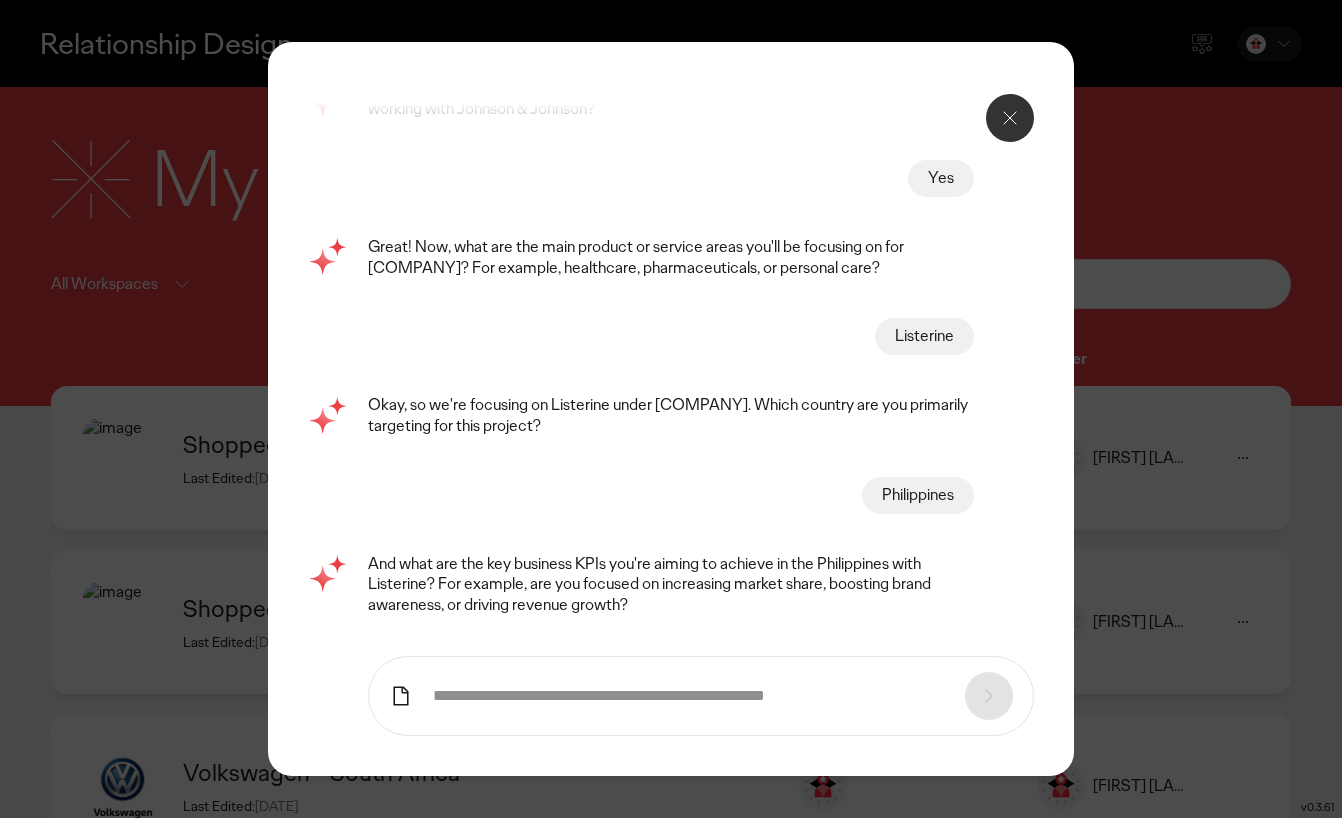 scroll, scrollTop: 616, scrollLeft: 0, axis: vertical 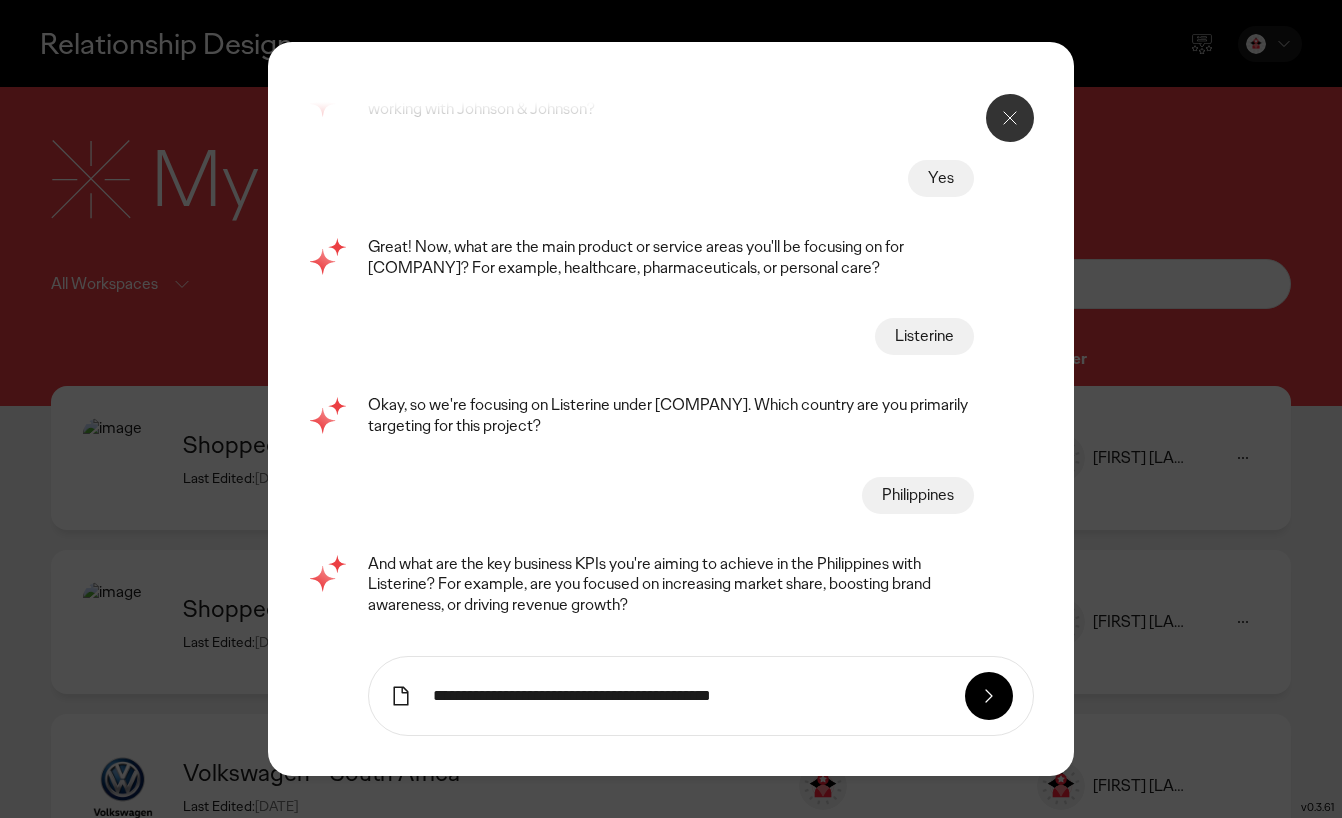 type on "**********" 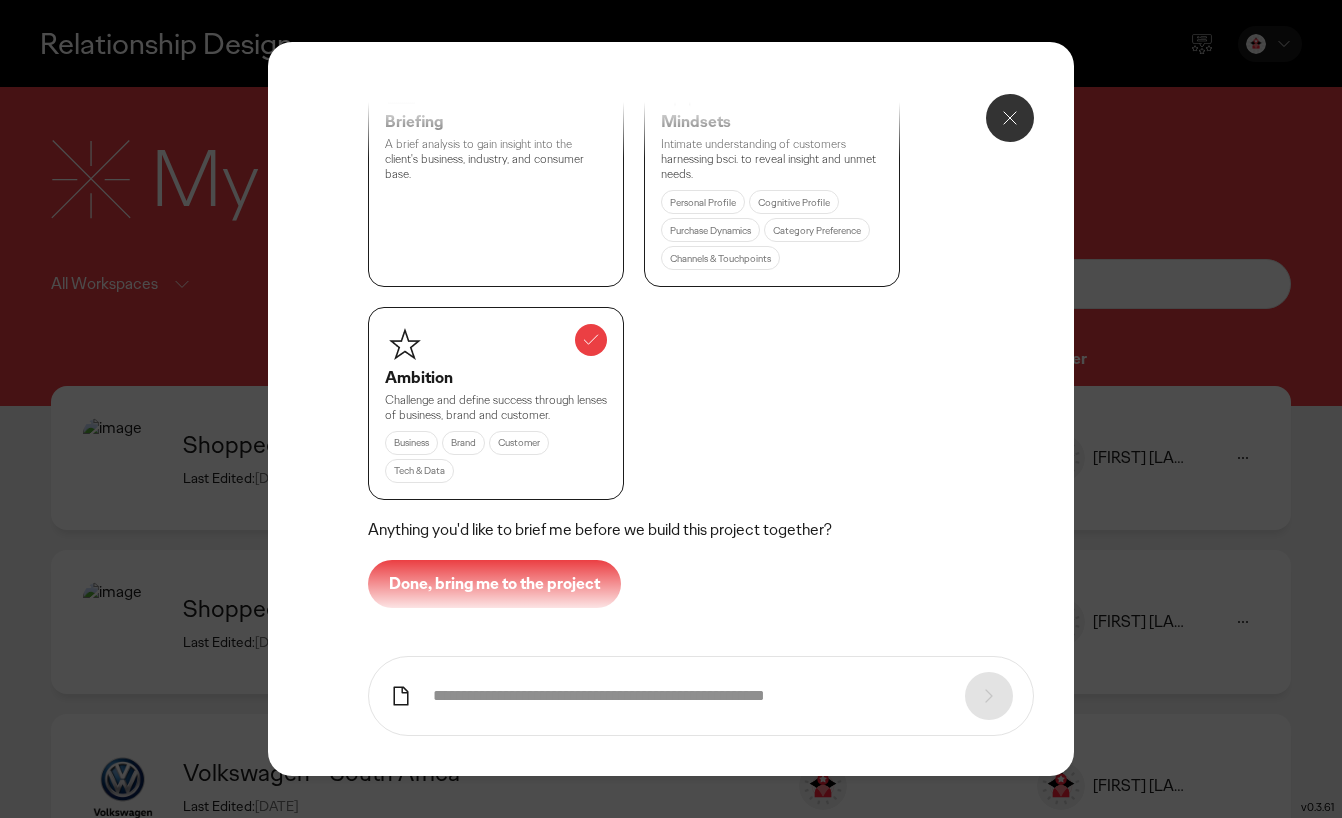 scroll, scrollTop: 1455, scrollLeft: 0, axis: vertical 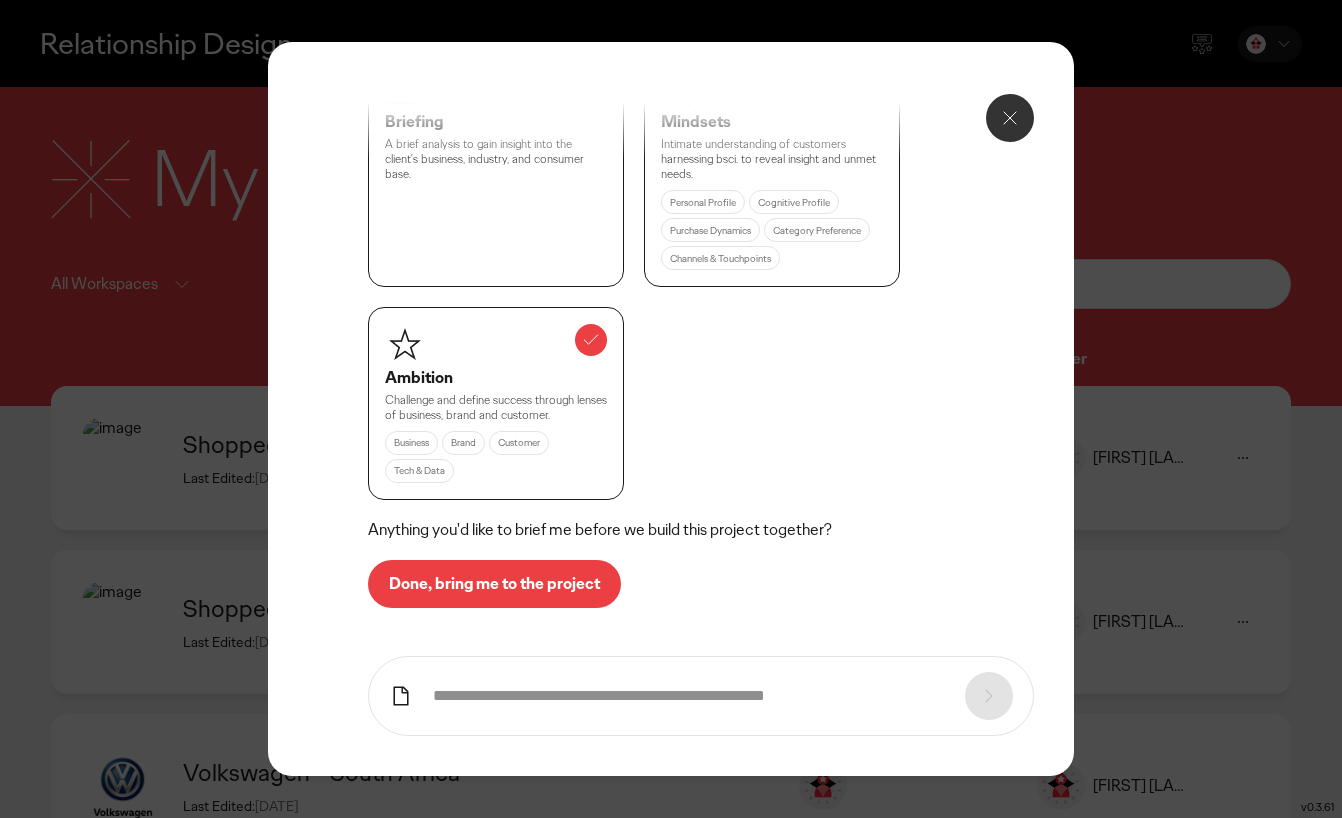 click on "Done, bring me to the project" at bounding box center [494, 584] 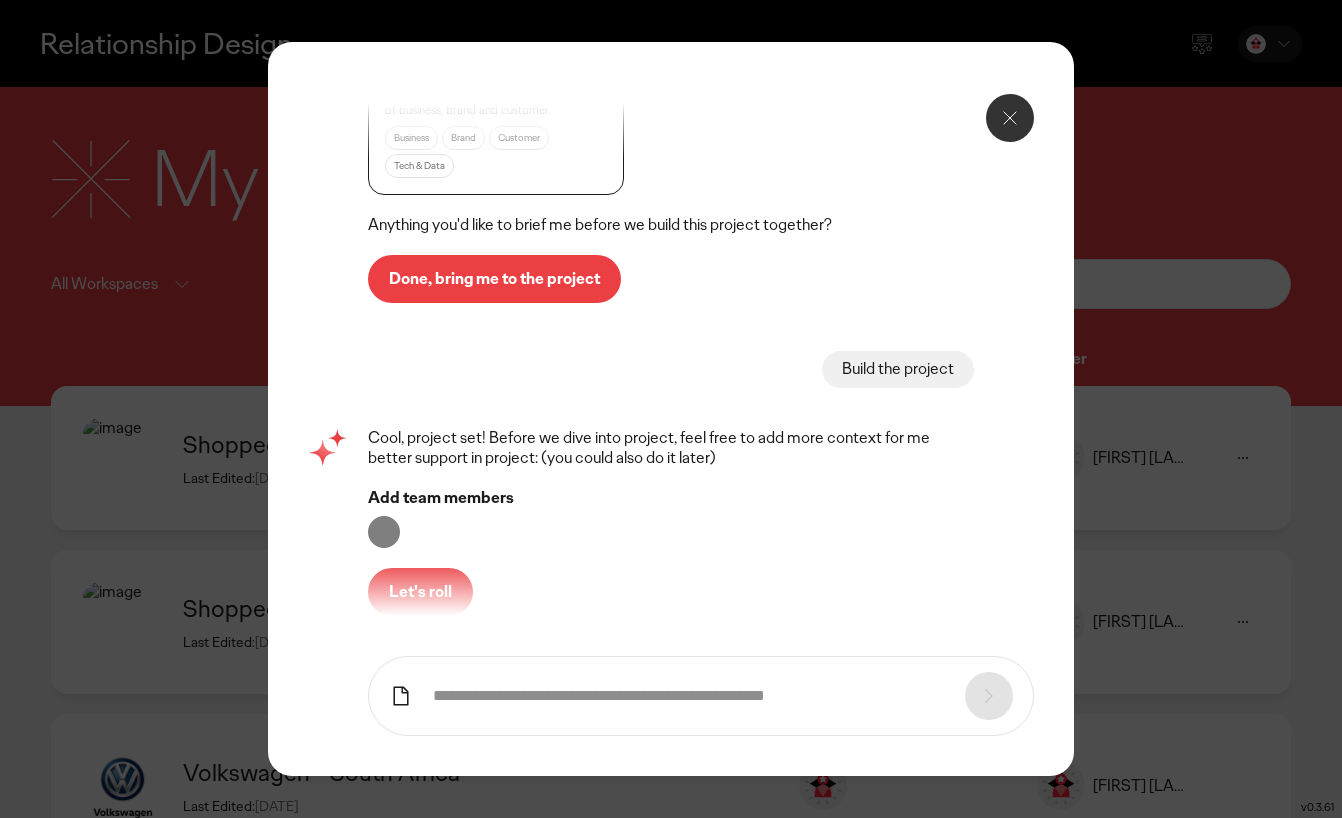 scroll, scrollTop: 1759, scrollLeft: 0, axis: vertical 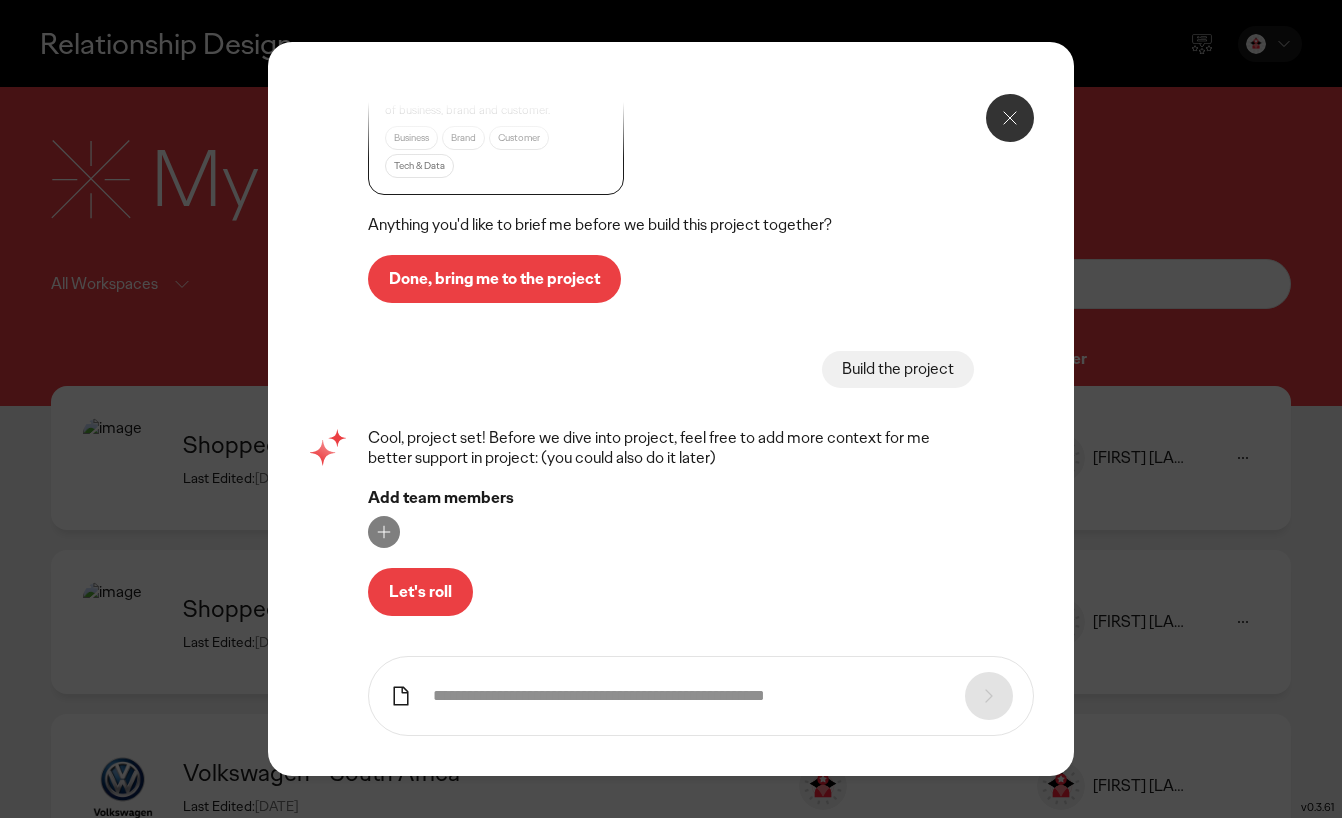click on "Let's roll" at bounding box center (420, 592) 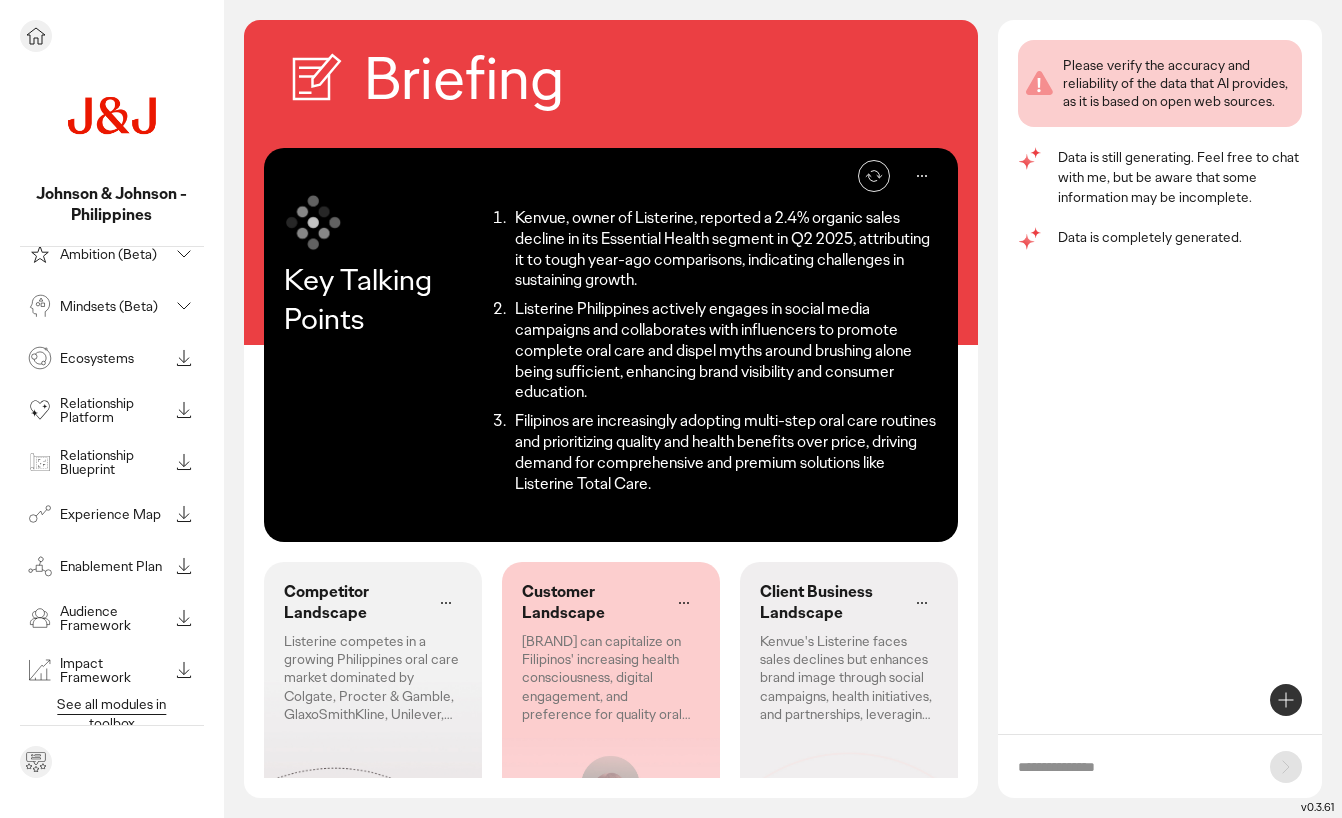 scroll, scrollTop: 200, scrollLeft: 0, axis: vertical 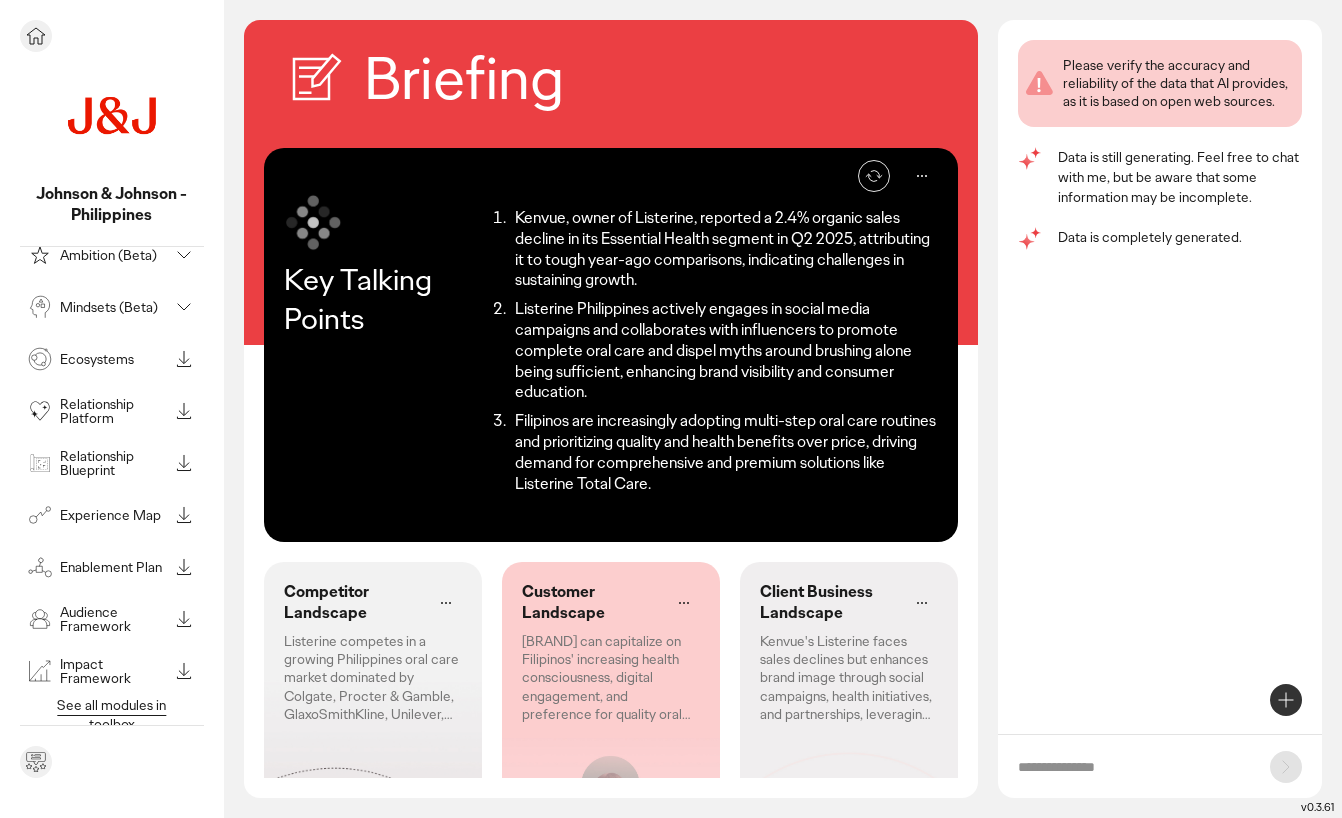 click on "See all modules in toolbox" at bounding box center [112, 714] 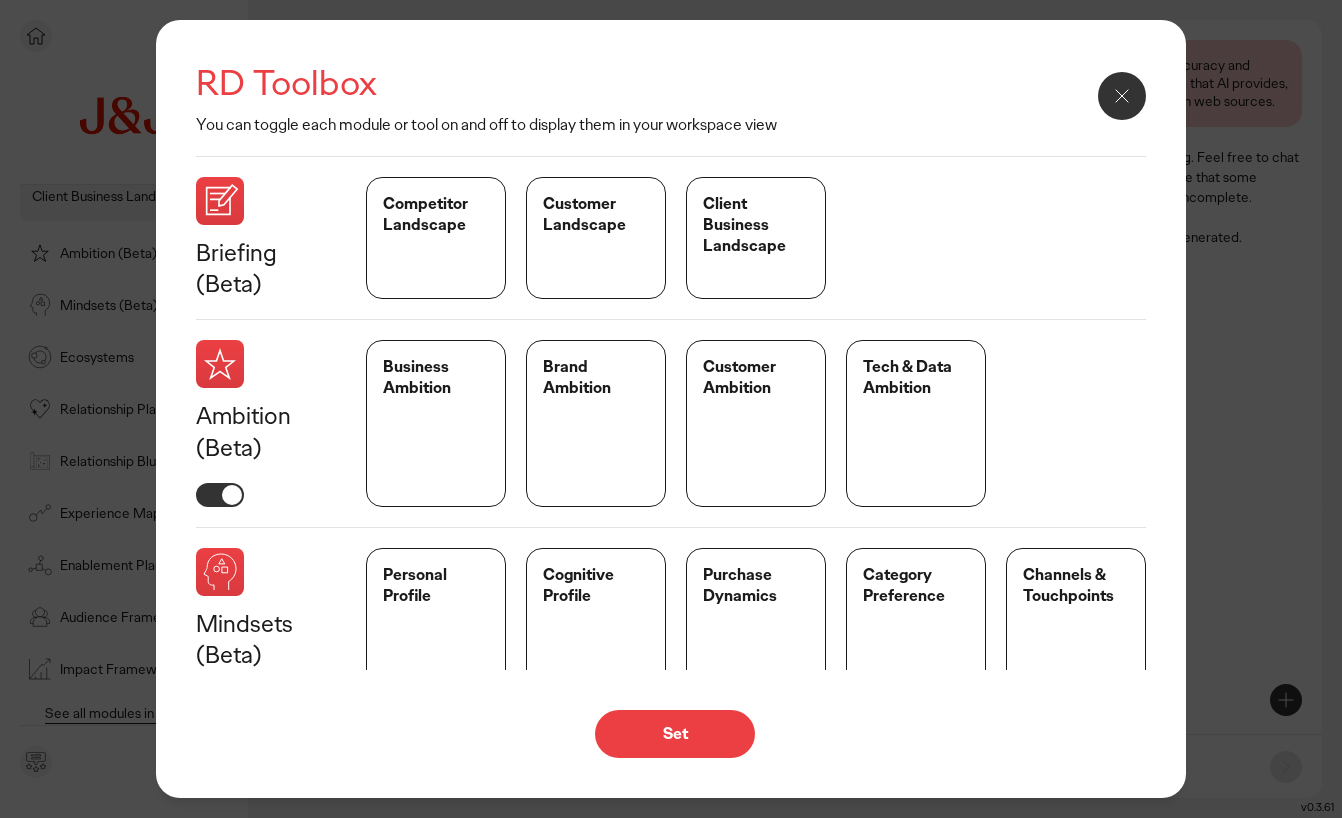 scroll, scrollTop: 0, scrollLeft: 0, axis: both 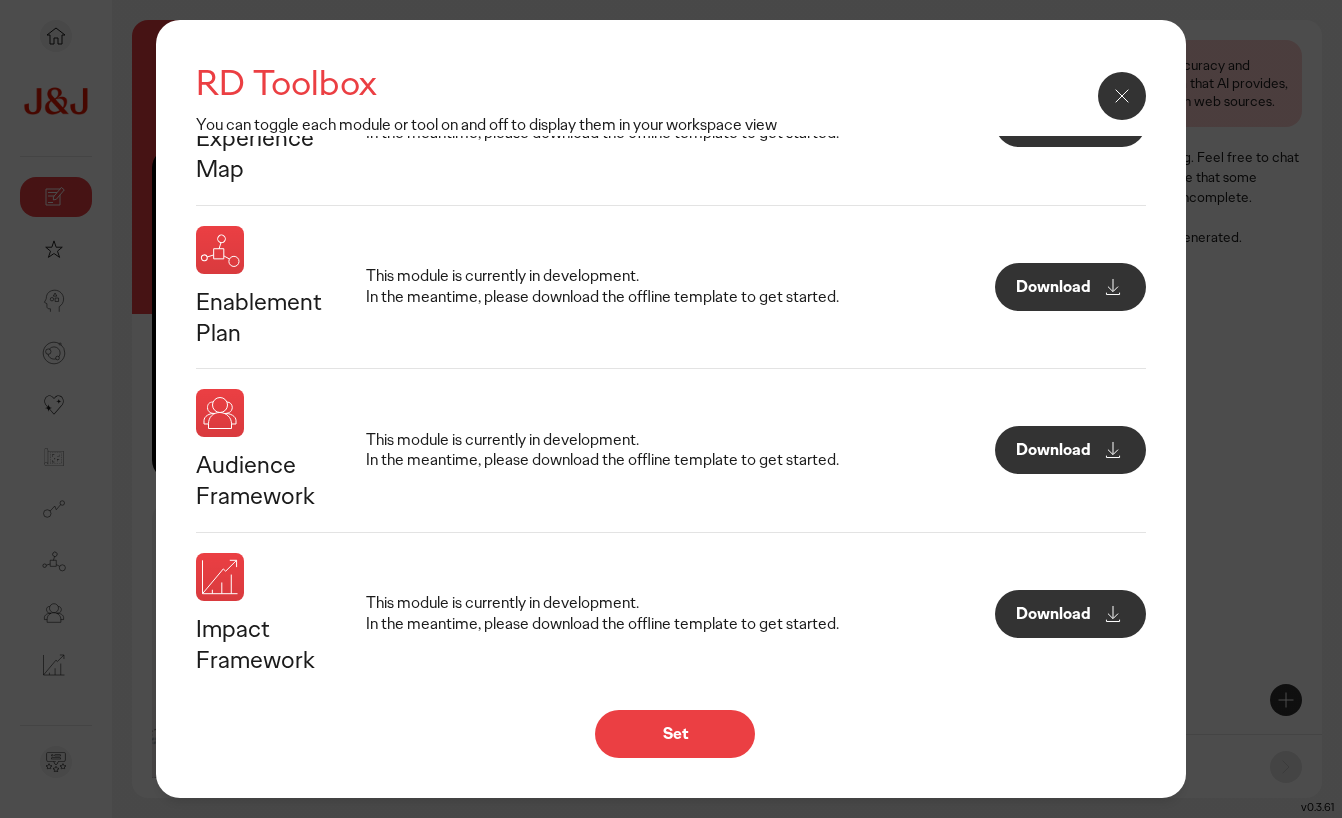 click 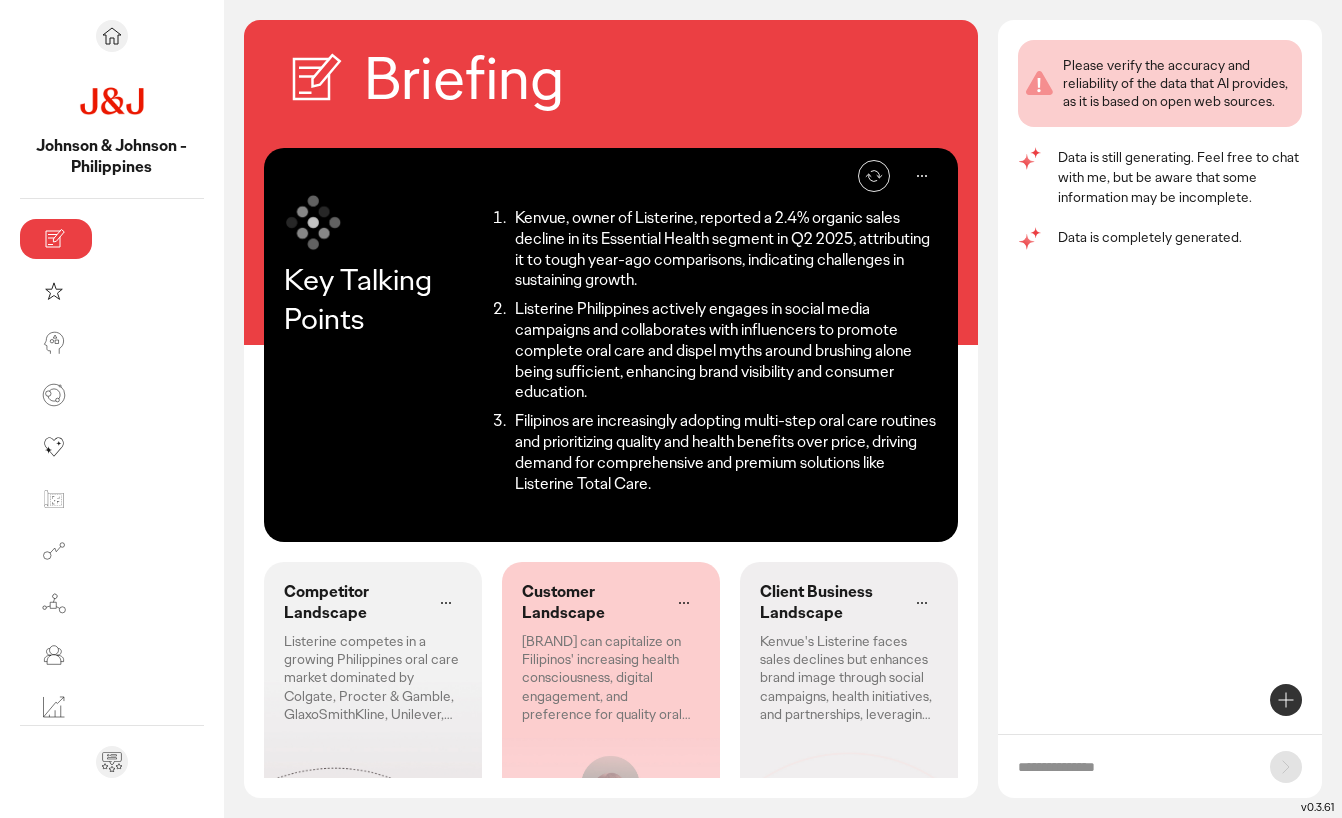 scroll, scrollTop: 0, scrollLeft: 0, axis: both 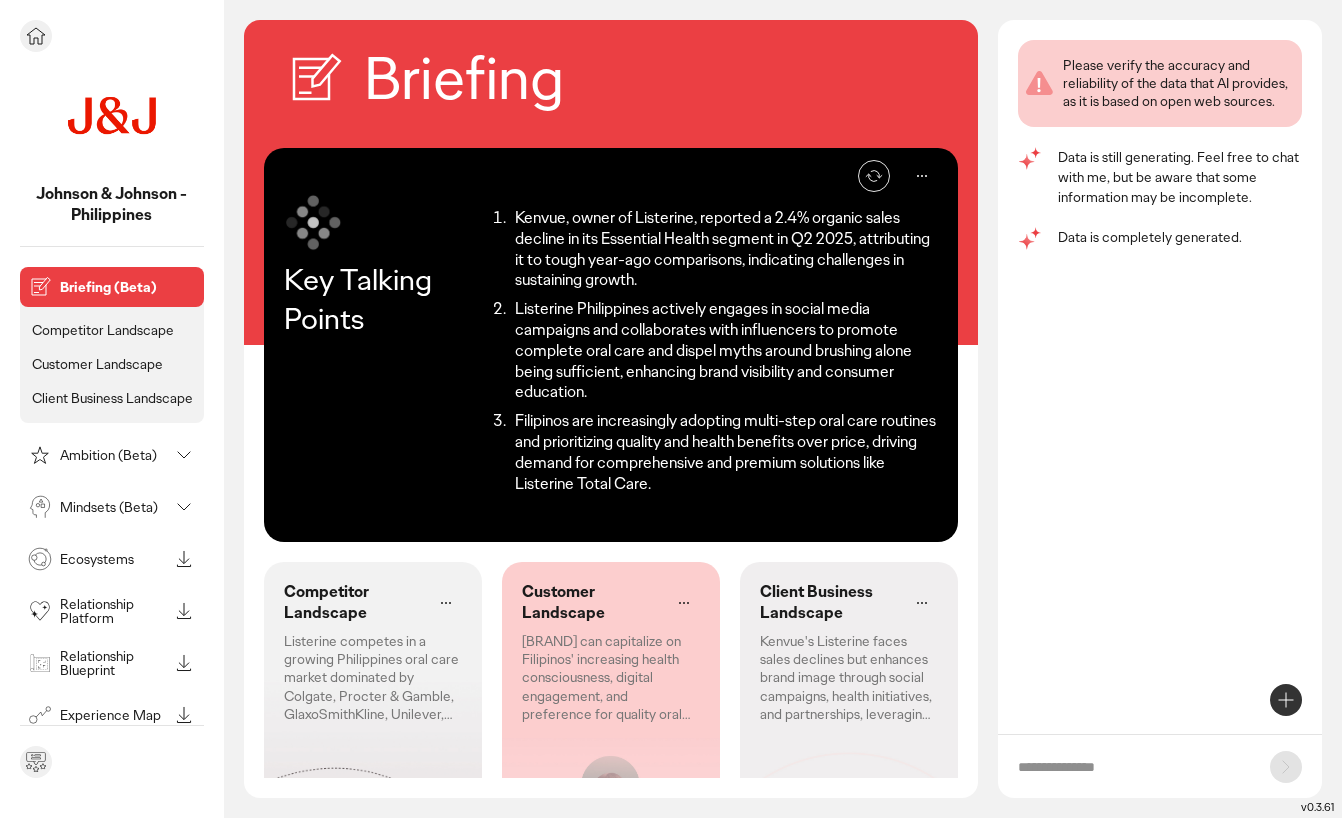 click 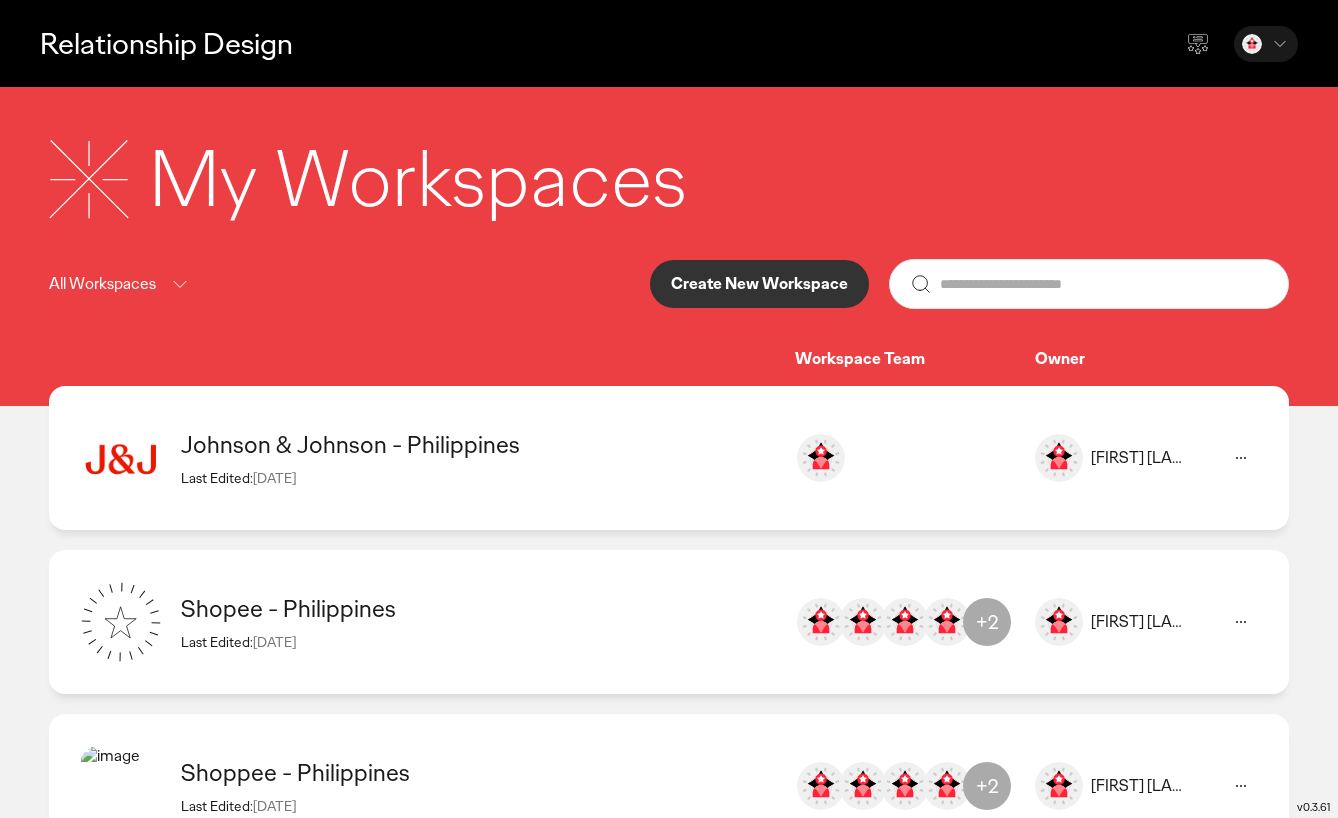 click 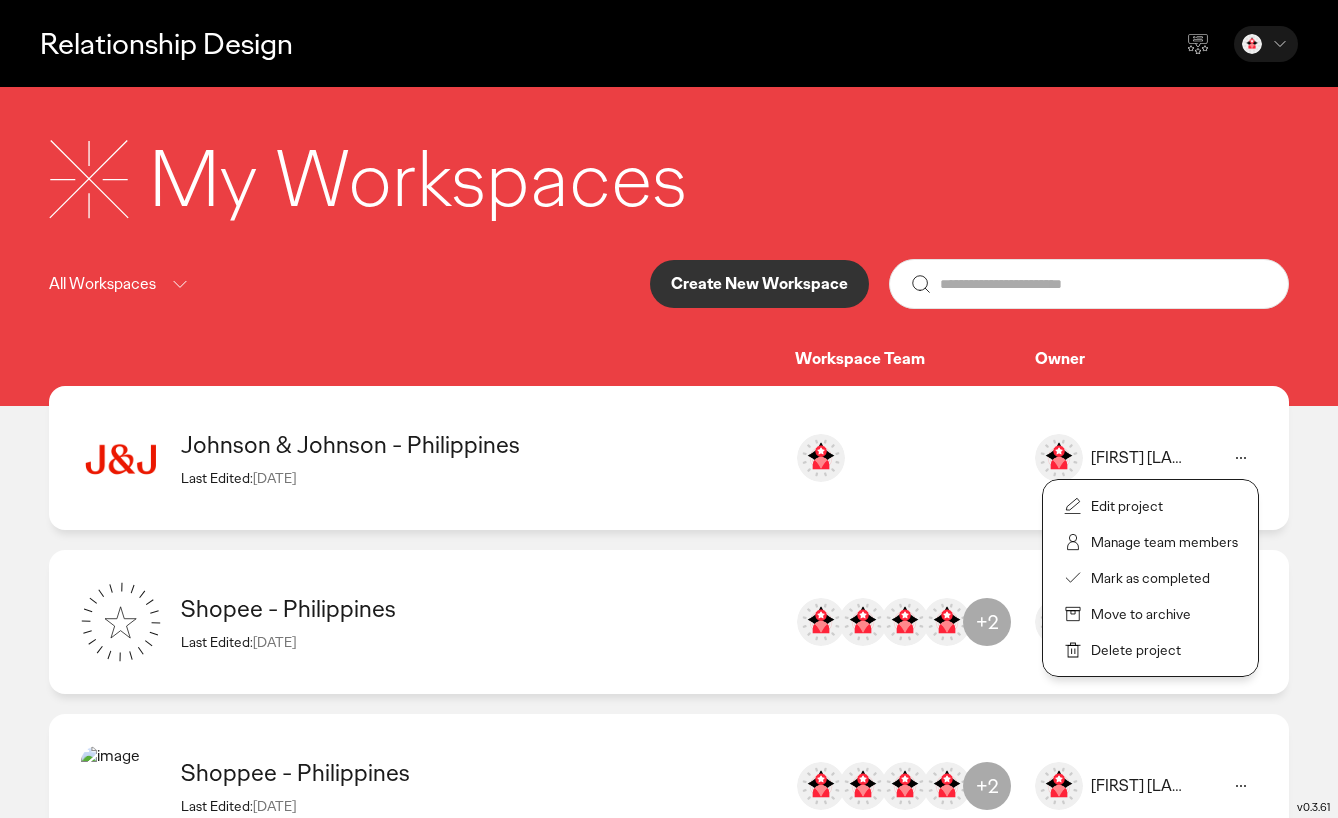 click on "Manage team members" 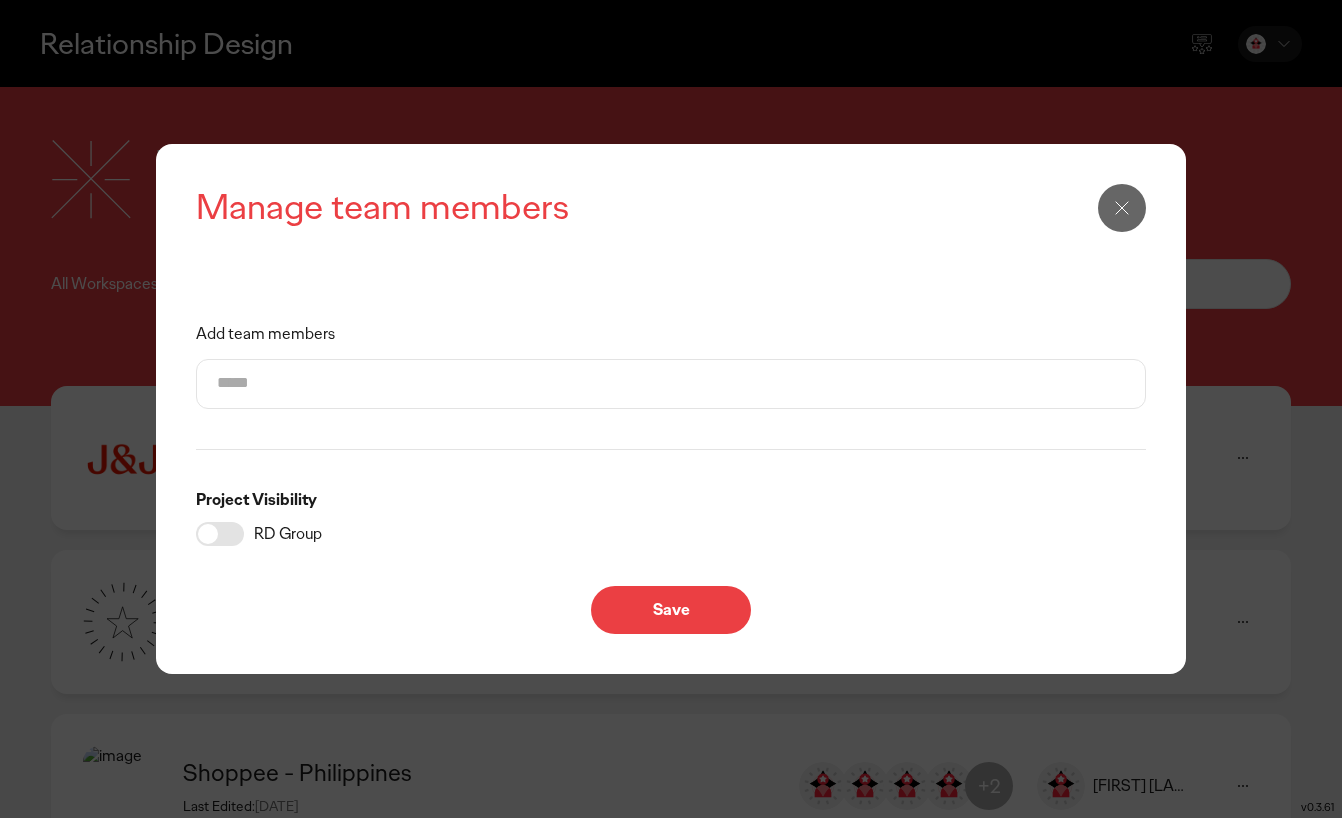 click on "Add team members" at bounding box center (671, 384) 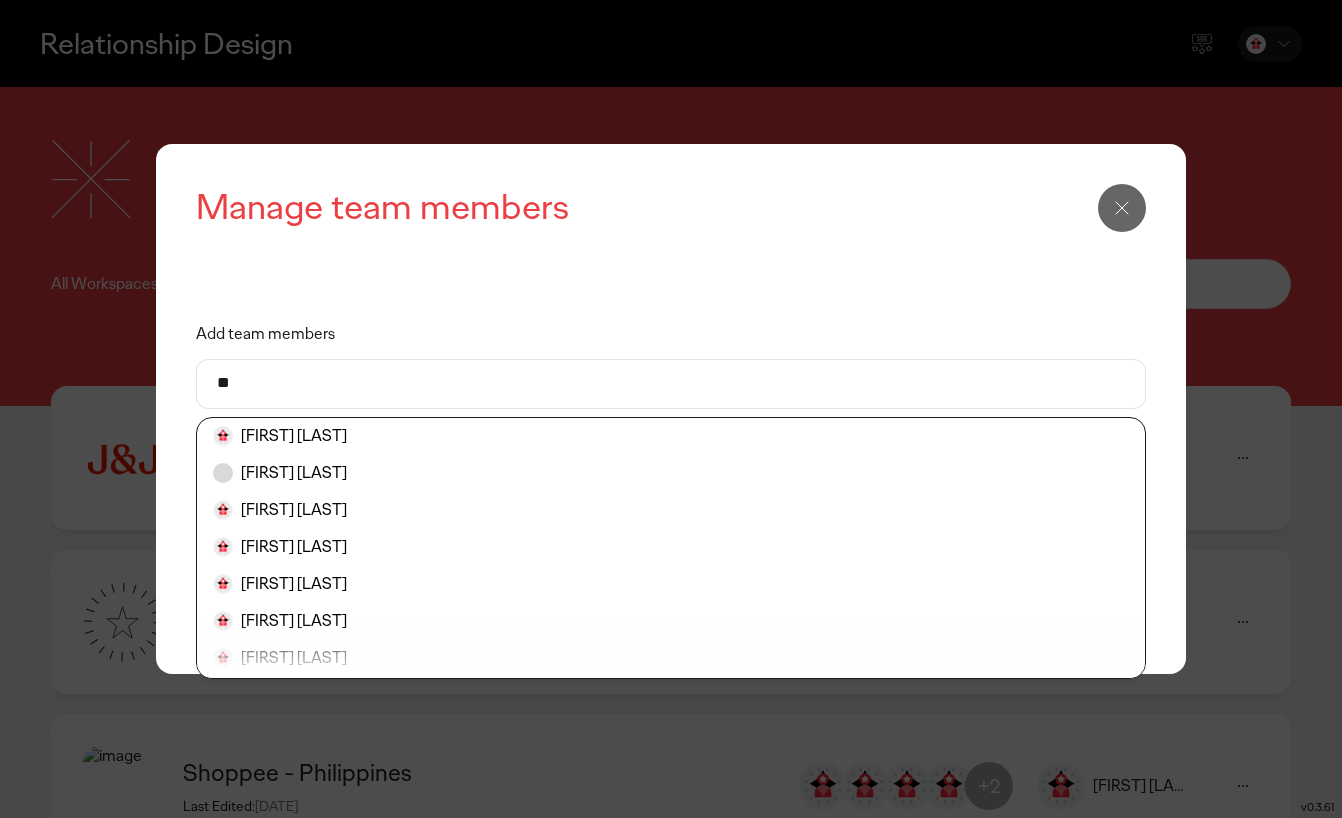 type on "*" 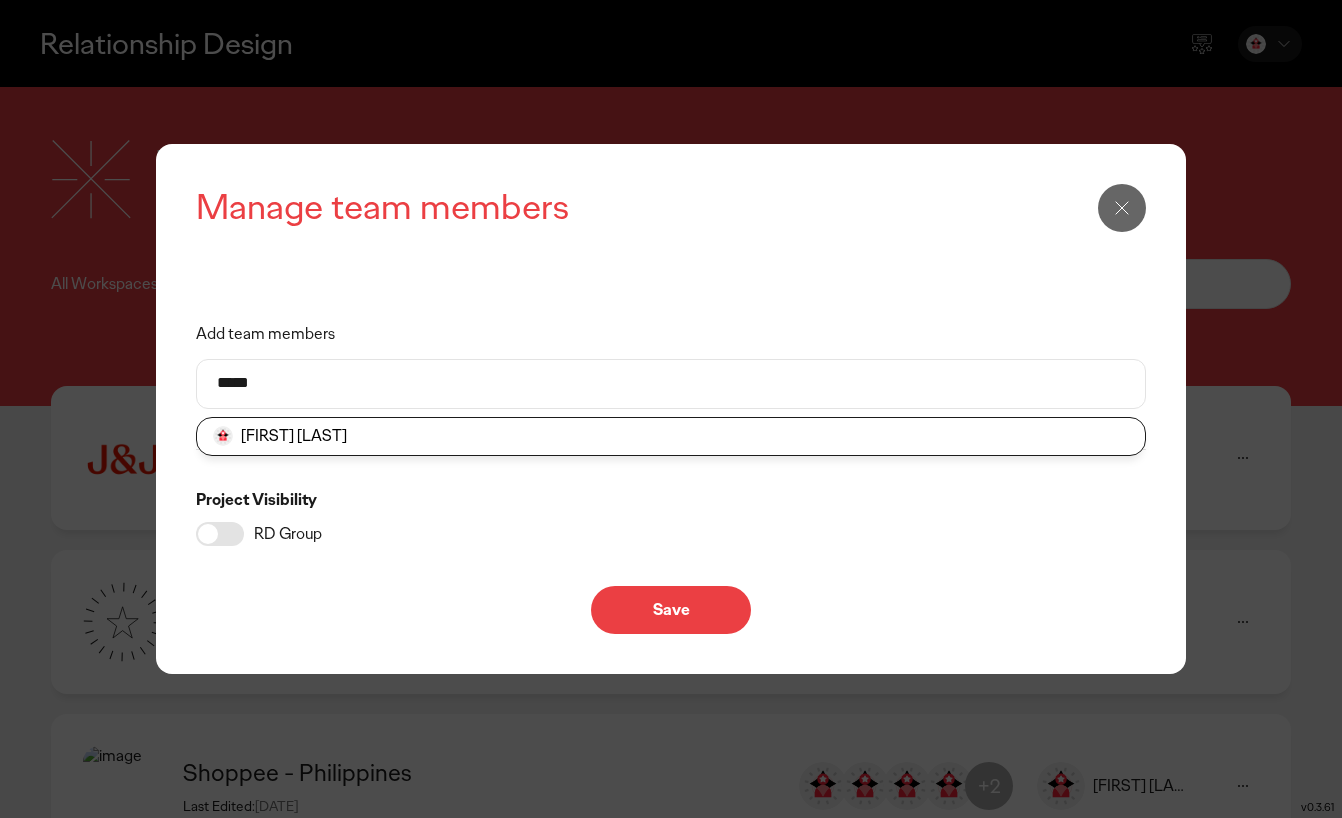 type on "*****" 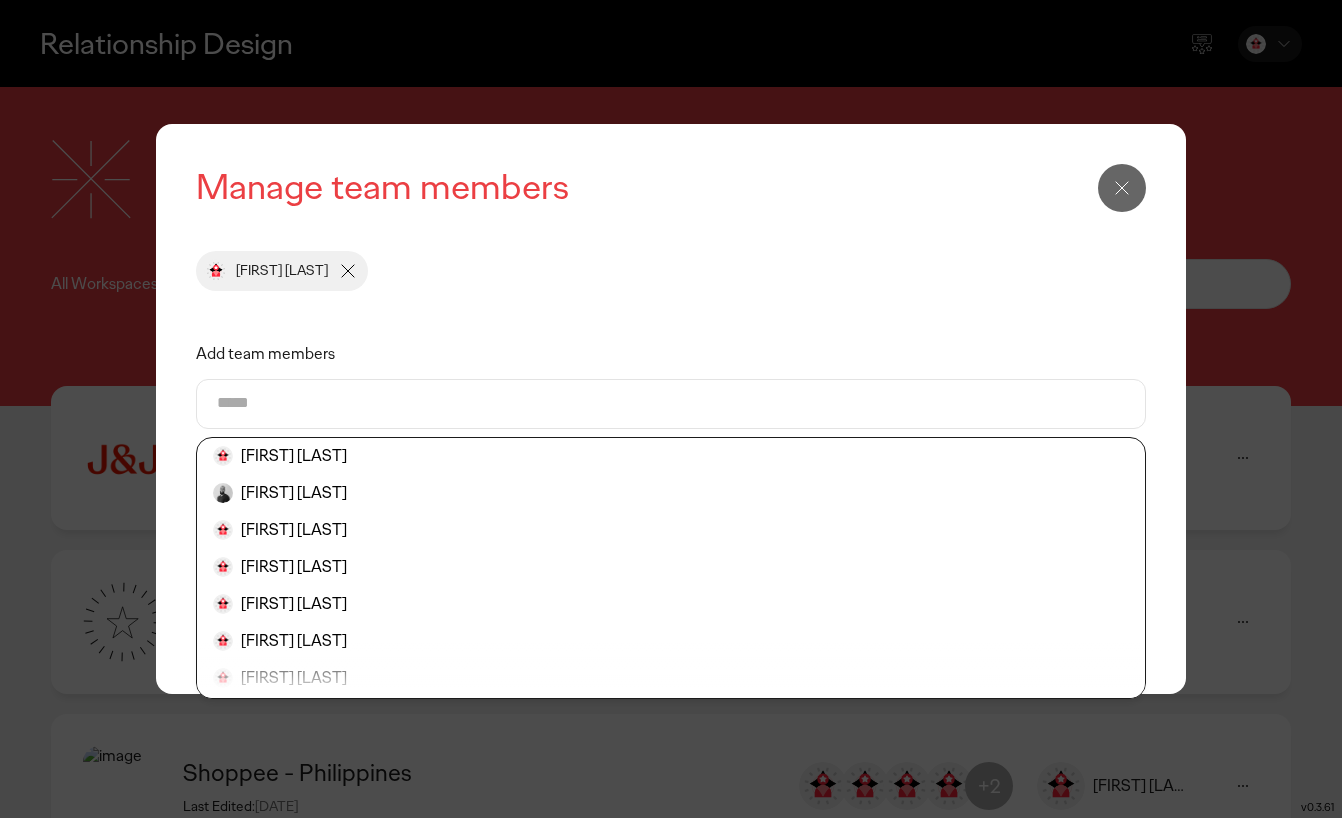 click on "Add team members" at bounding box center (671, 404) 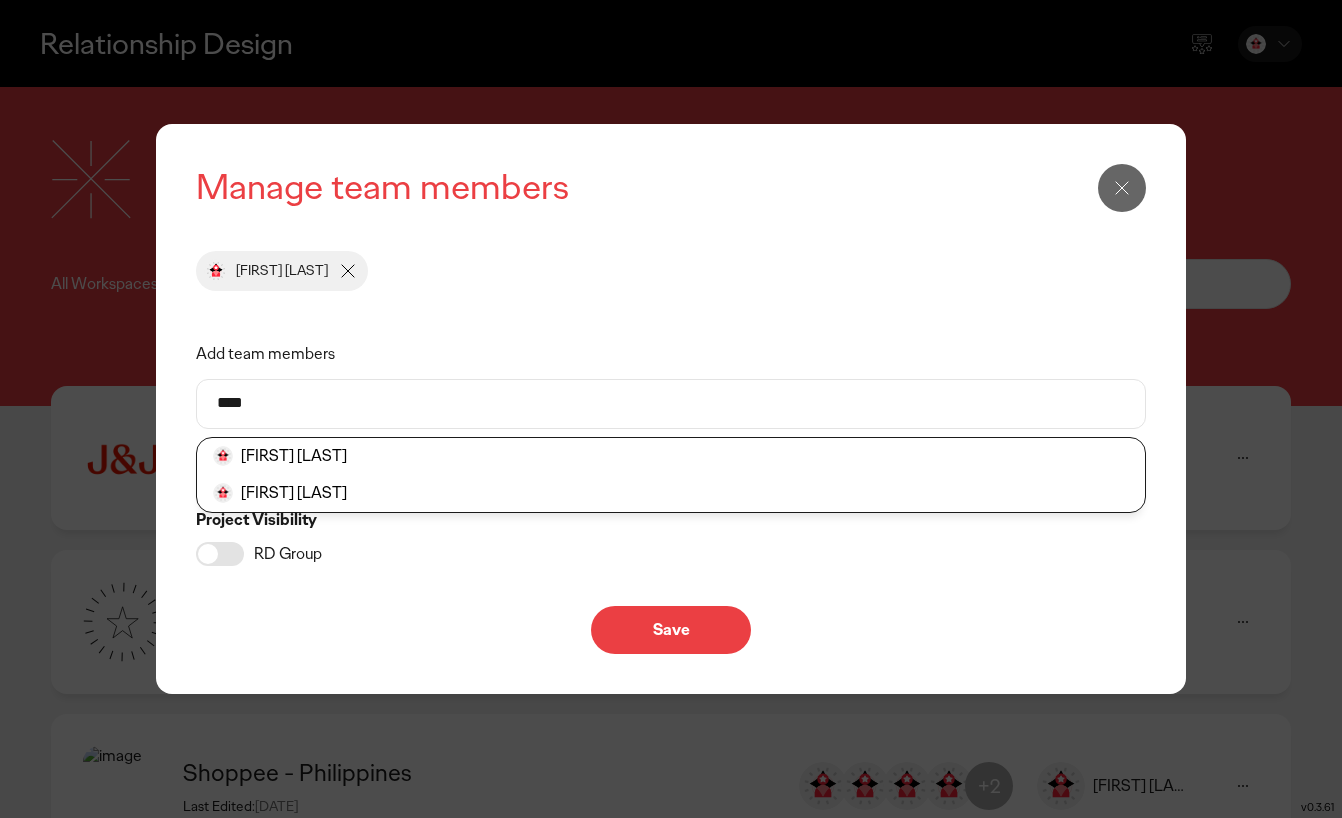 type on "****" 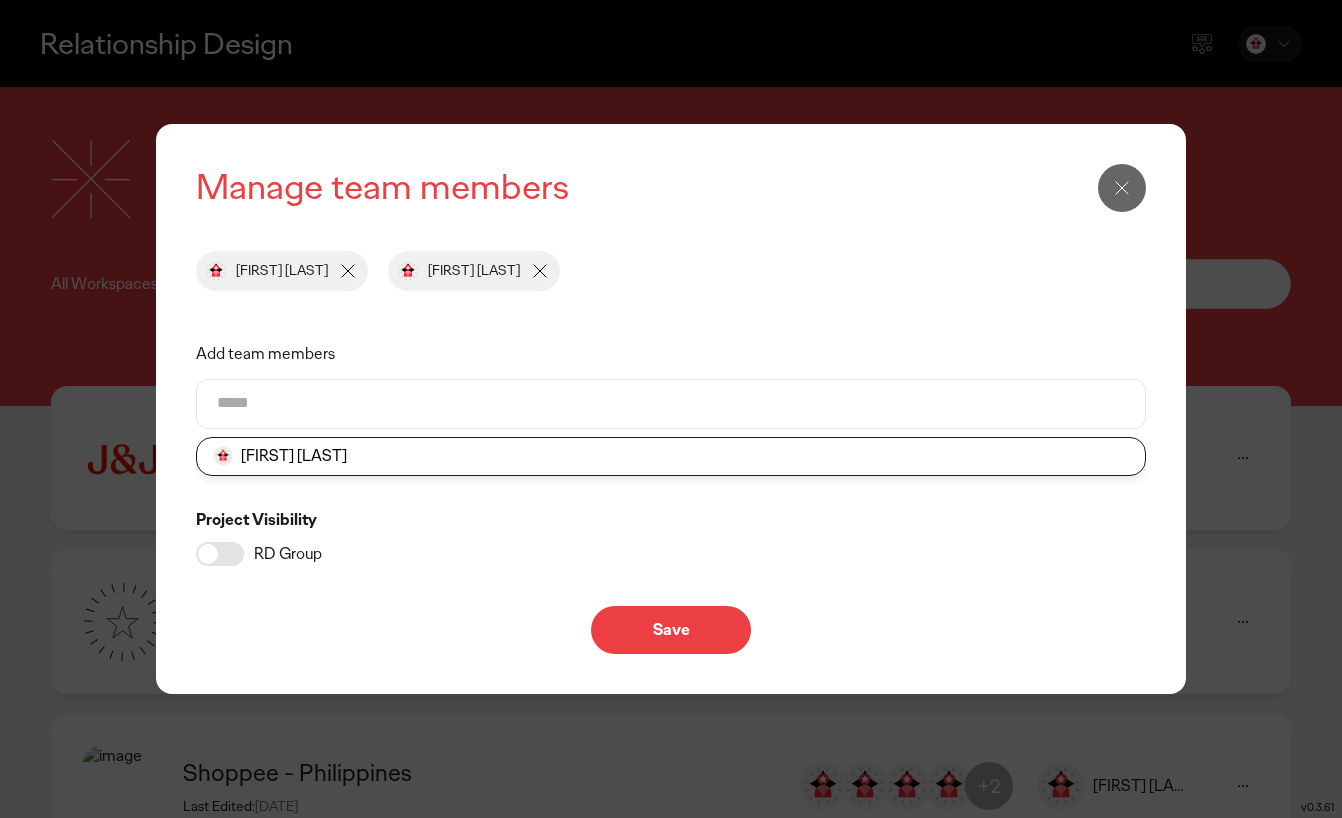 click on "Save" at bounding box center [671, 630] 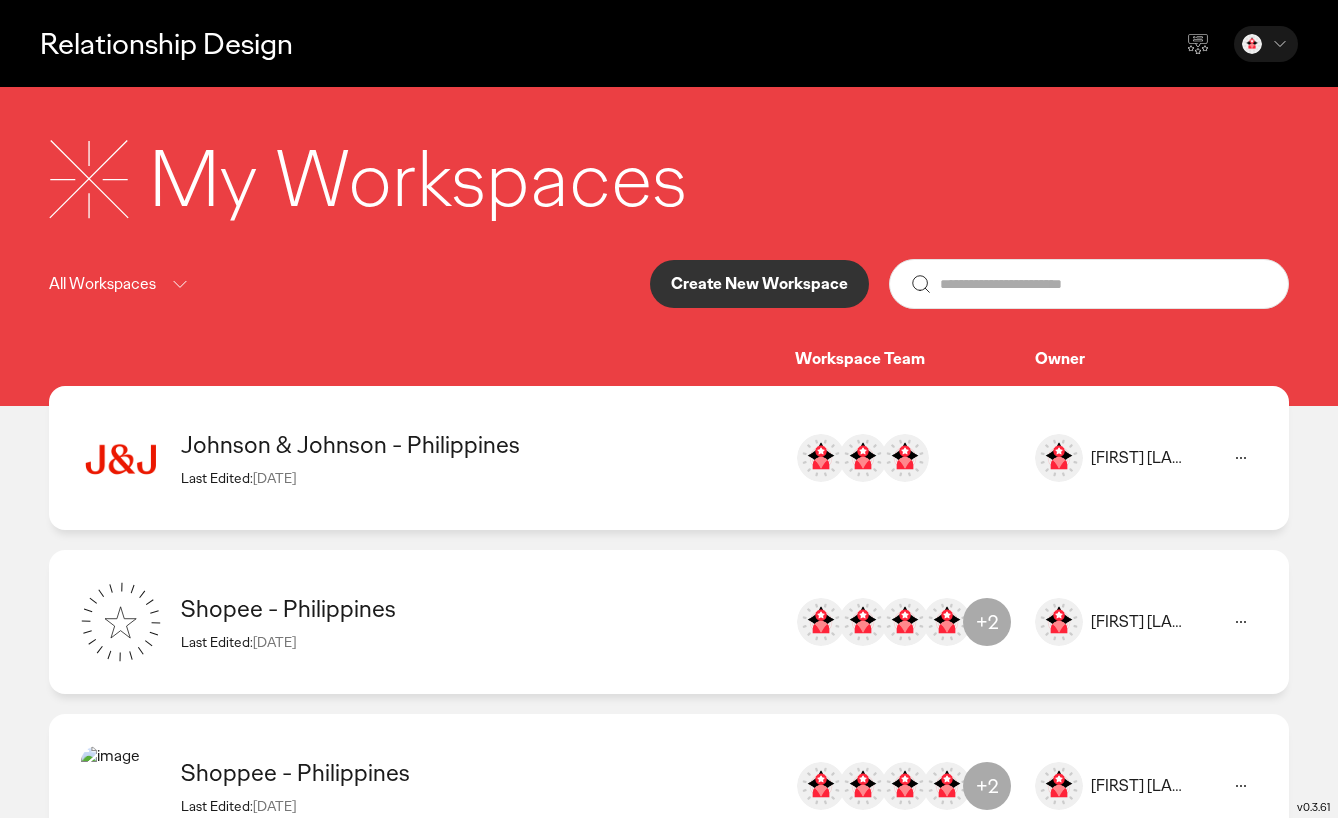click on "Johnson & Johnson - Philippines  Last Edited:  08 Aug 2025 Ina Chan ina.chan@ogilvy.com Kate Lu kate.lu@ogilvy.com Kitchie Diaz kitchie.diaz@ogilvy.com Ina Chan" 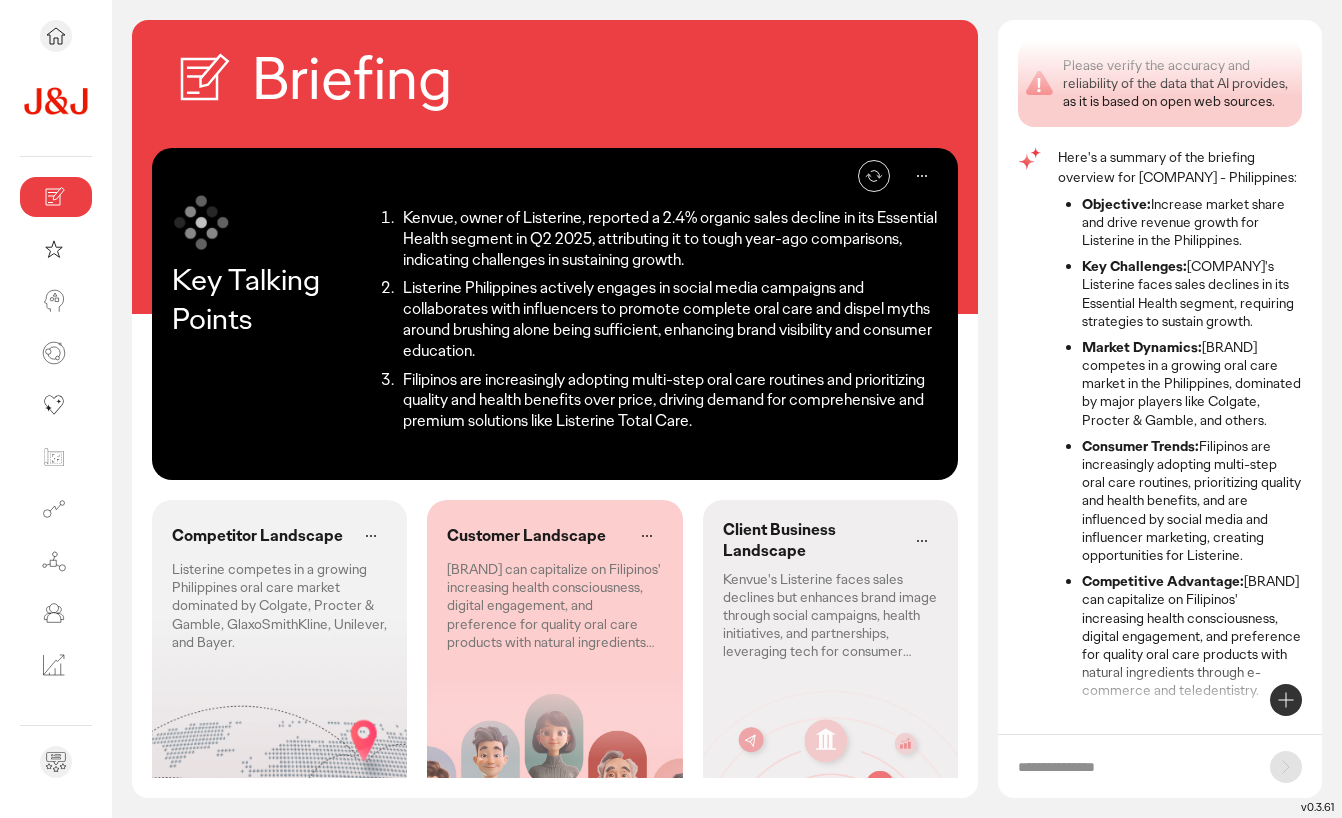 scroll, scrollTop: 51, scrollLeft: 0, axis: vertical 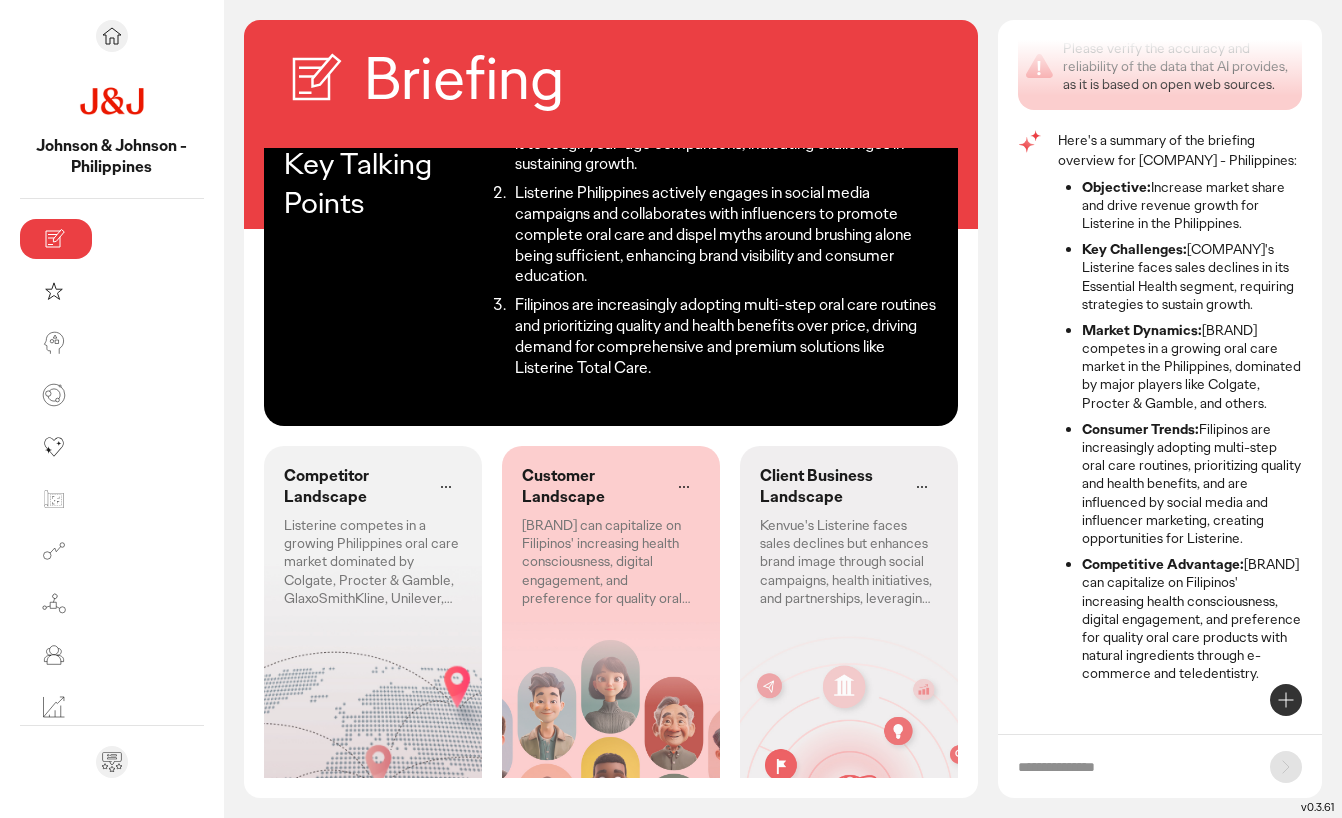 click on "Listerine competes in a growing Philippines oral care market dominated by Colgate, Procter & Gamble, GlaxoSmithKline, Unilever, and Bayer." 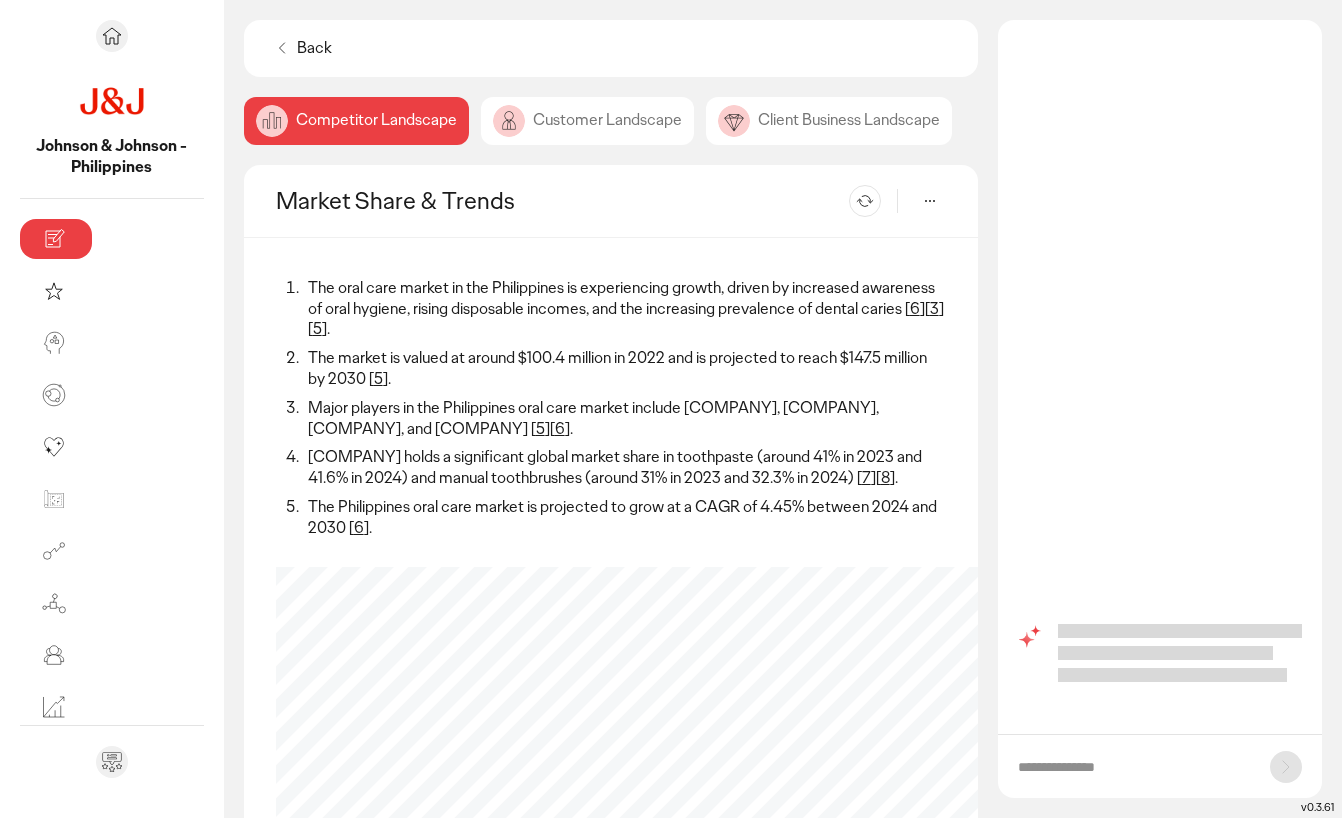 scroll, scrollTop: 0, scrollLeft: 0, axis: both 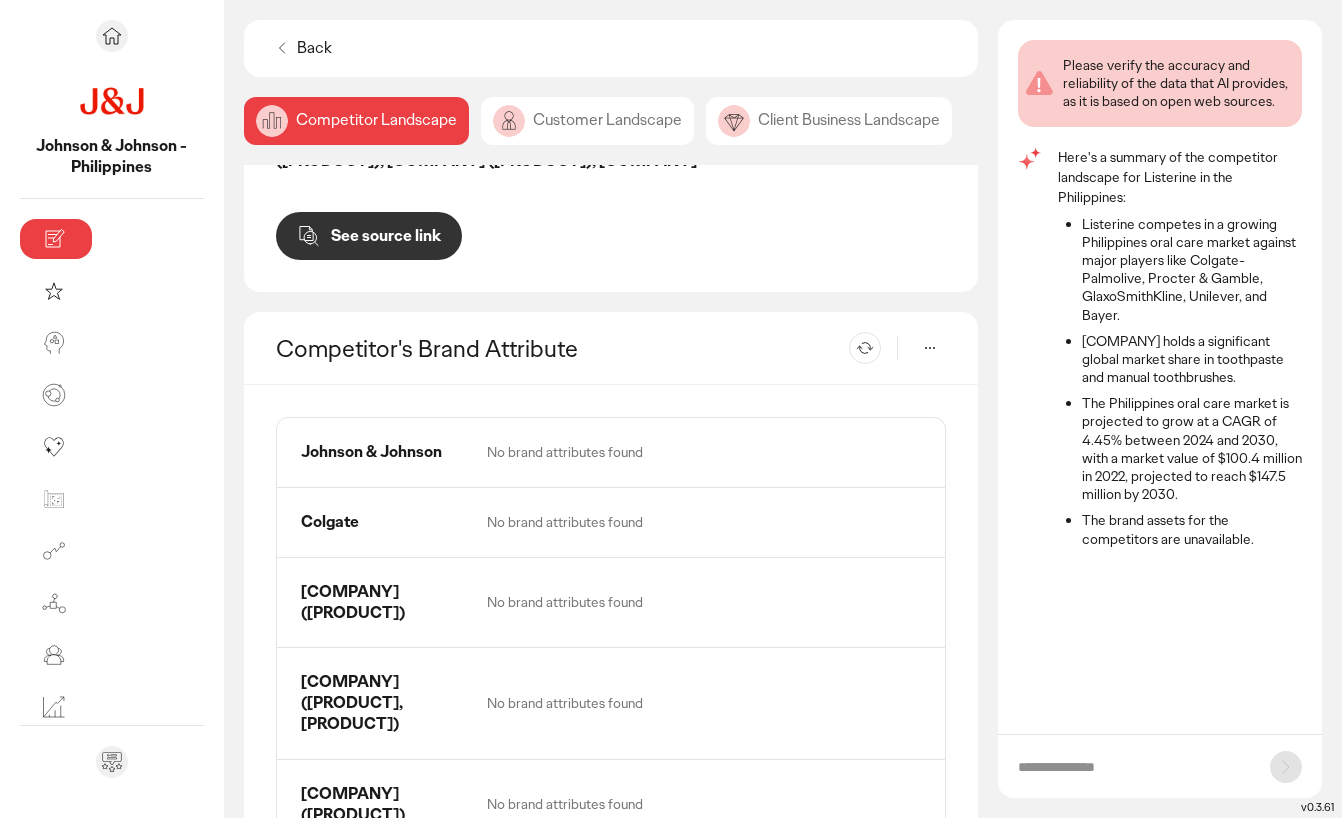 click on "Customer Landscape" 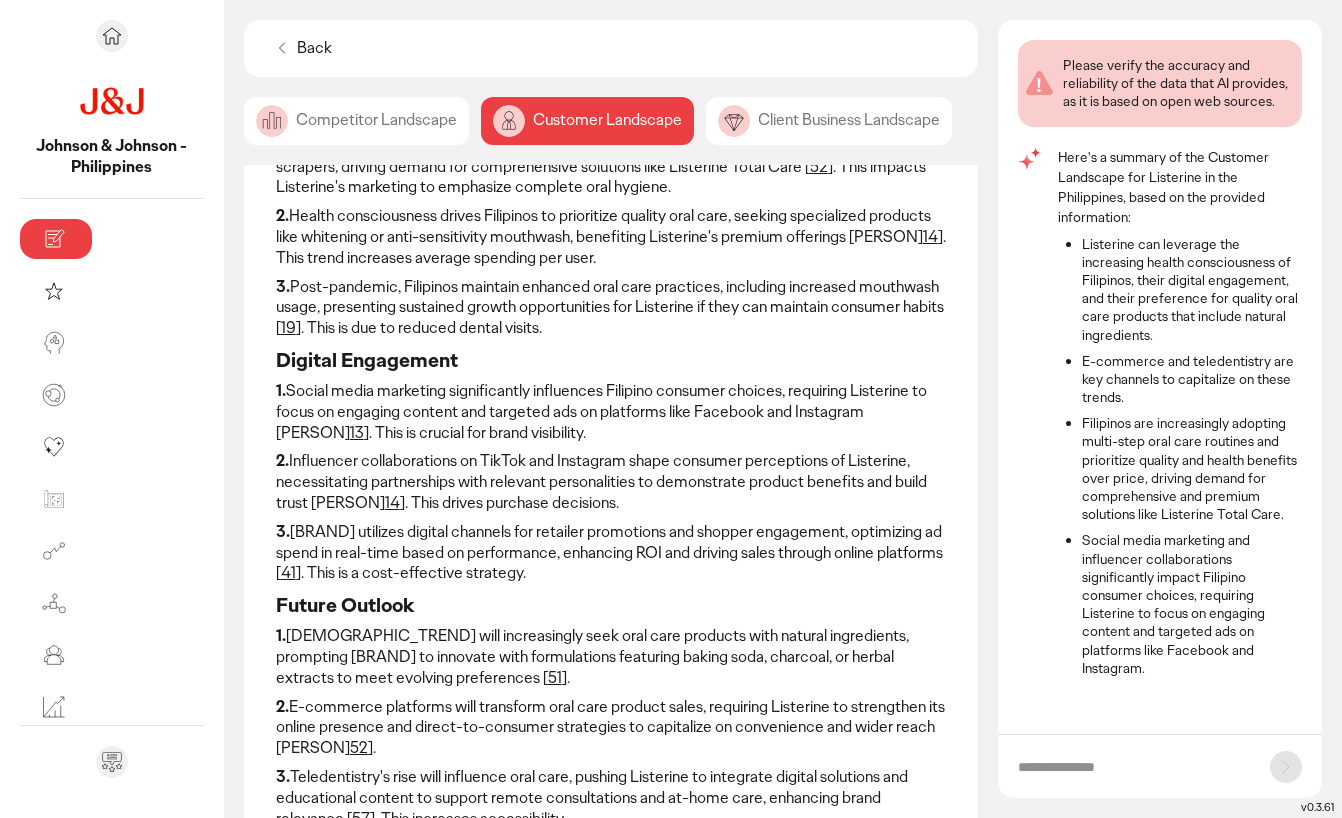 scroll, scrollTop: -25, scrollLeft: 0, axis: vertical 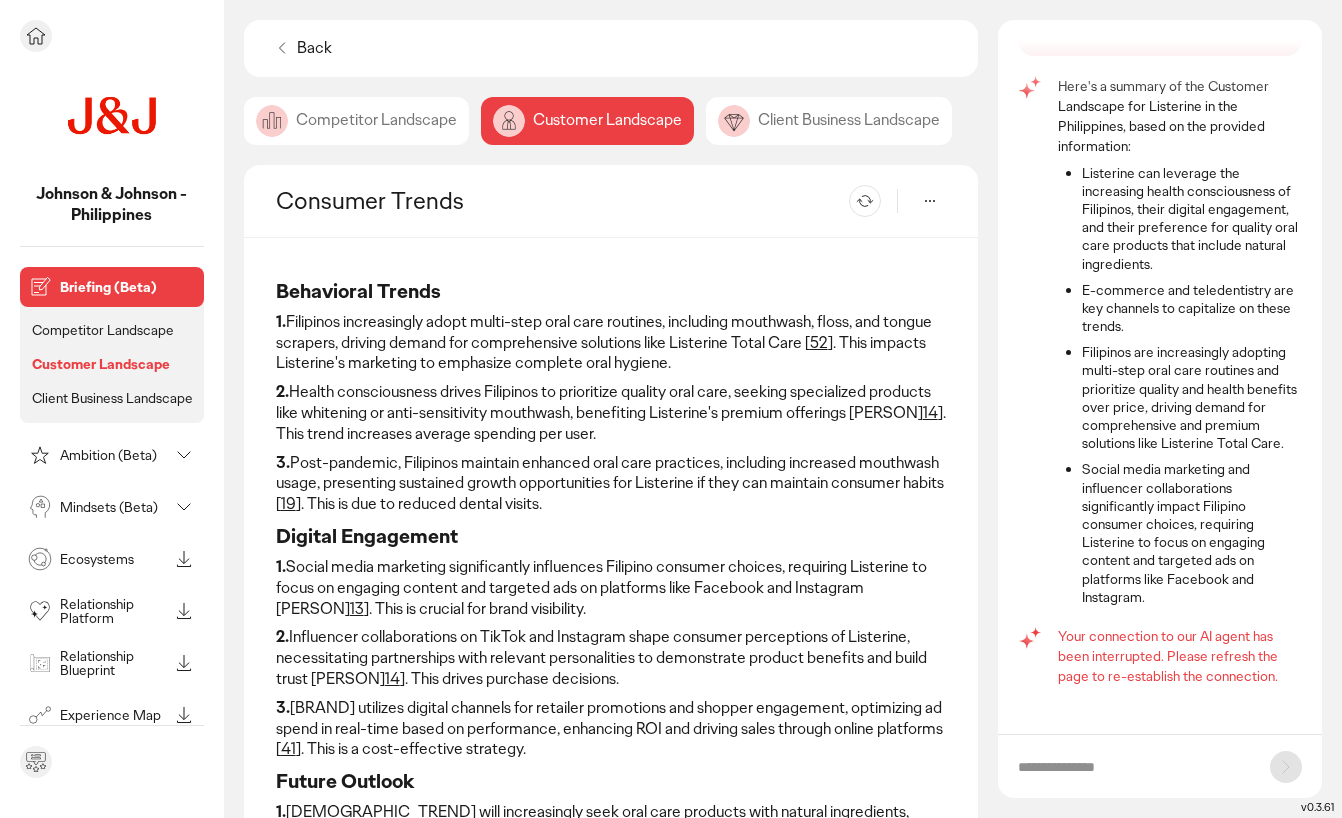 click on "Briefing (Beta)" at bounding box center [128, 287] 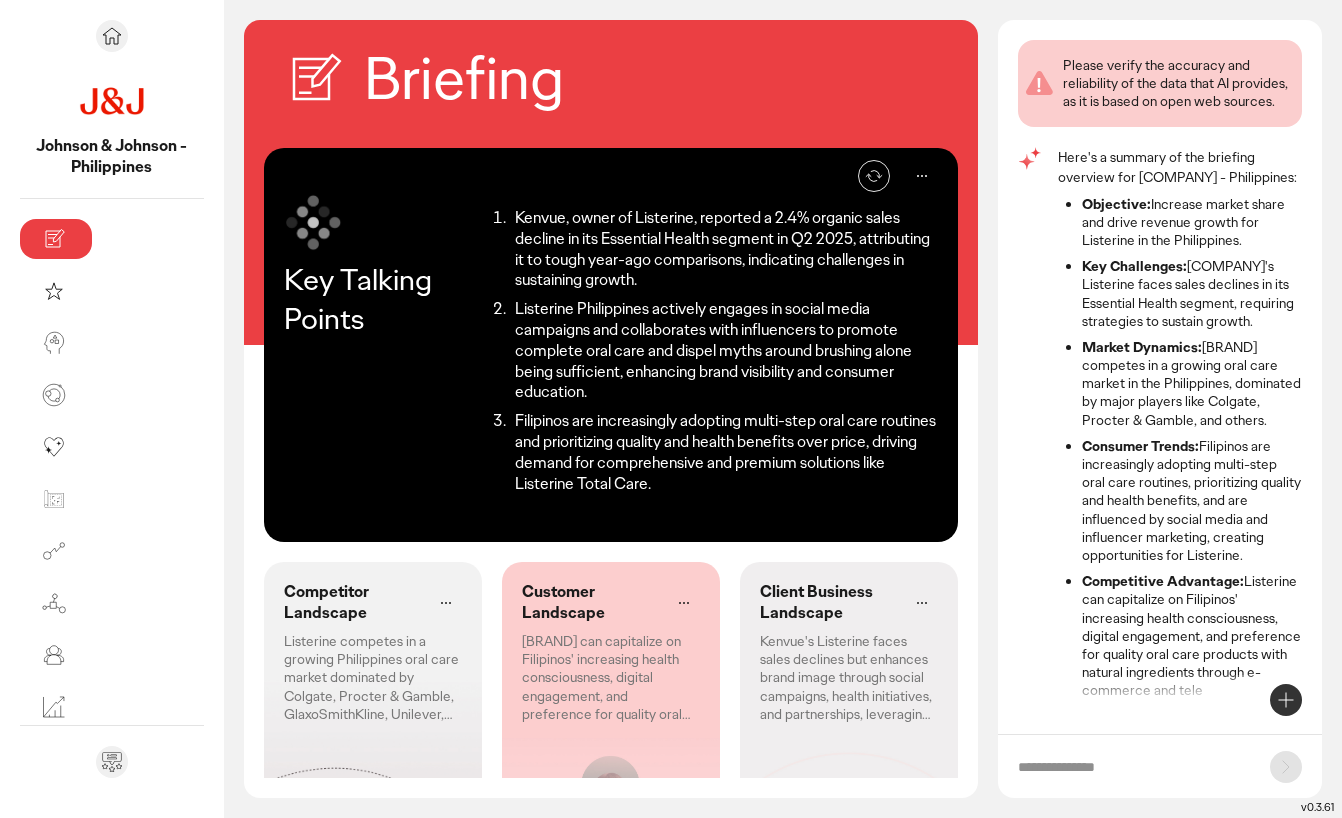 scroll, scrollTop: 51, scrollLeft: 0, axis: vertical 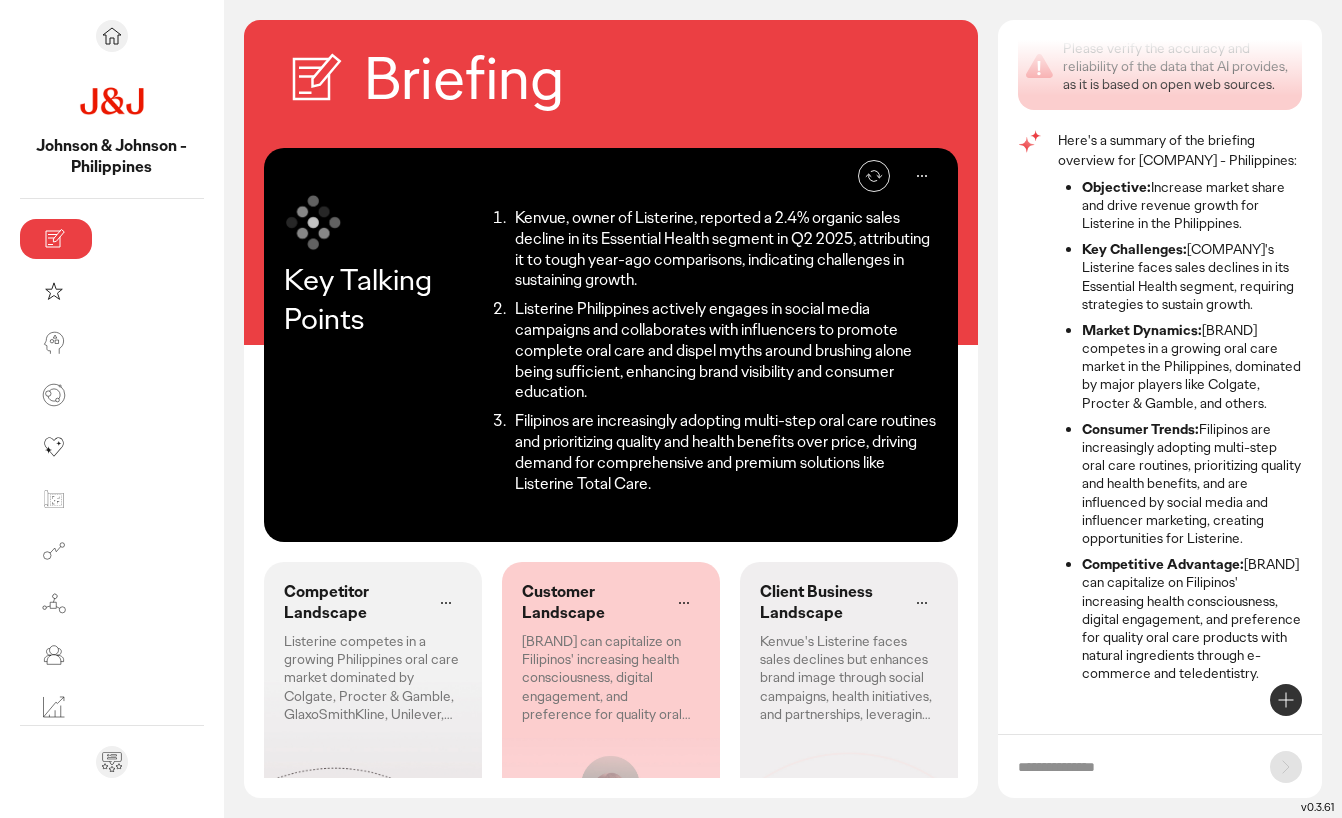 click on "Re-generate" at bounding box center (874, 176) 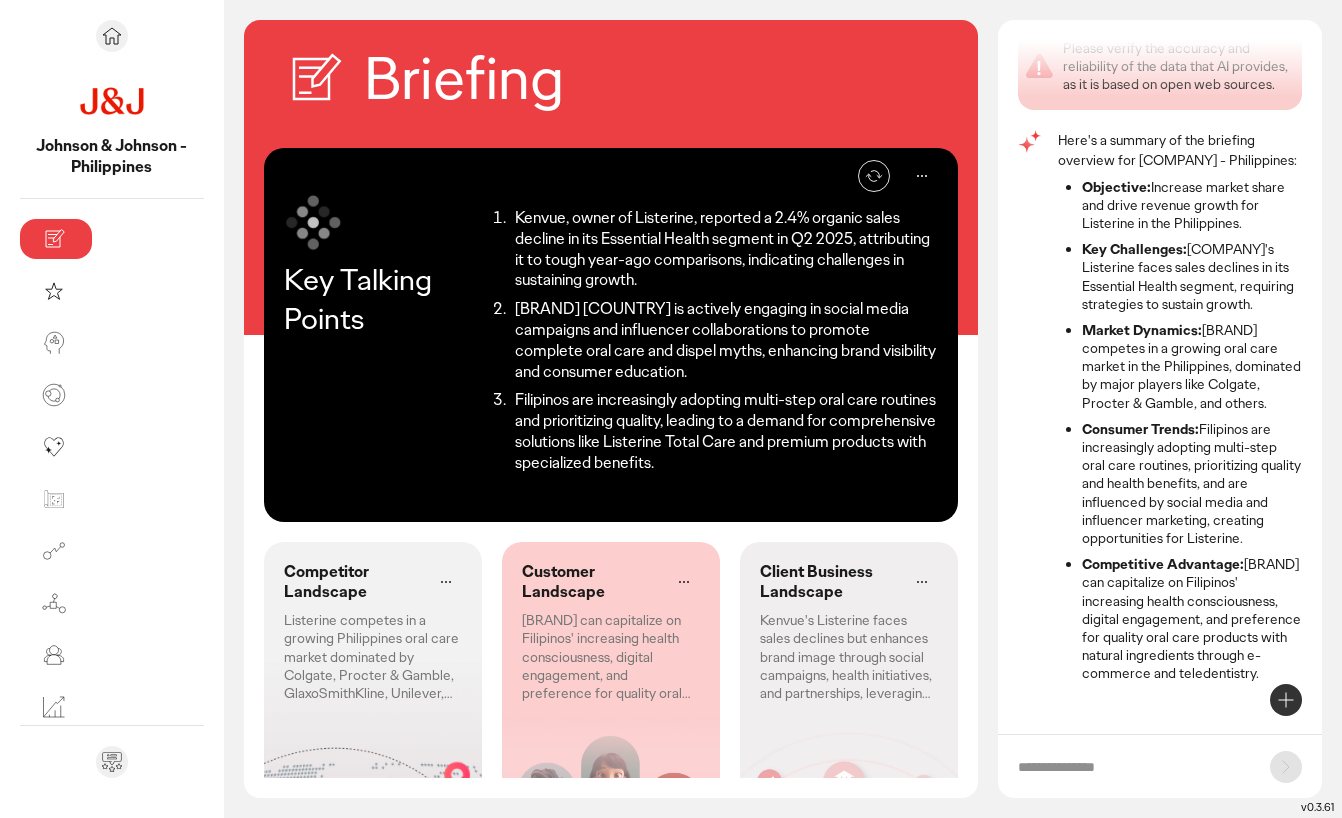 click 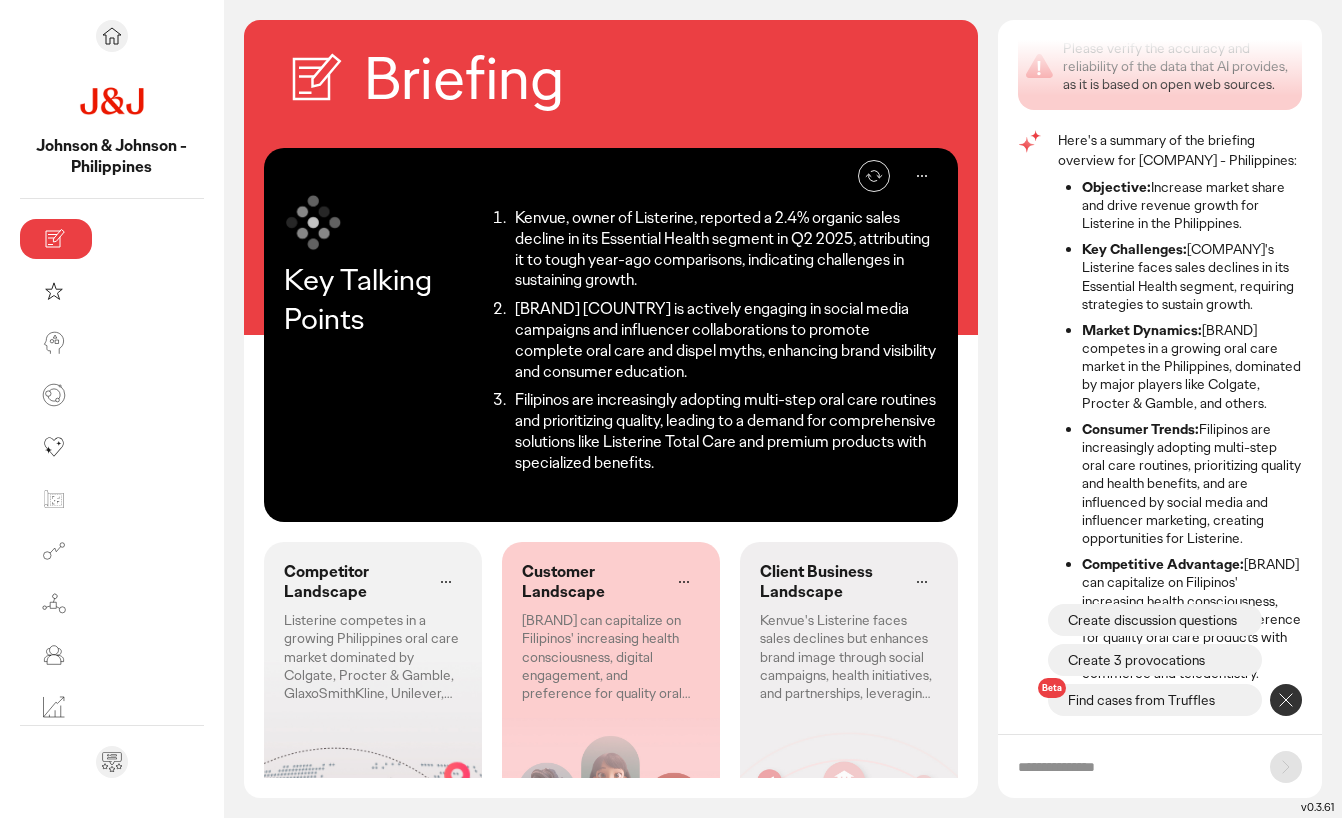 click at bounding box center (1134, 767) 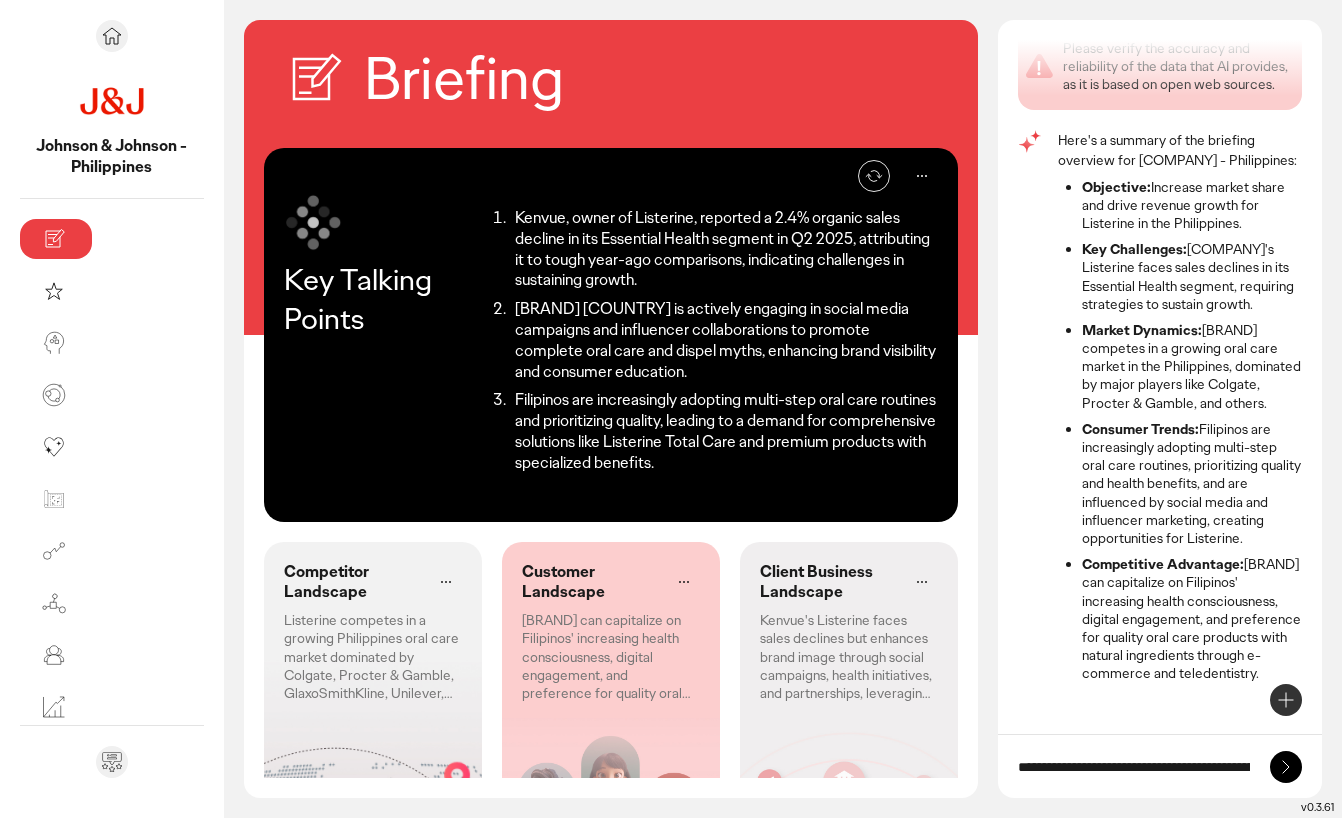 type on "**********" 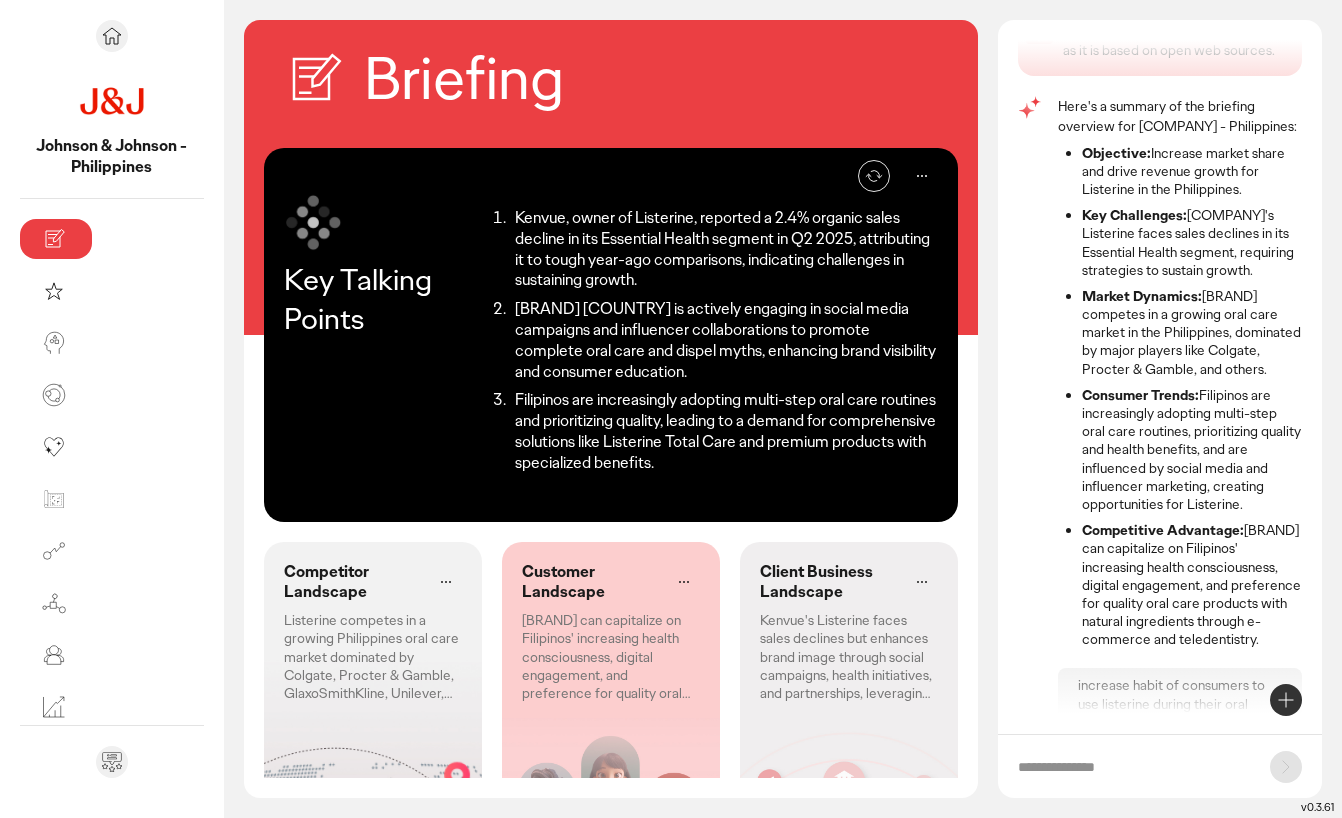 scroll, scrollTop: 219, scrollLeft: 0, axis: vertical 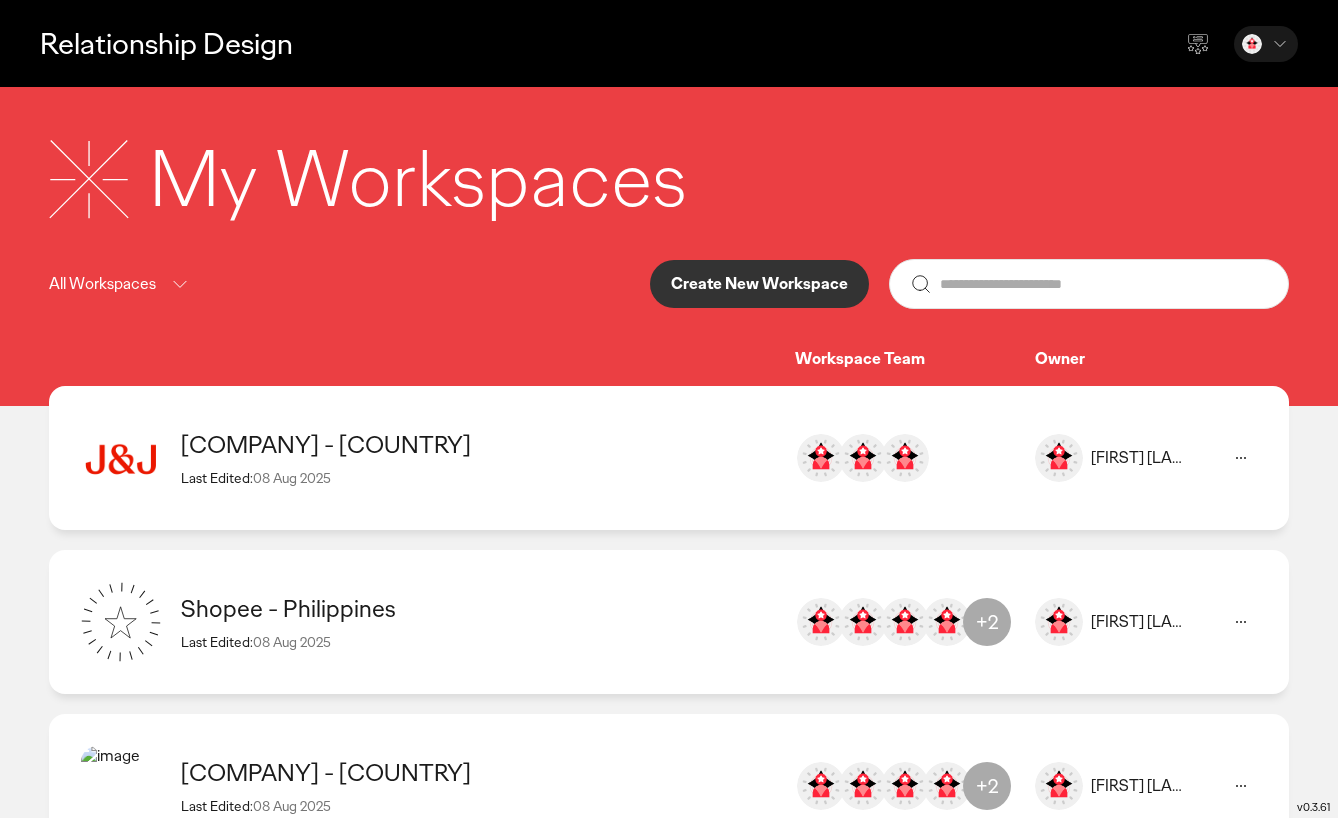 click on "Create New Workspace" at bounding box center (759, 284) 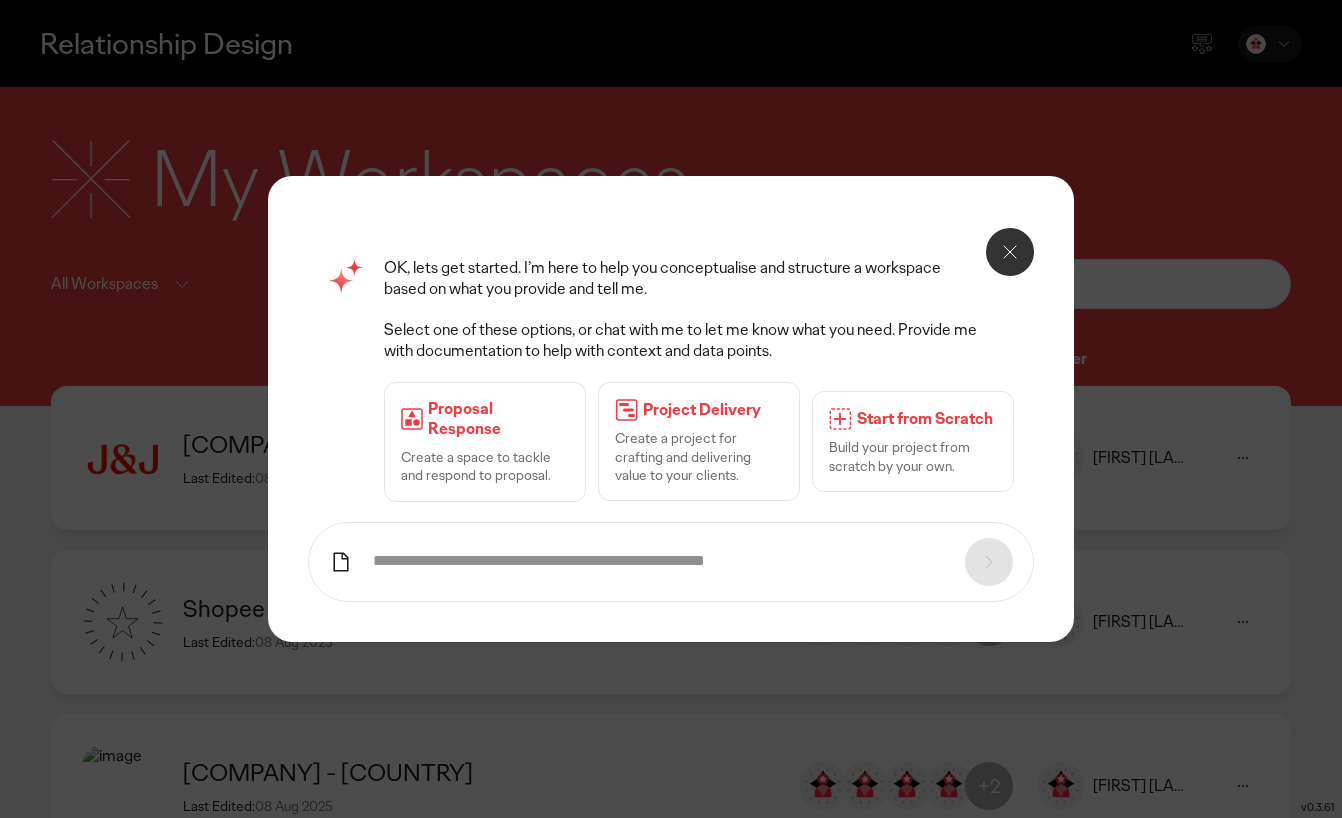 click at bounding box center [658, 561] 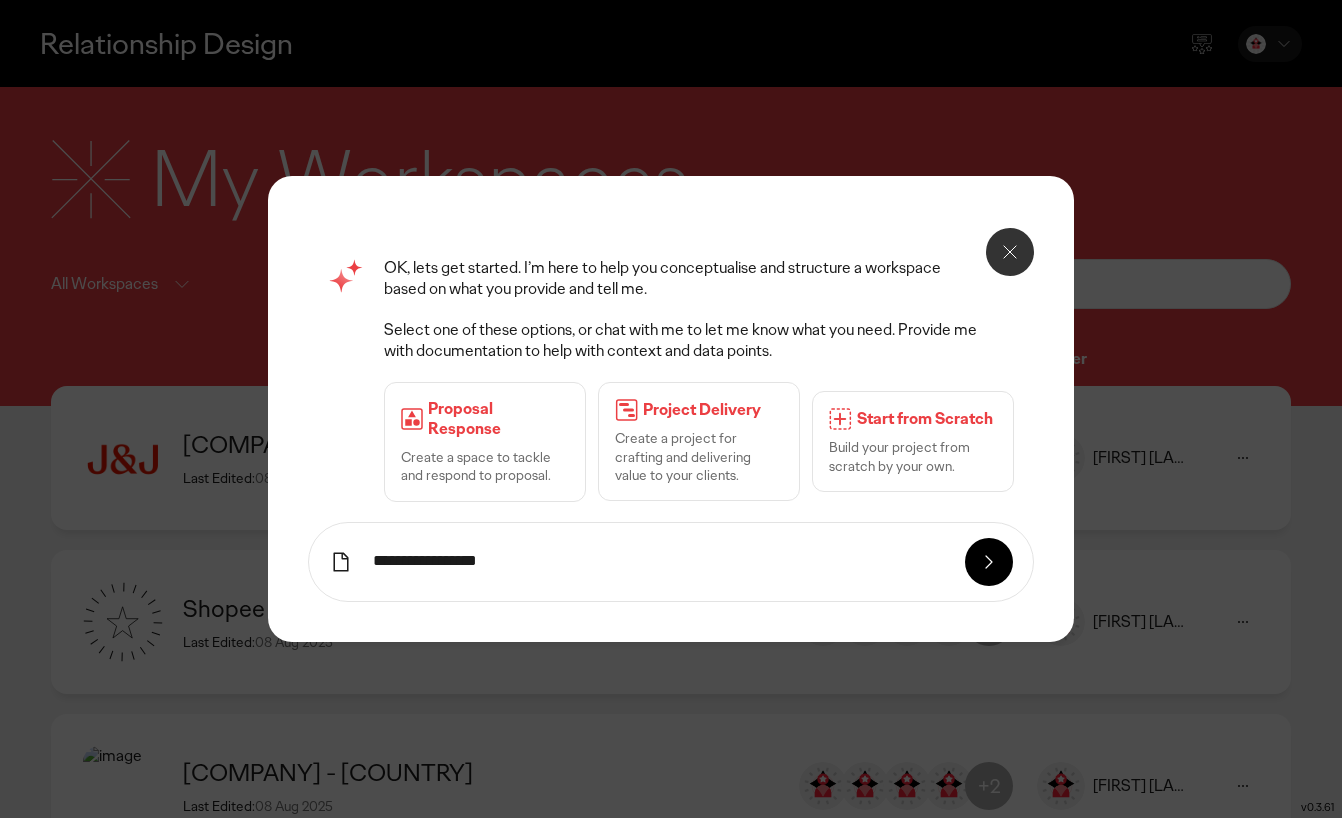 type on "**********" 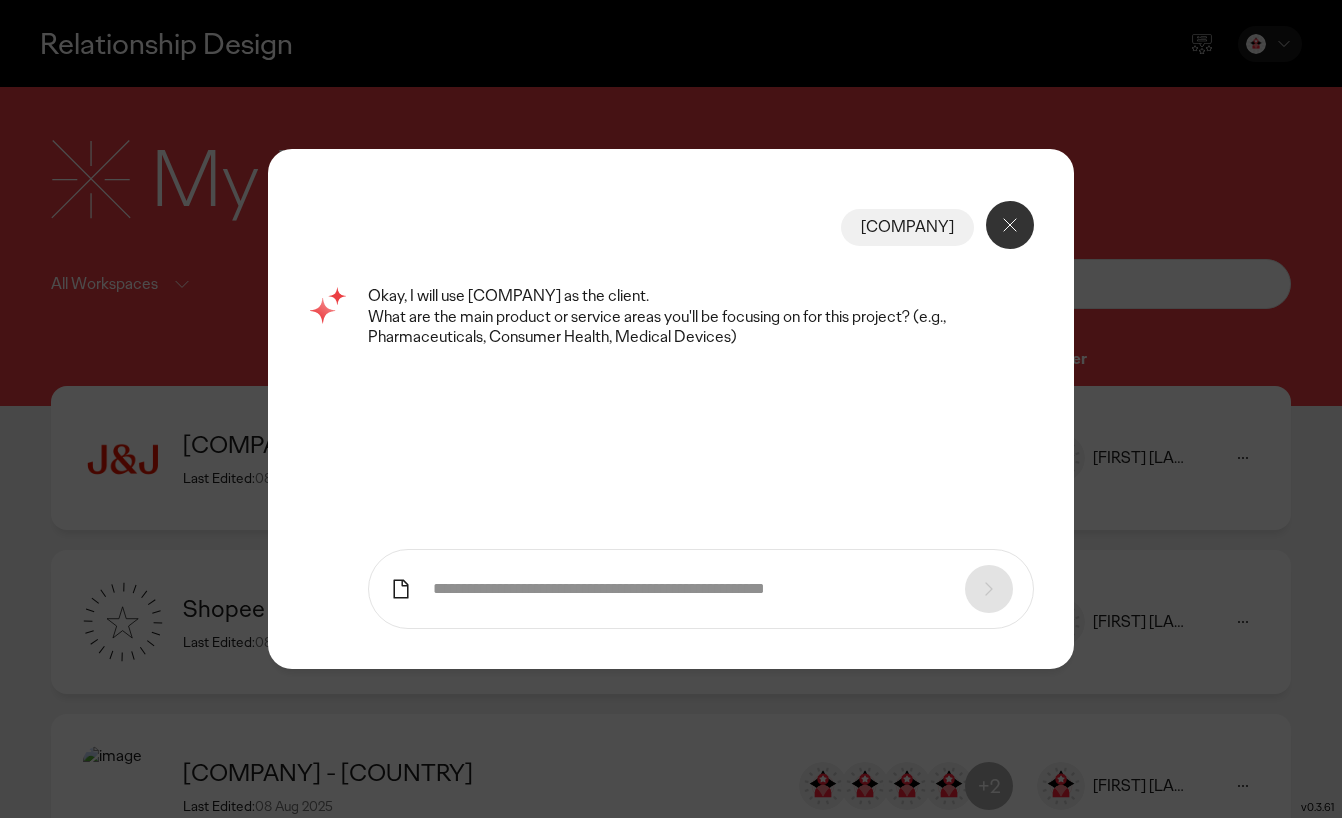 click at bounding box center [688, 589] 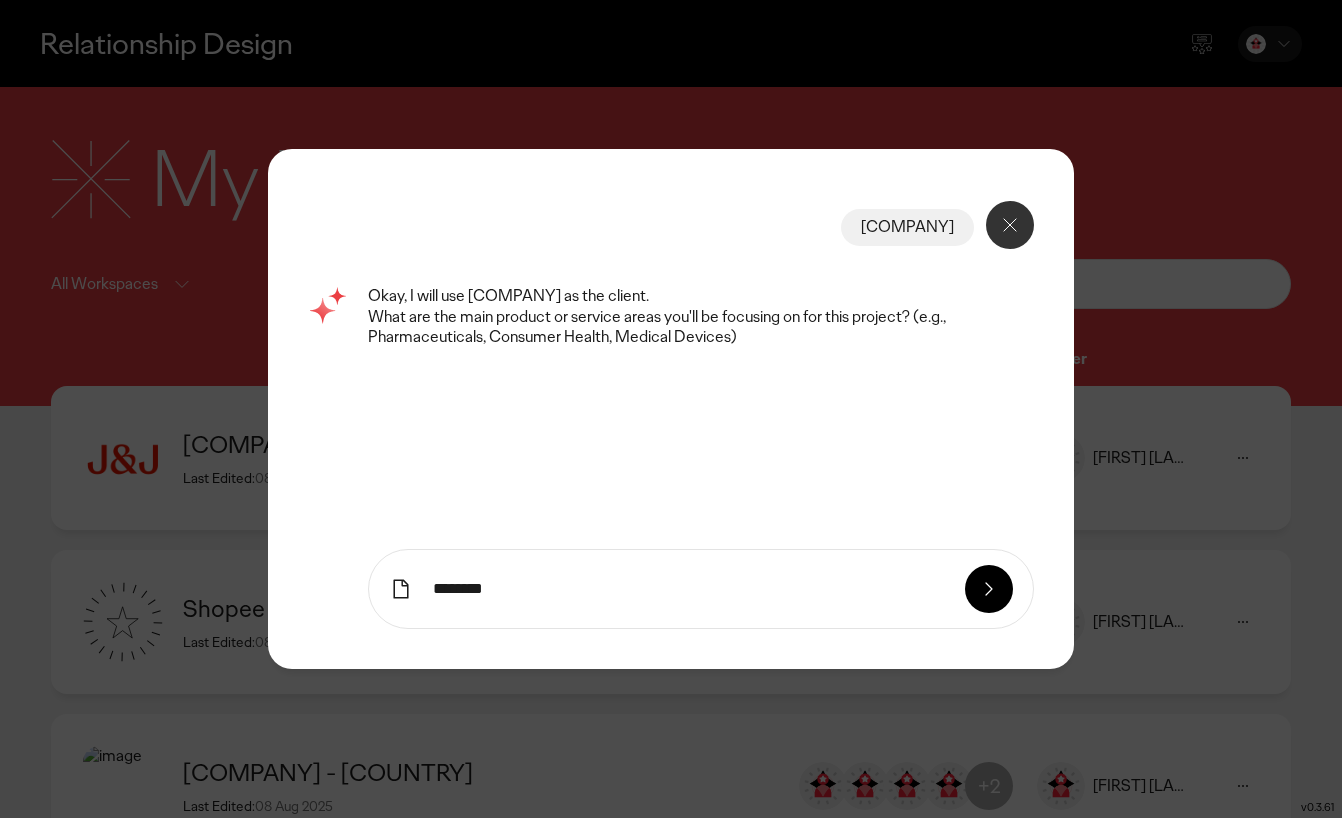 type on "********" 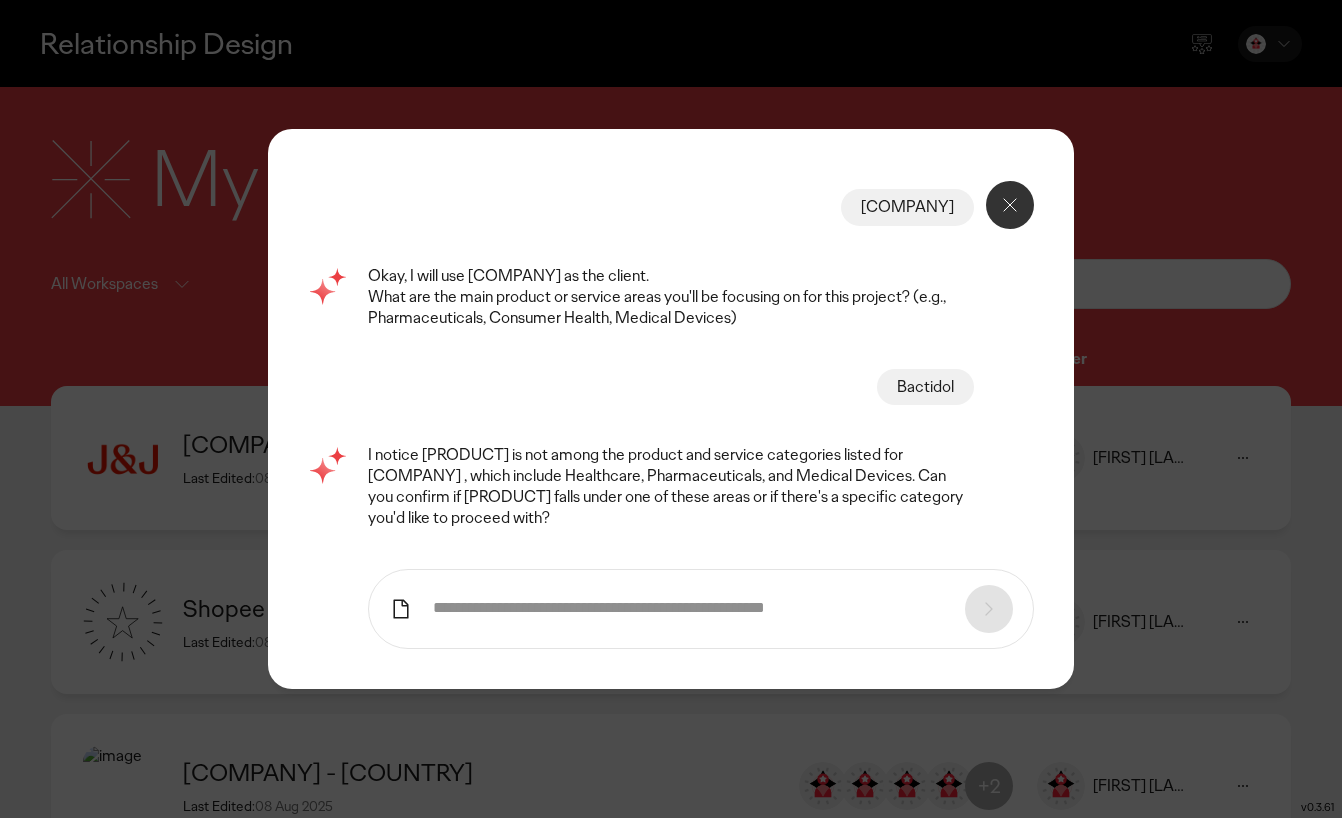 scroll, scrollTop: 32, scrollLeft: 0, axis: vertical 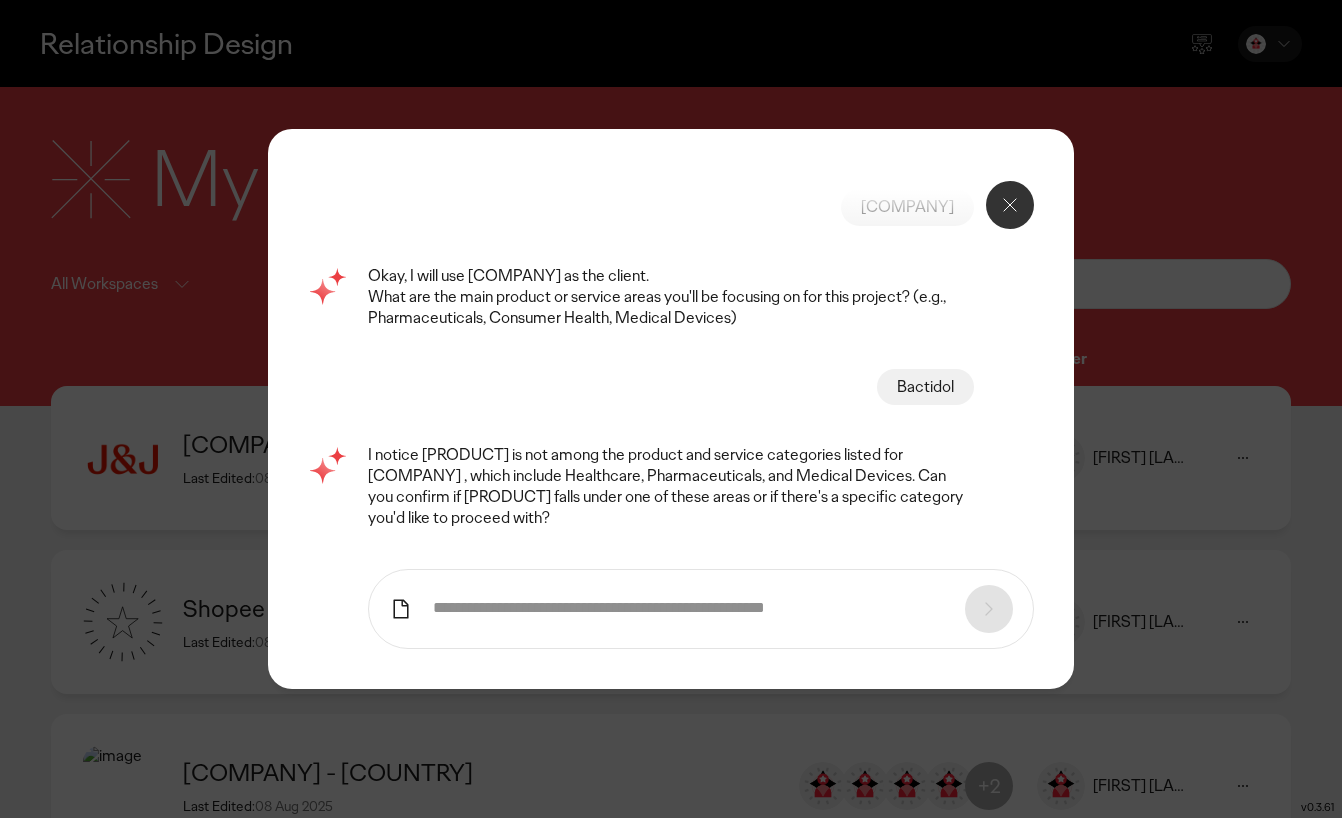 click at bounding box center [688, 608] 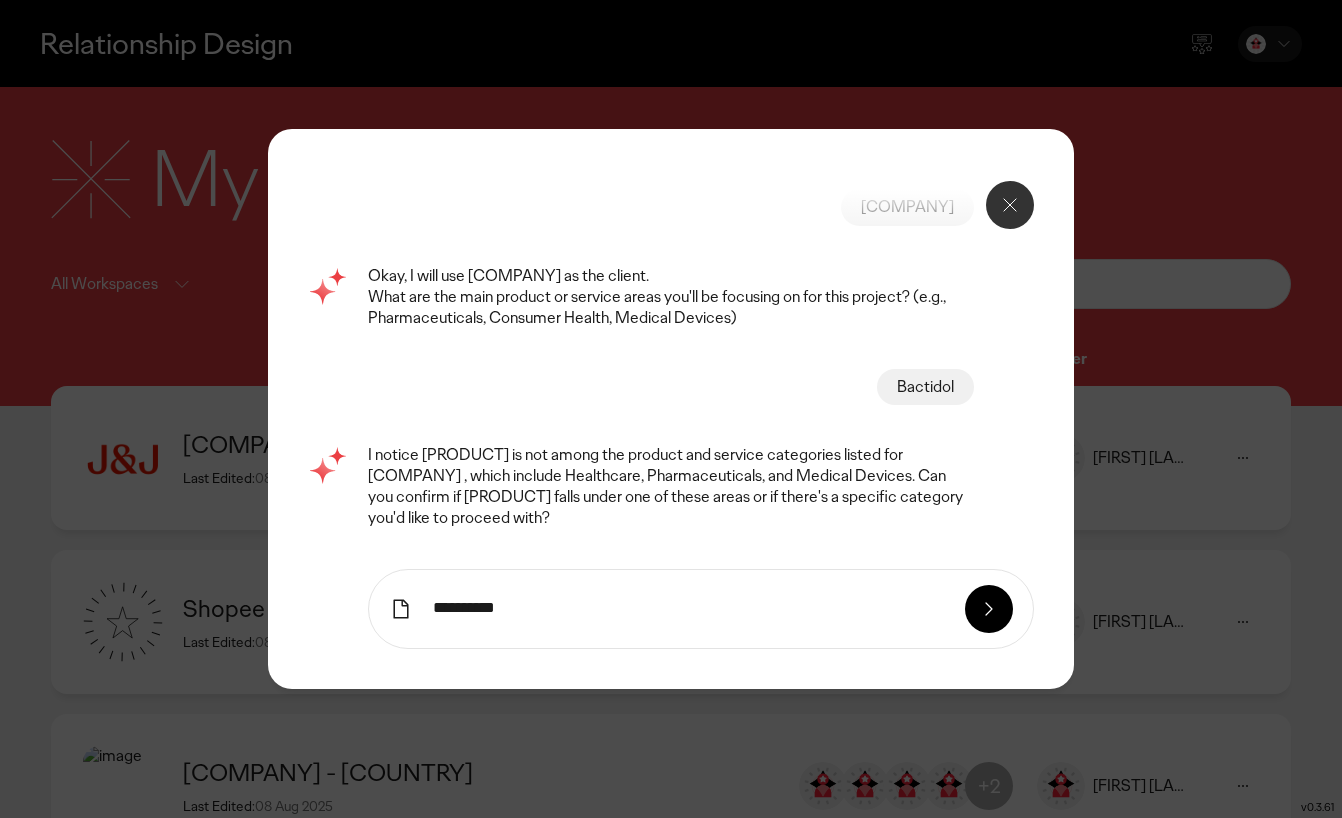 type on "**********" 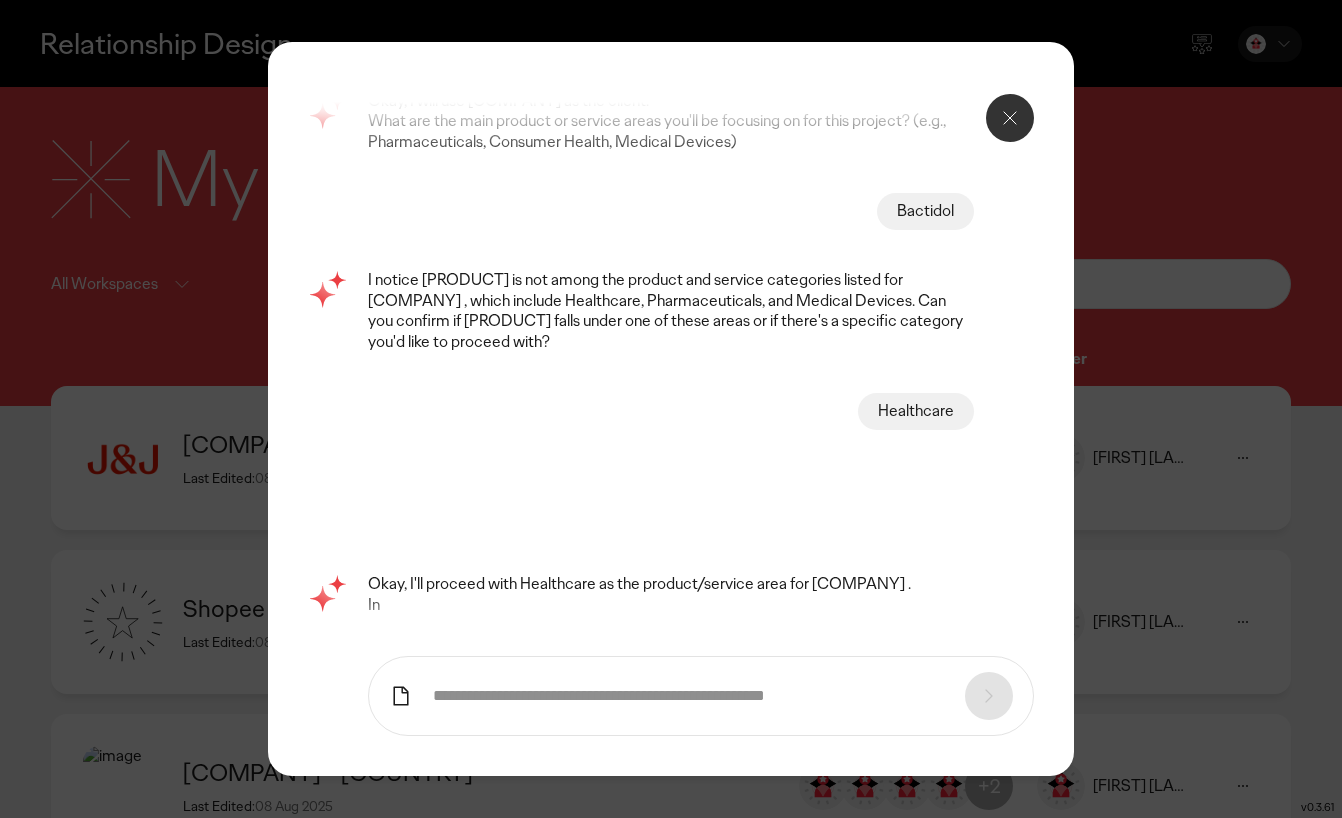 scroll, scrollTop: 188, scrollLeft: 0, axis: vertical 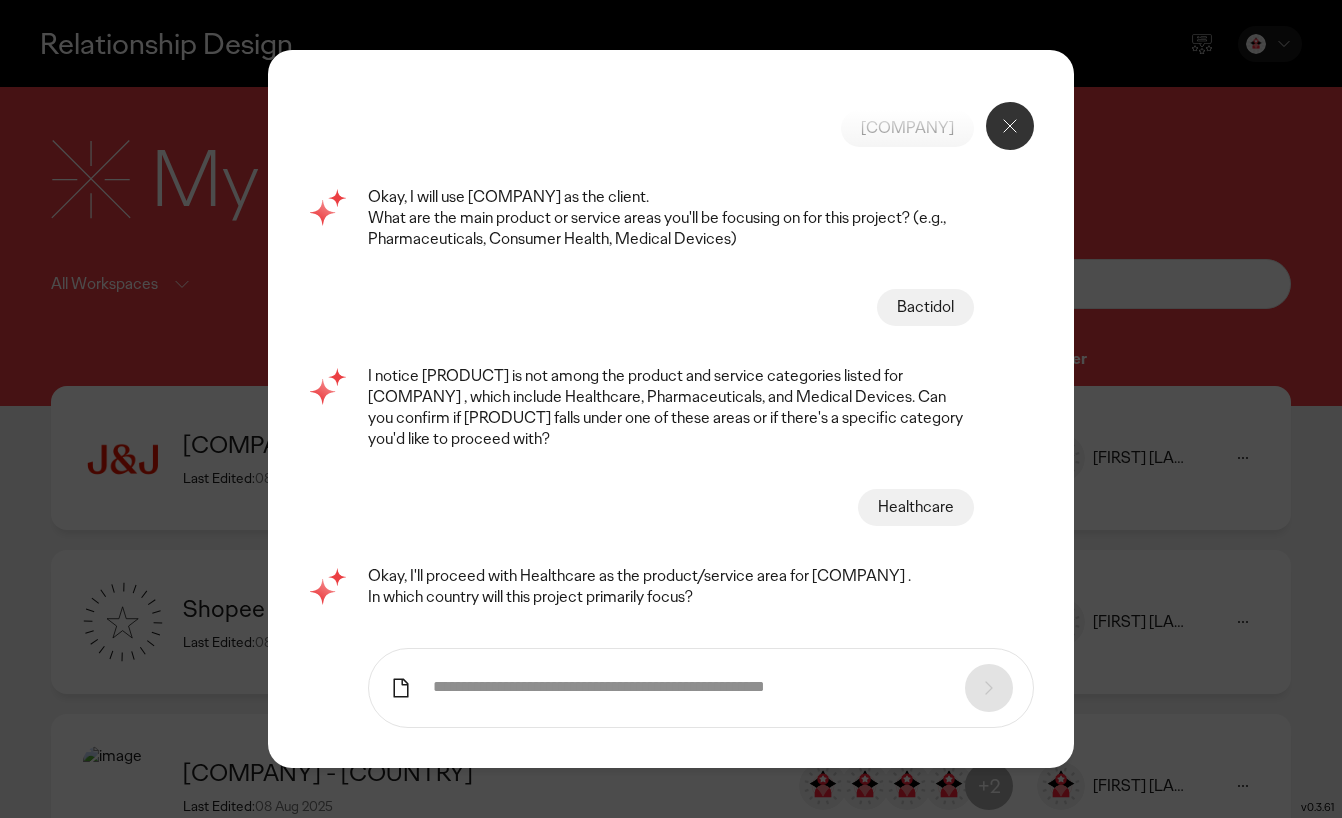 click at bounding box center [700, 688] 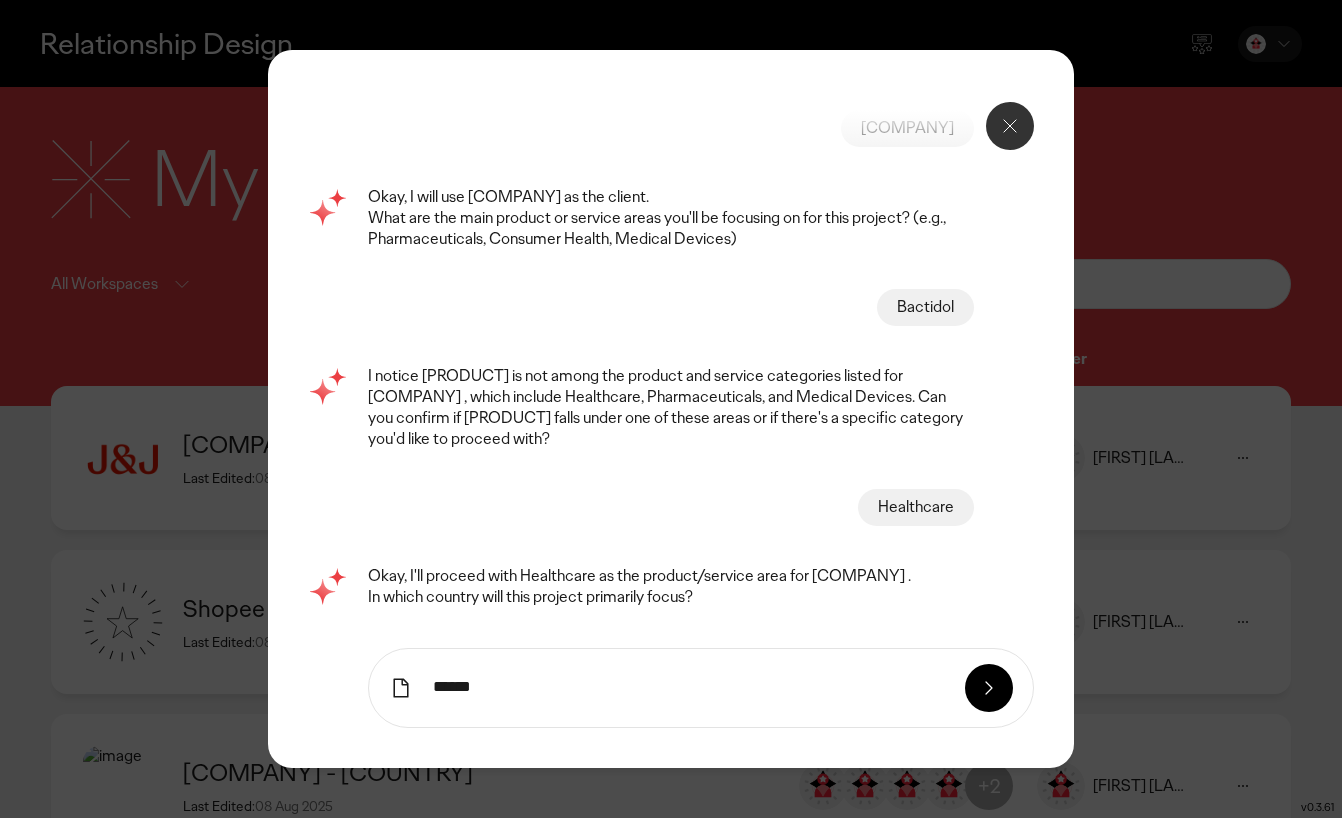 type on "******" 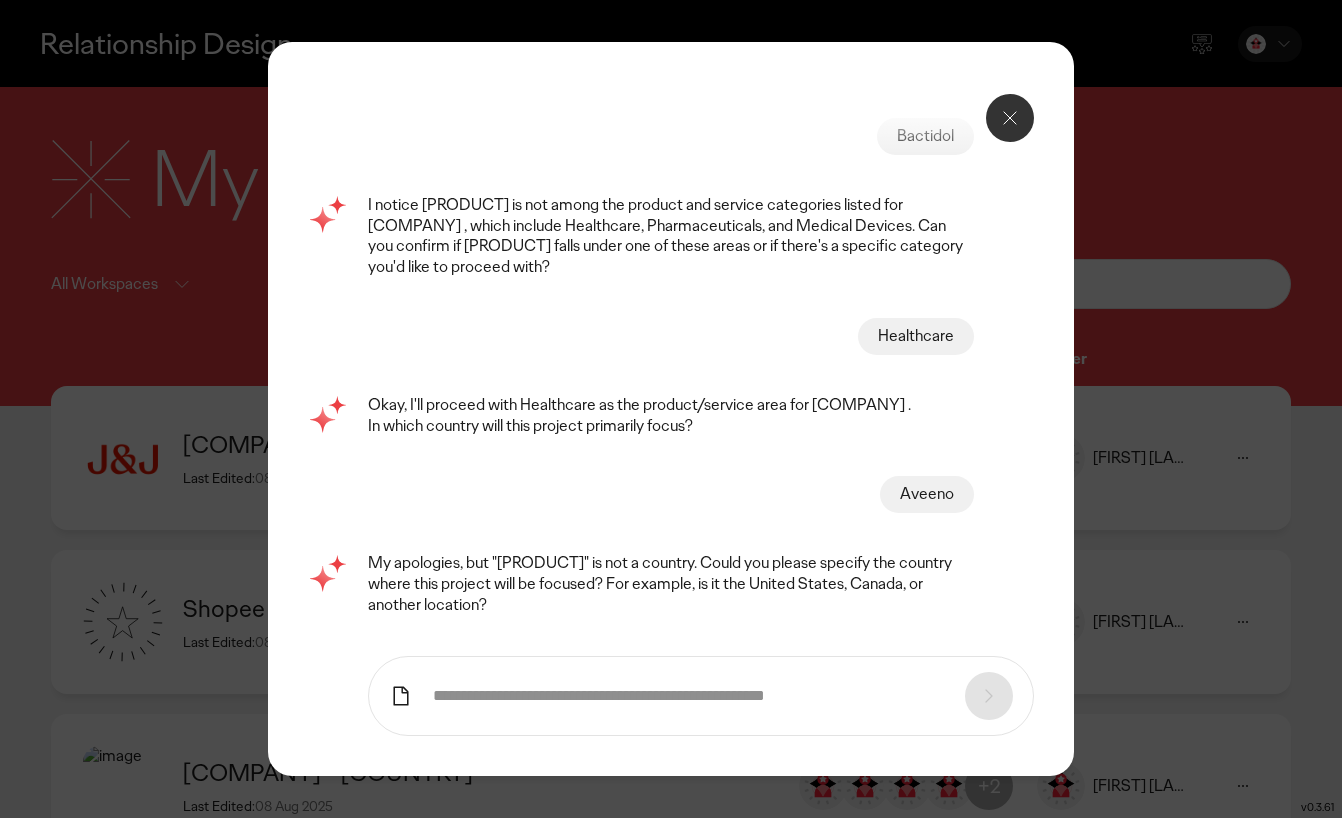 scroll, scrollTop: 364, scrollLeft: 0, axis: vertical 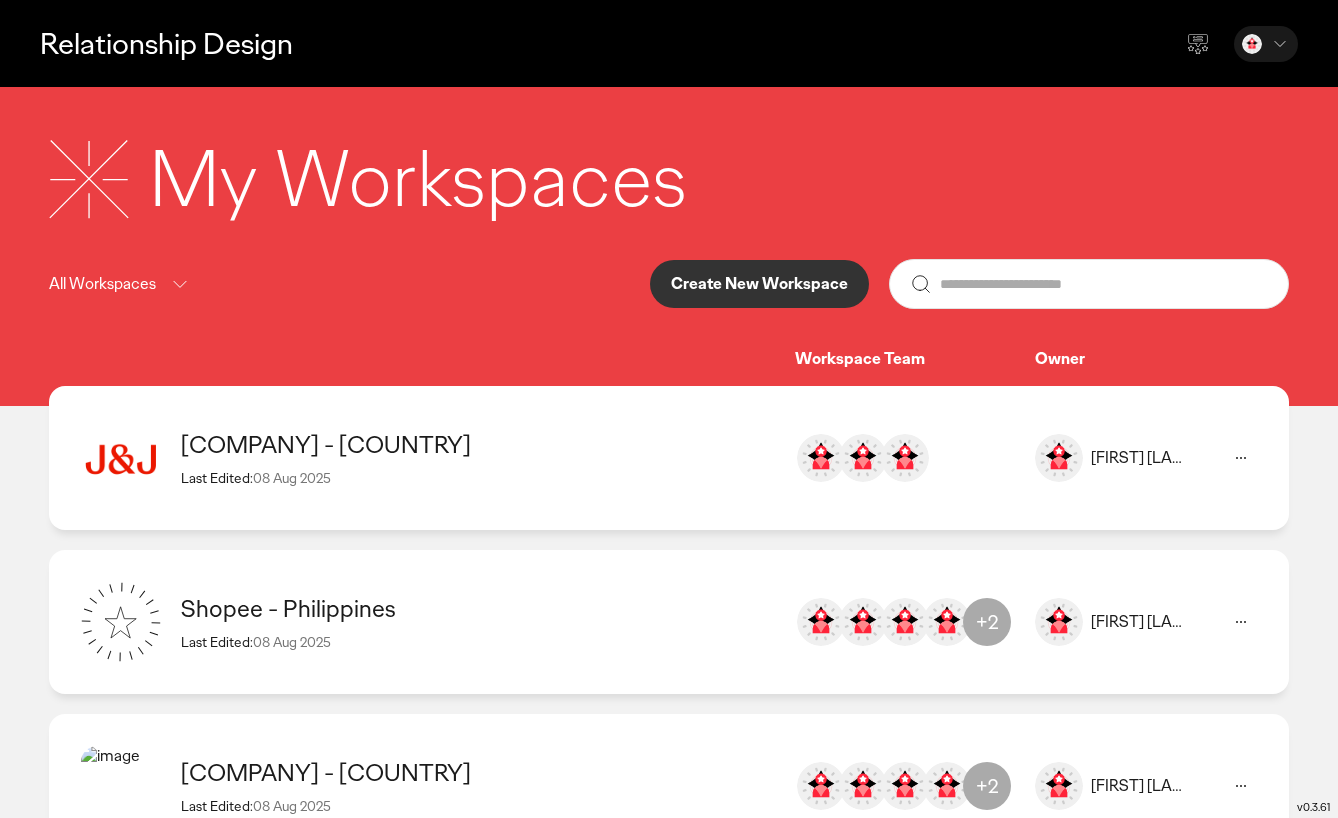 click on "Create New Workspace" at bounding box center [759, 284] 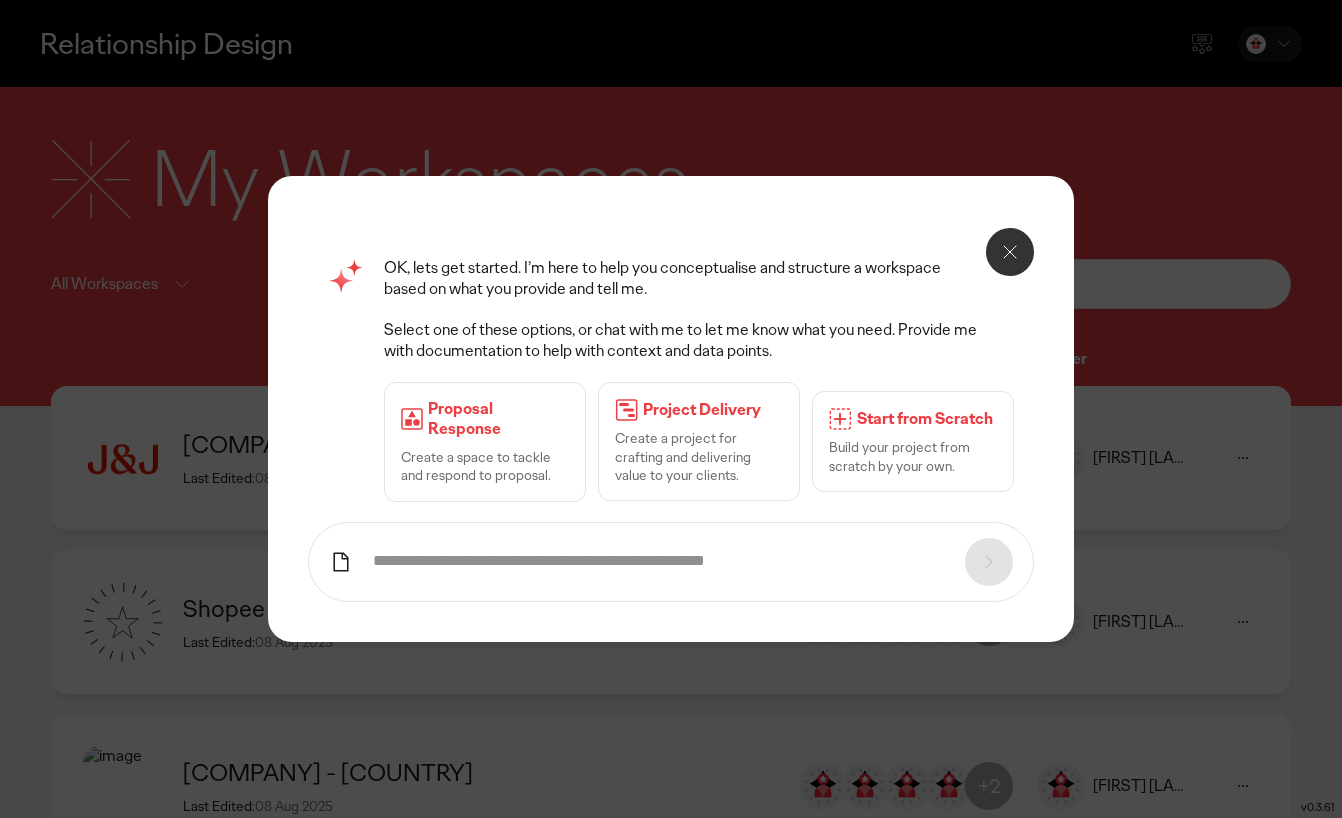 click at bounding box center (670, 562) 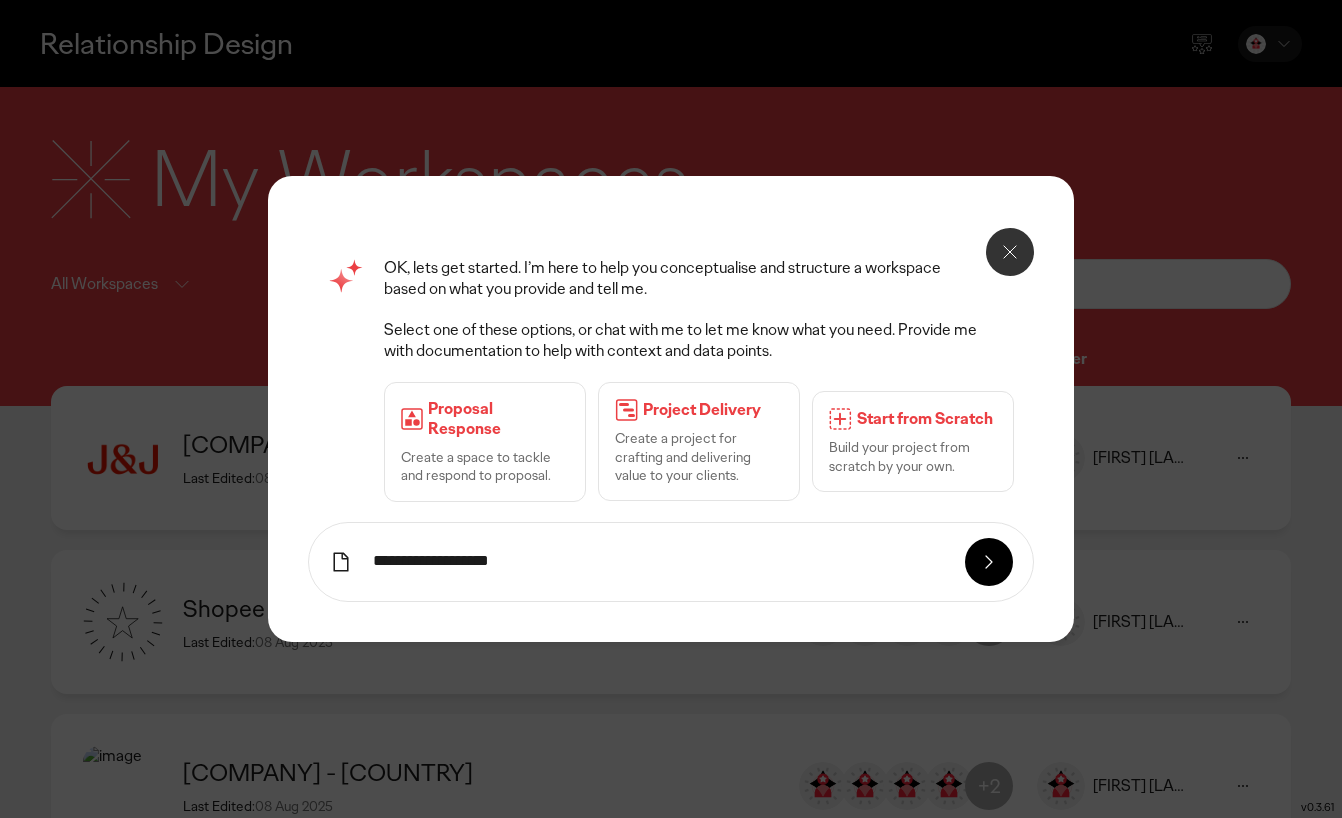 type on "**********" 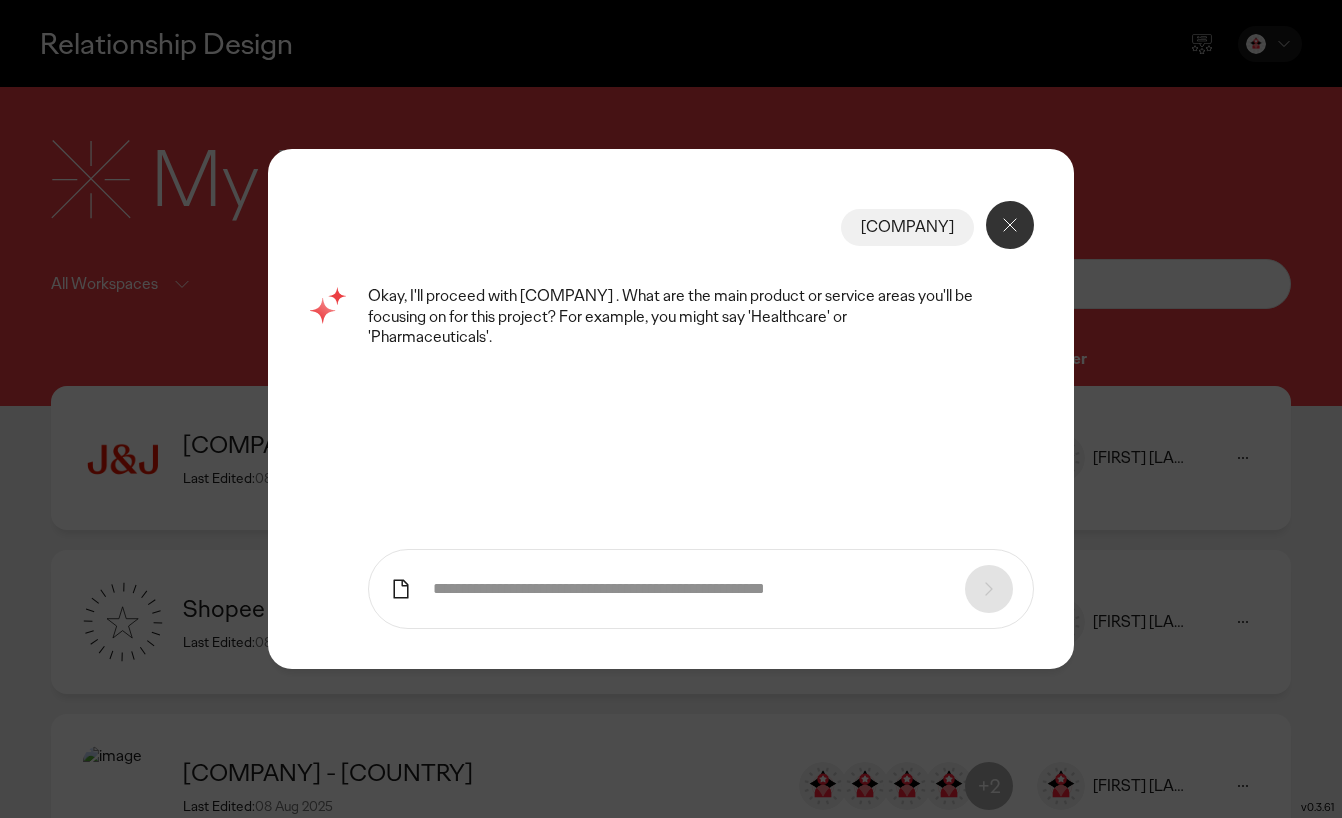 click at bounding box center [700, 589] 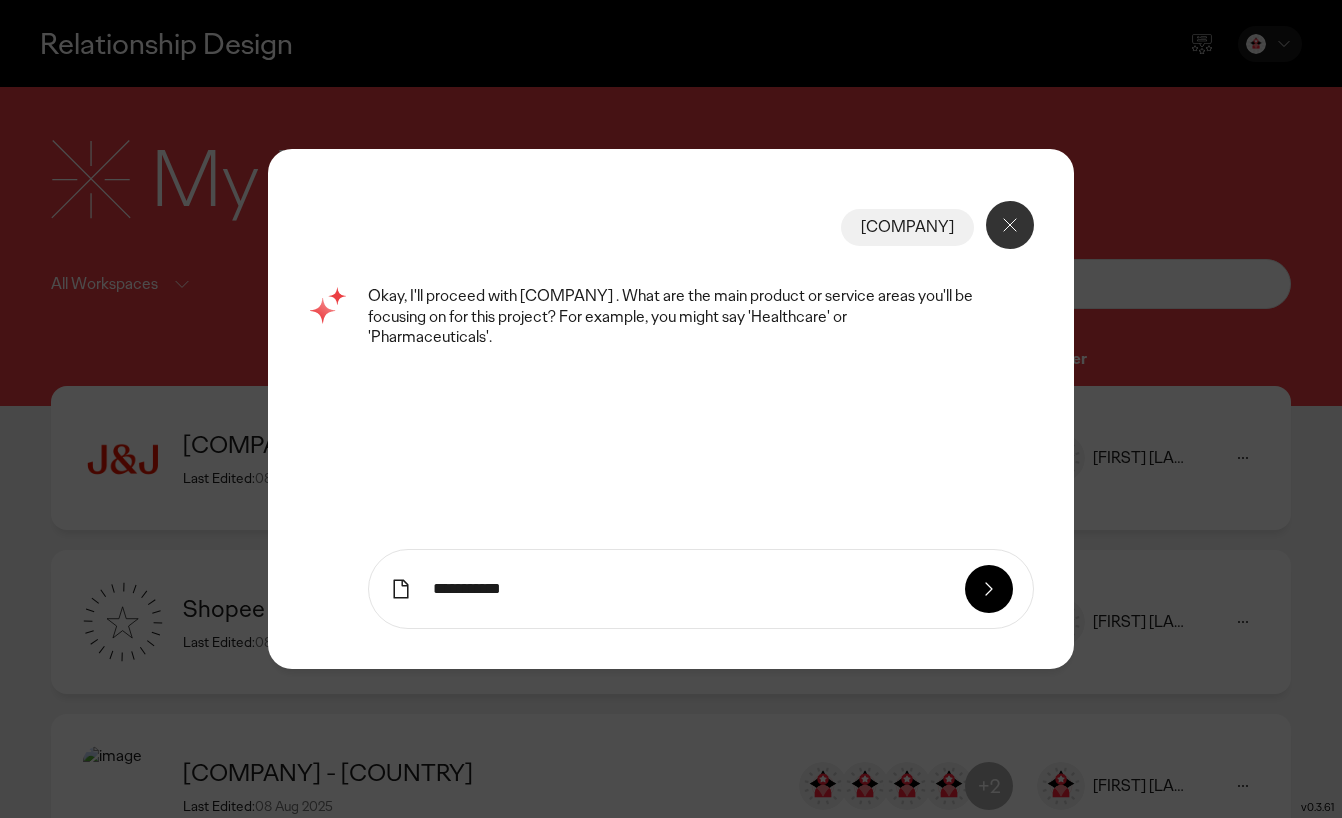 type on "**********" 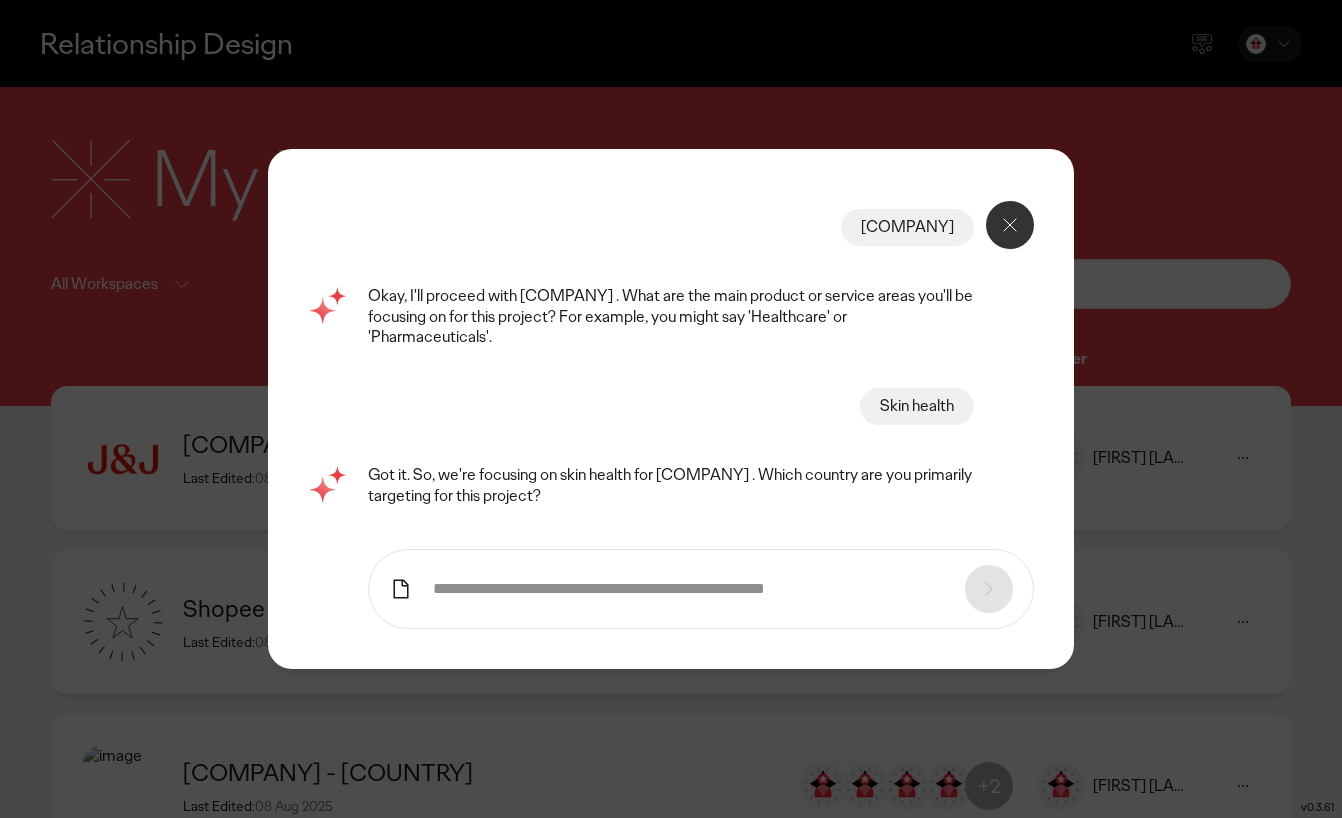 scroll, scrollTop: 0, scrollLeft: 0, axis: both 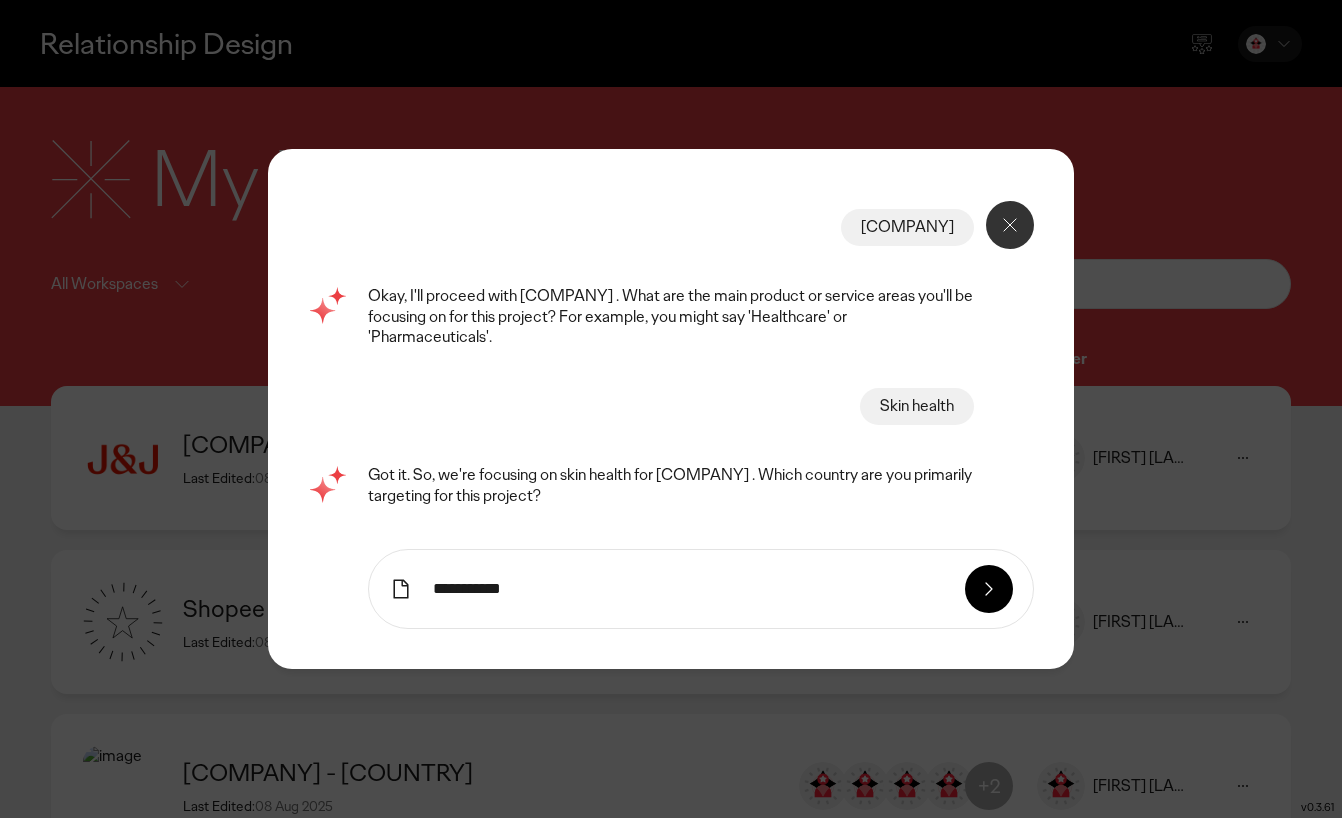 type on "**********" 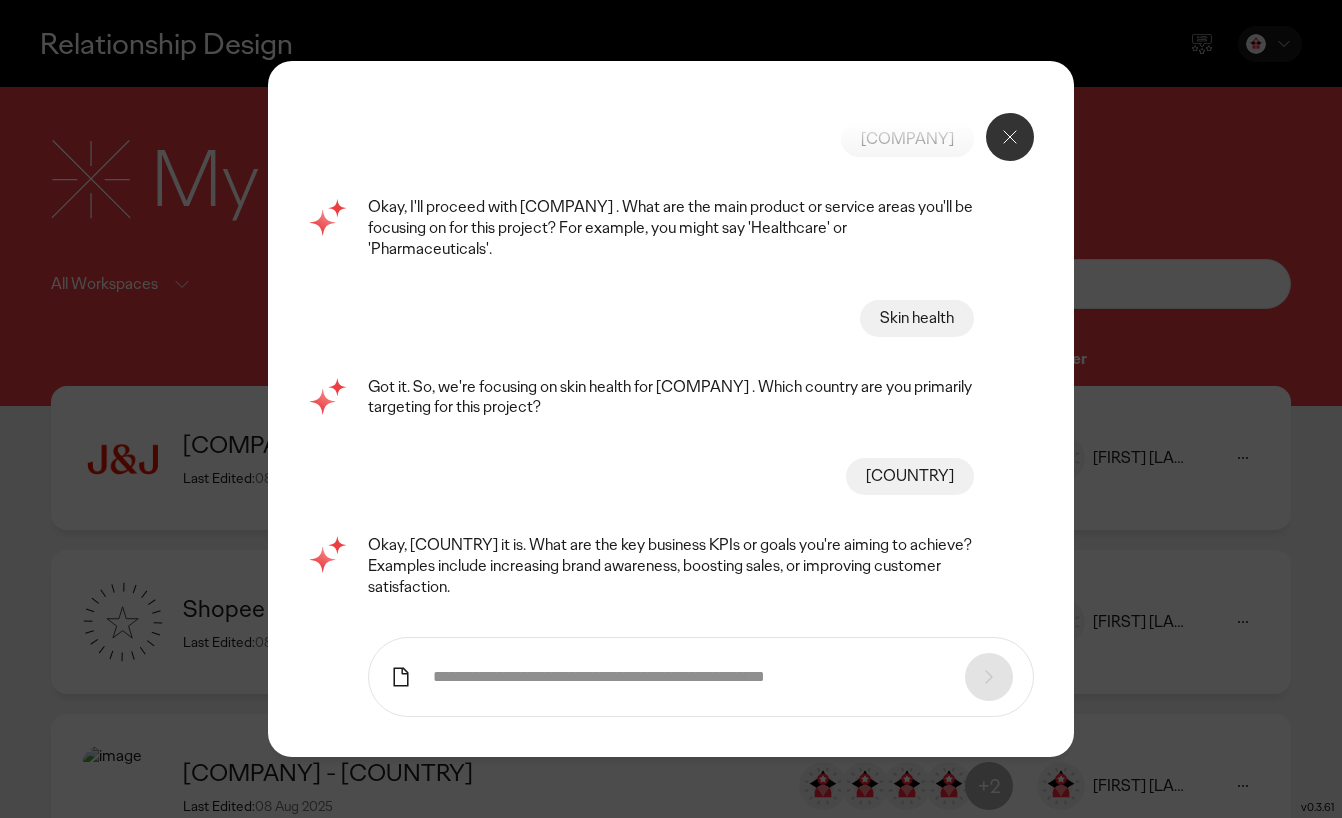 scroll, scrollTop: 168, scrollLeft: 0, axis: vertical 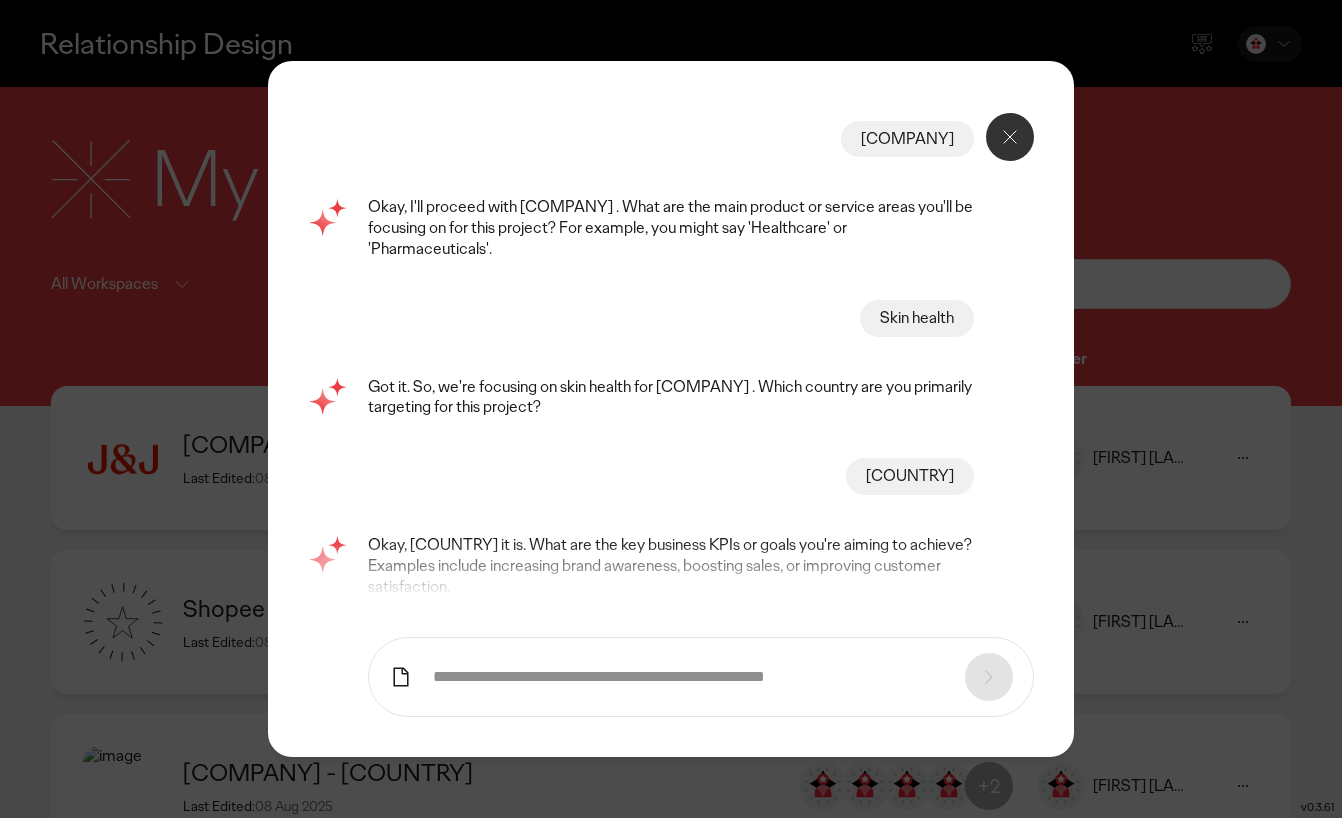 click 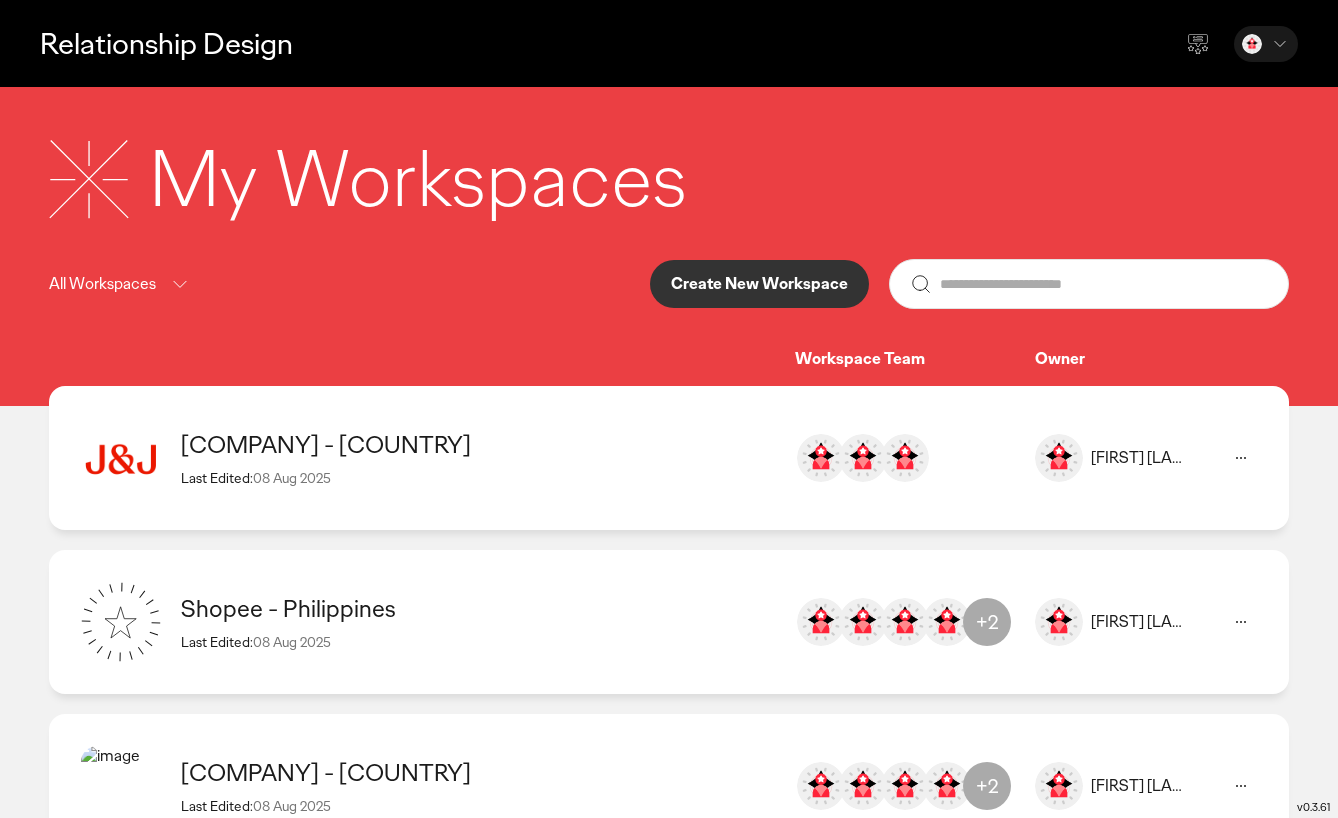click on "Create New Workspace" at bounding box center (759, 284) 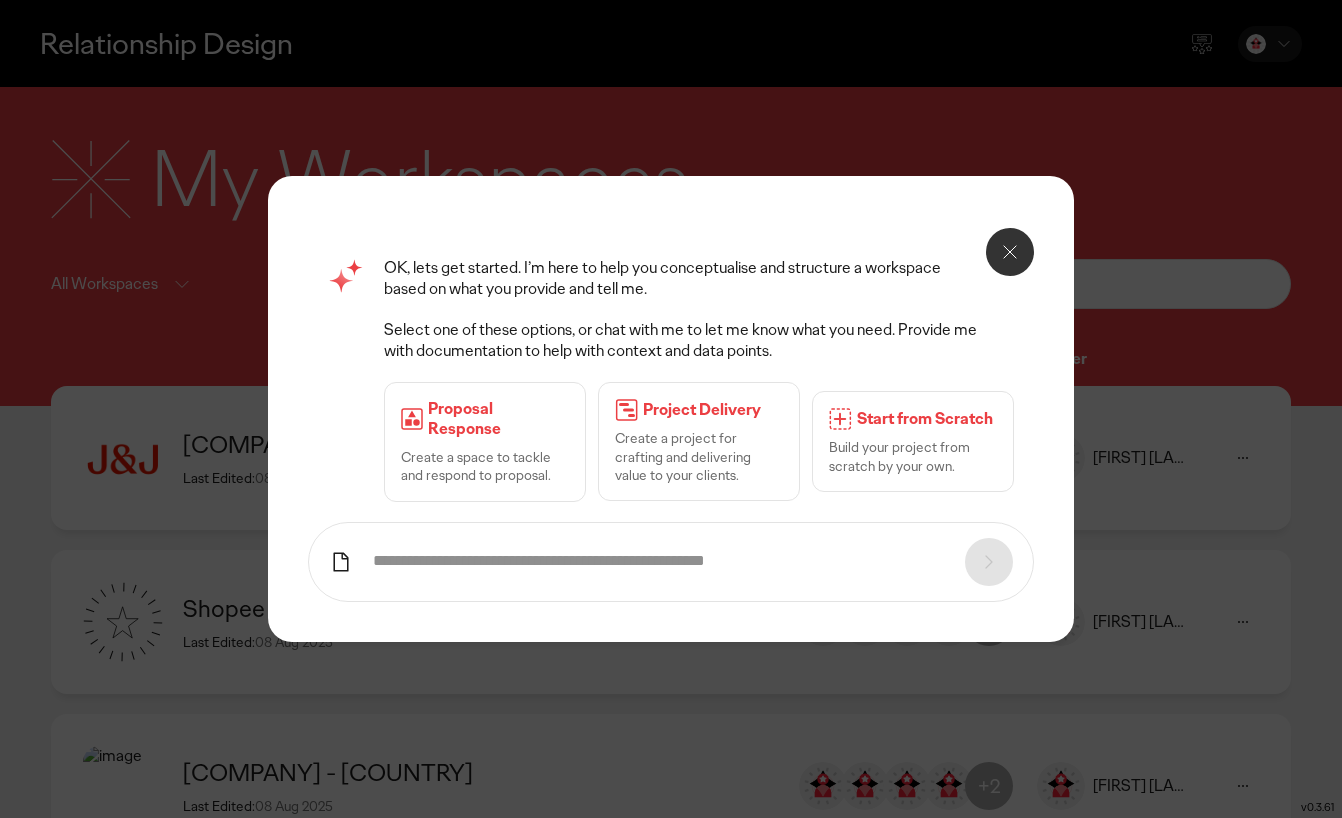 click on "Build your project from scratch by your own." at bounding box center (913, 456) 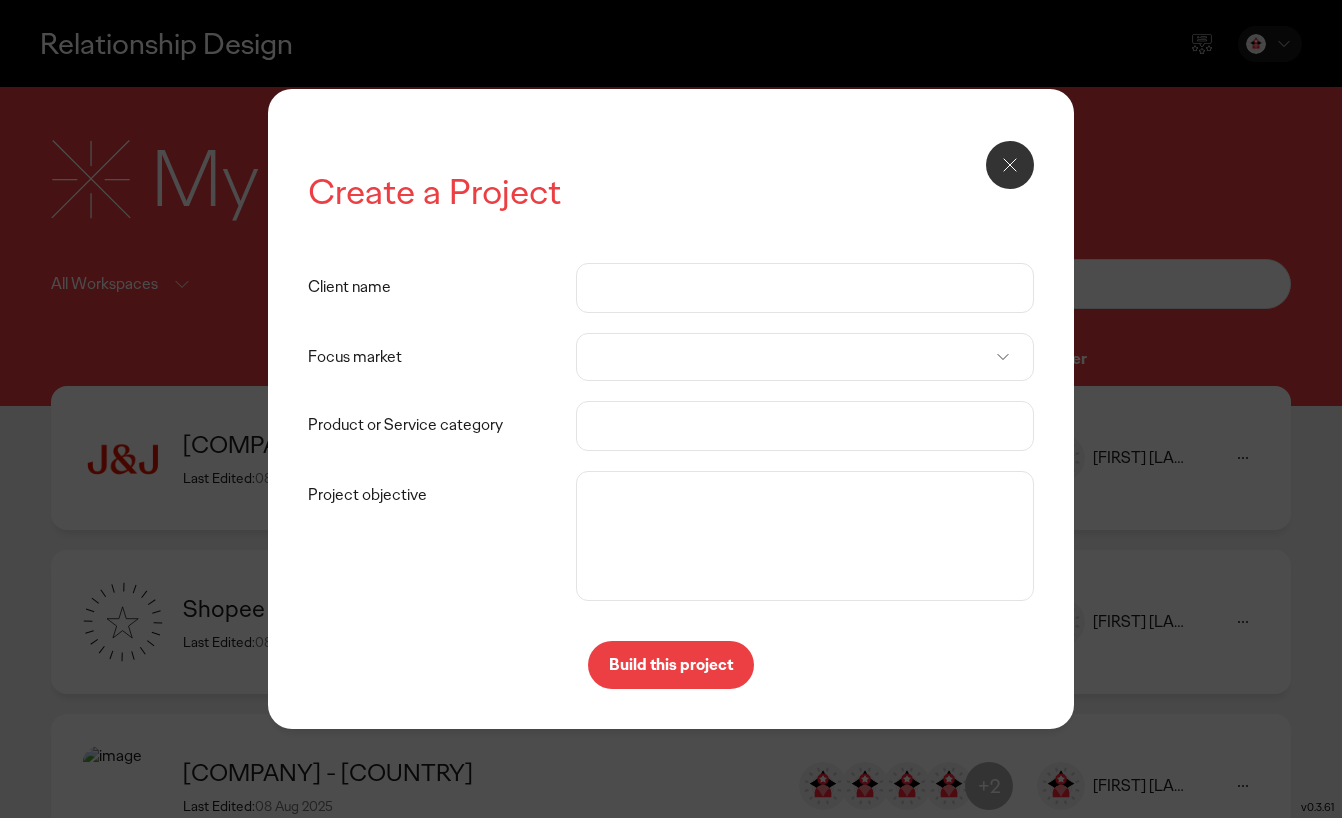 click on "Client name" at bounding box center [805, 288] 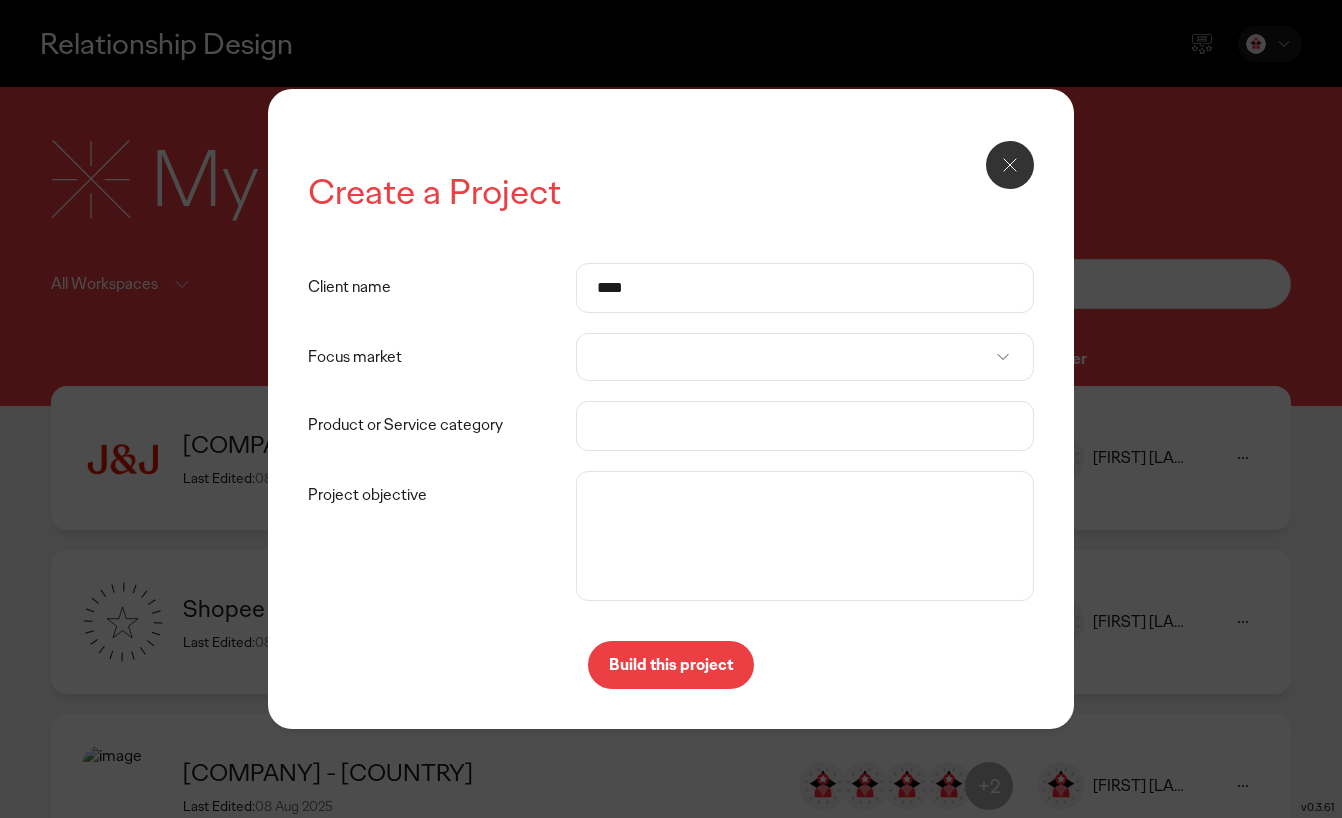 drag, startPoint x: 663, startPoint y: 303, endPoint x: 661, endPoint y: 335, distance: 32.06244 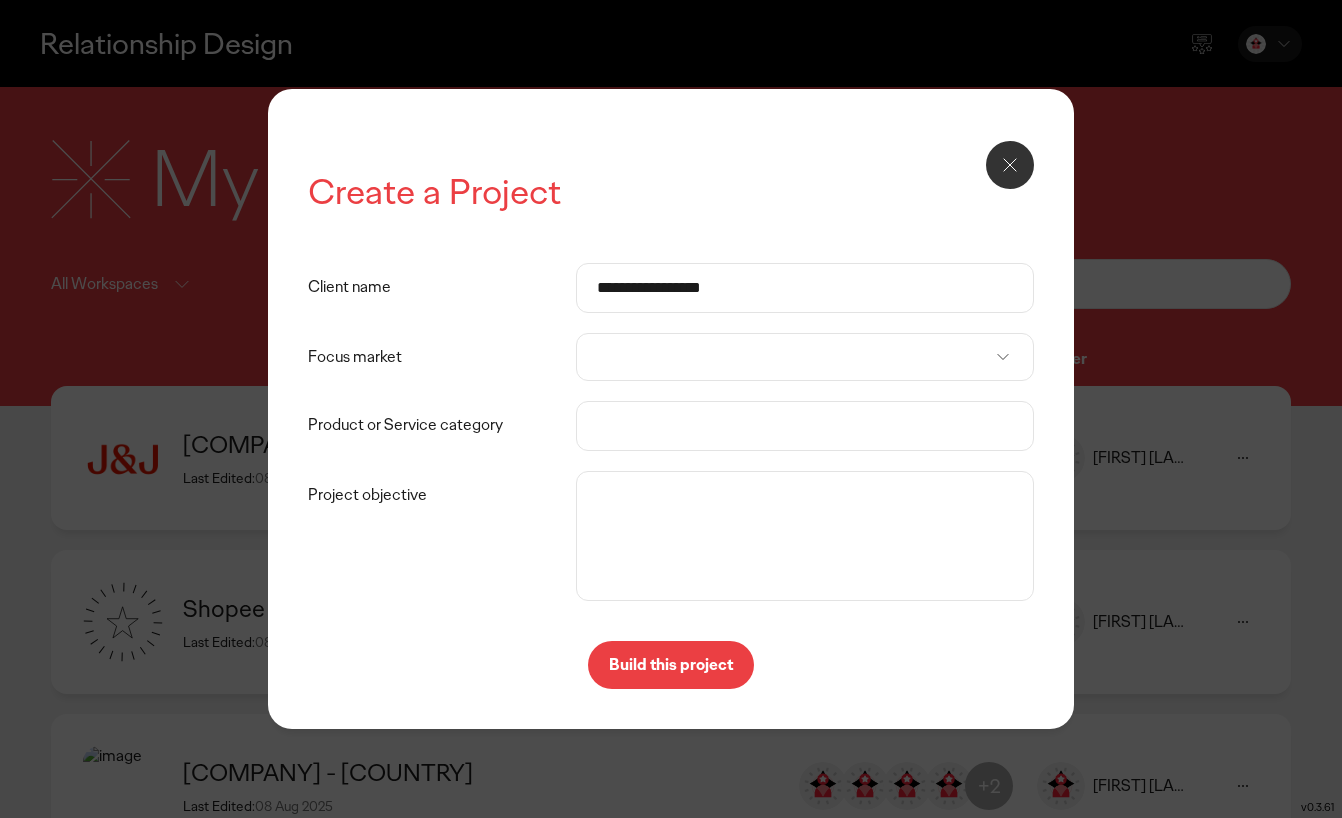 click at bounding box center [805, 357] 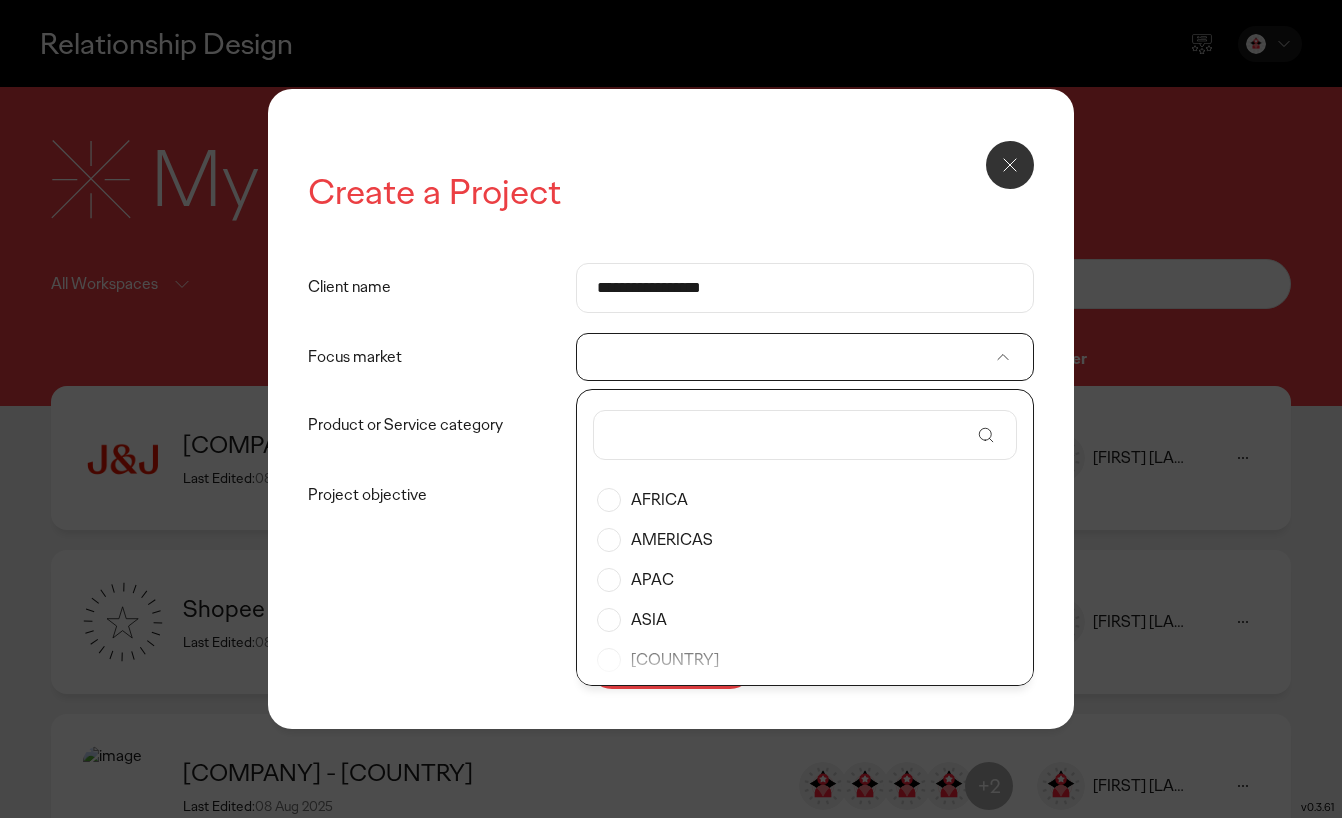click on "**********" 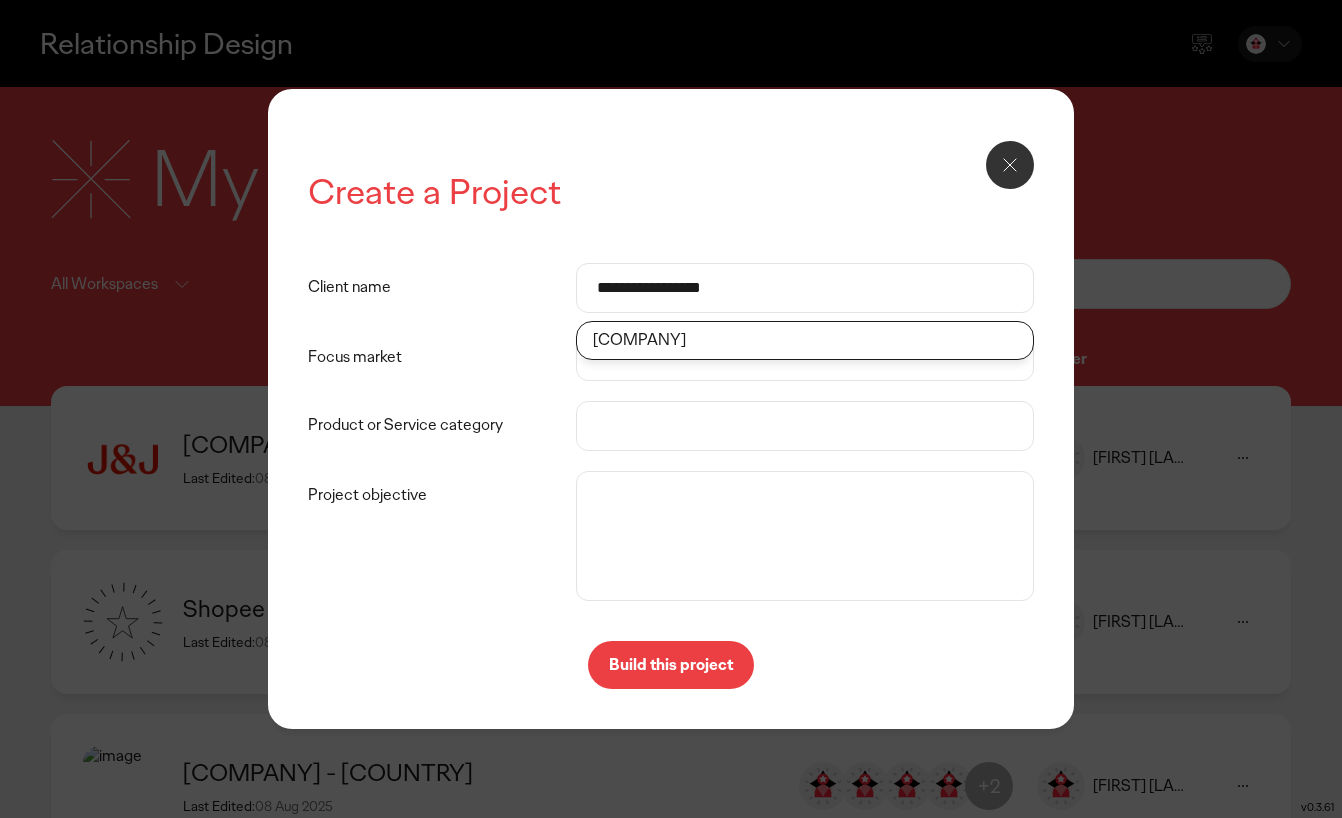 drag, startPoint x: 766, startPoint y: 300, endPoint x: 526, endPoint y: 299, distance: 240.00209 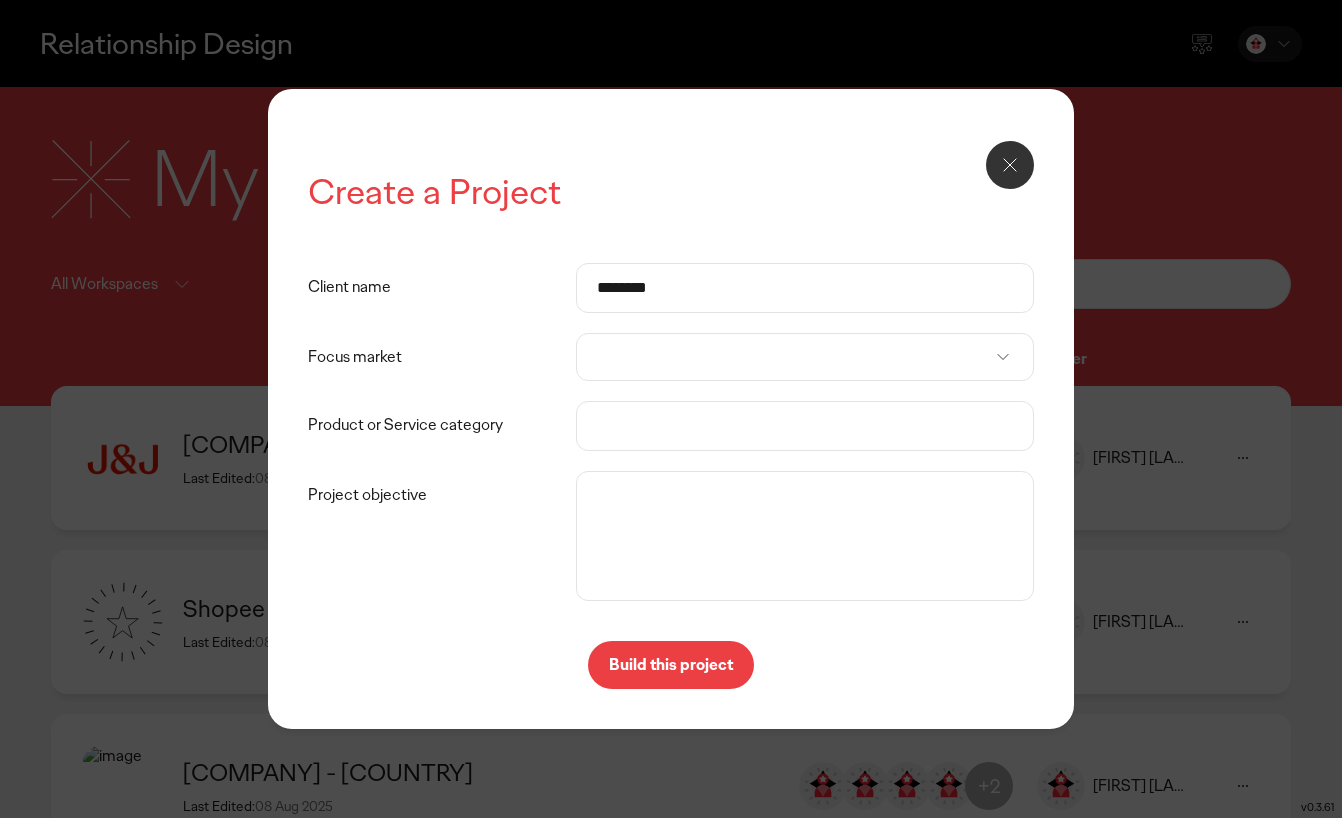 type on "********" 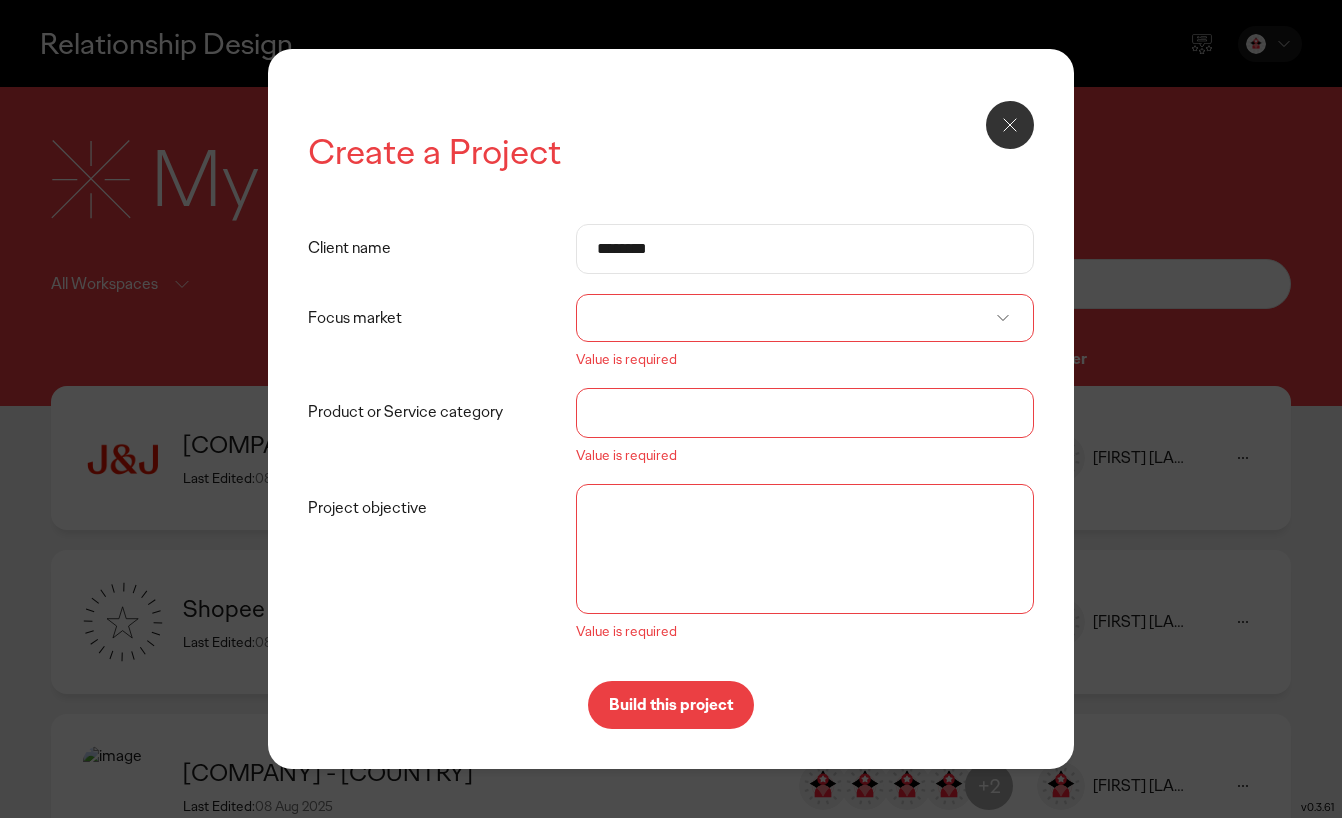 click at bounding box center [805, 318] 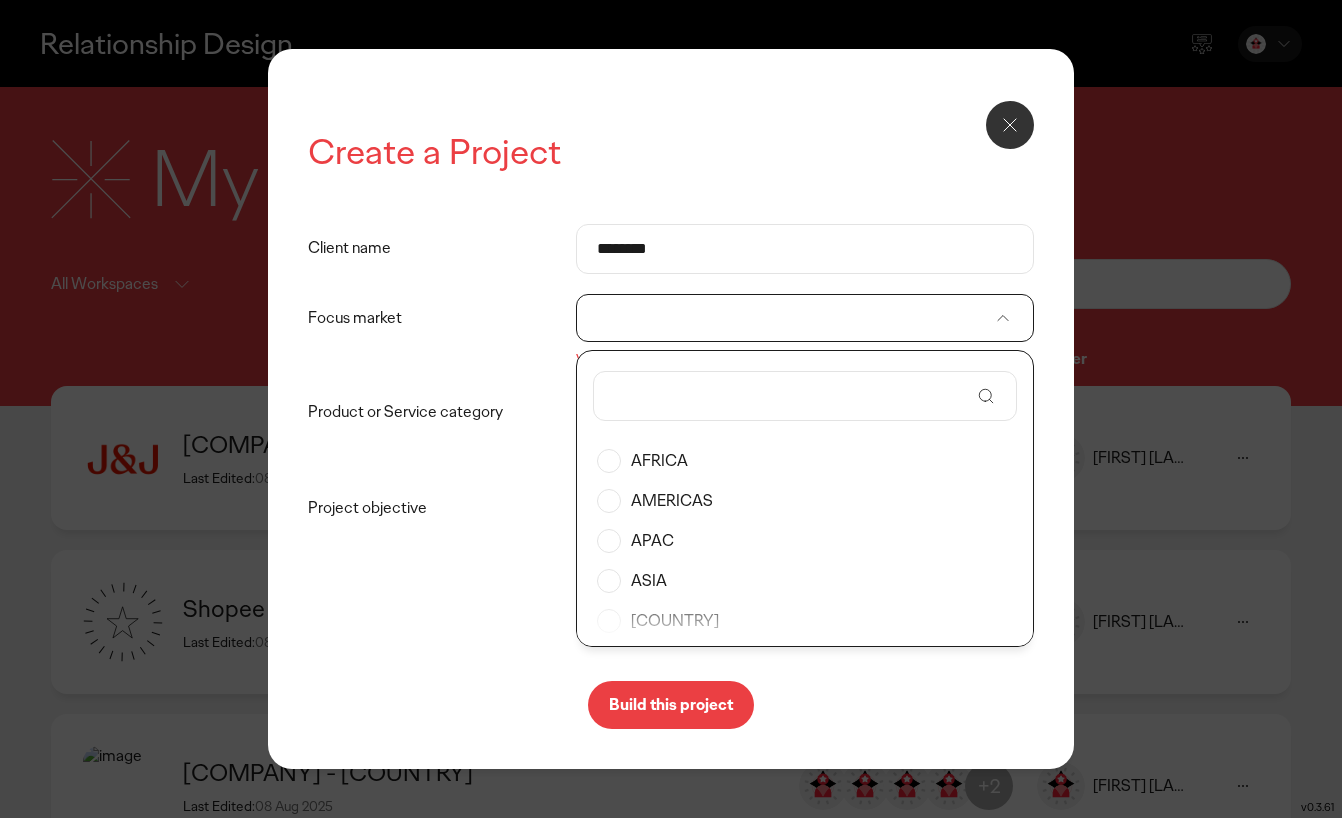 click at bounding box center (791, 396) 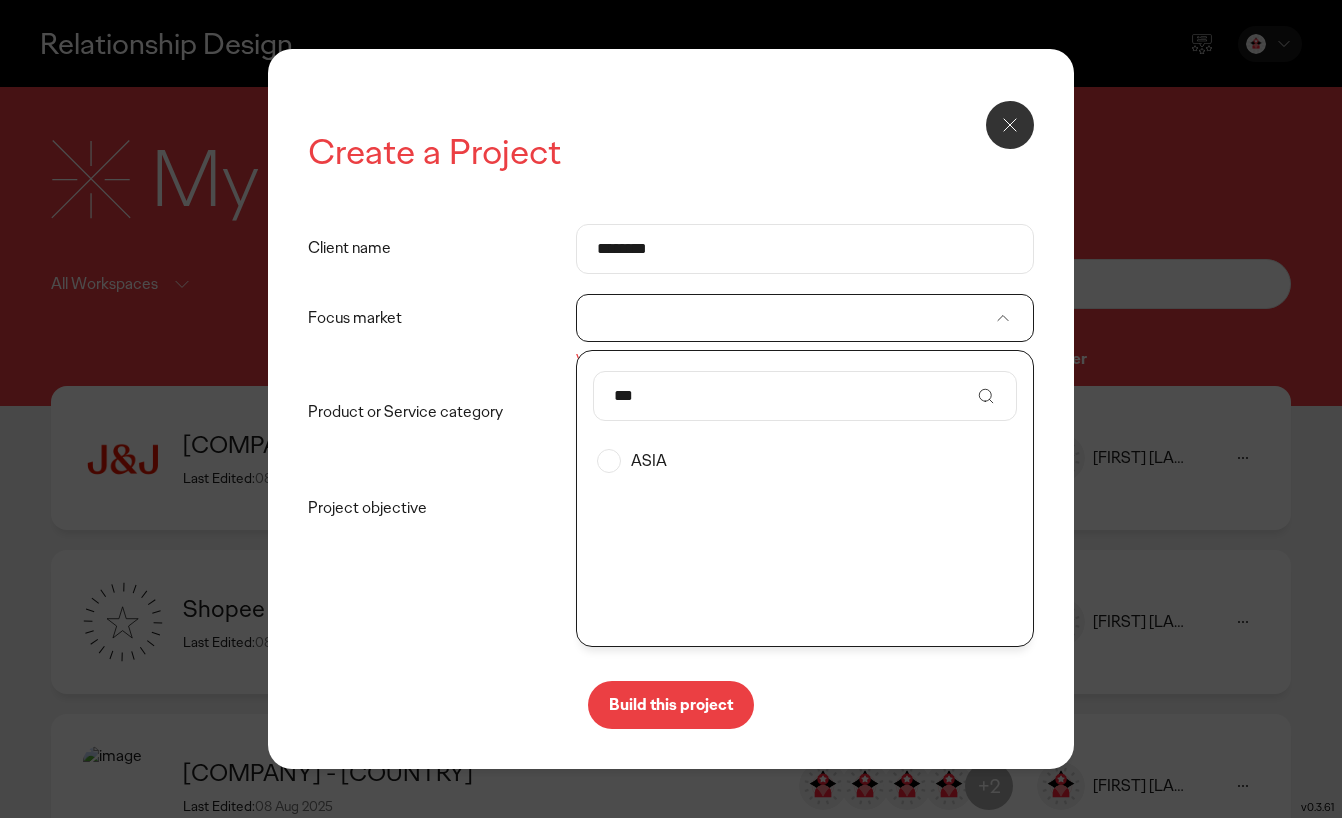 type on "***" 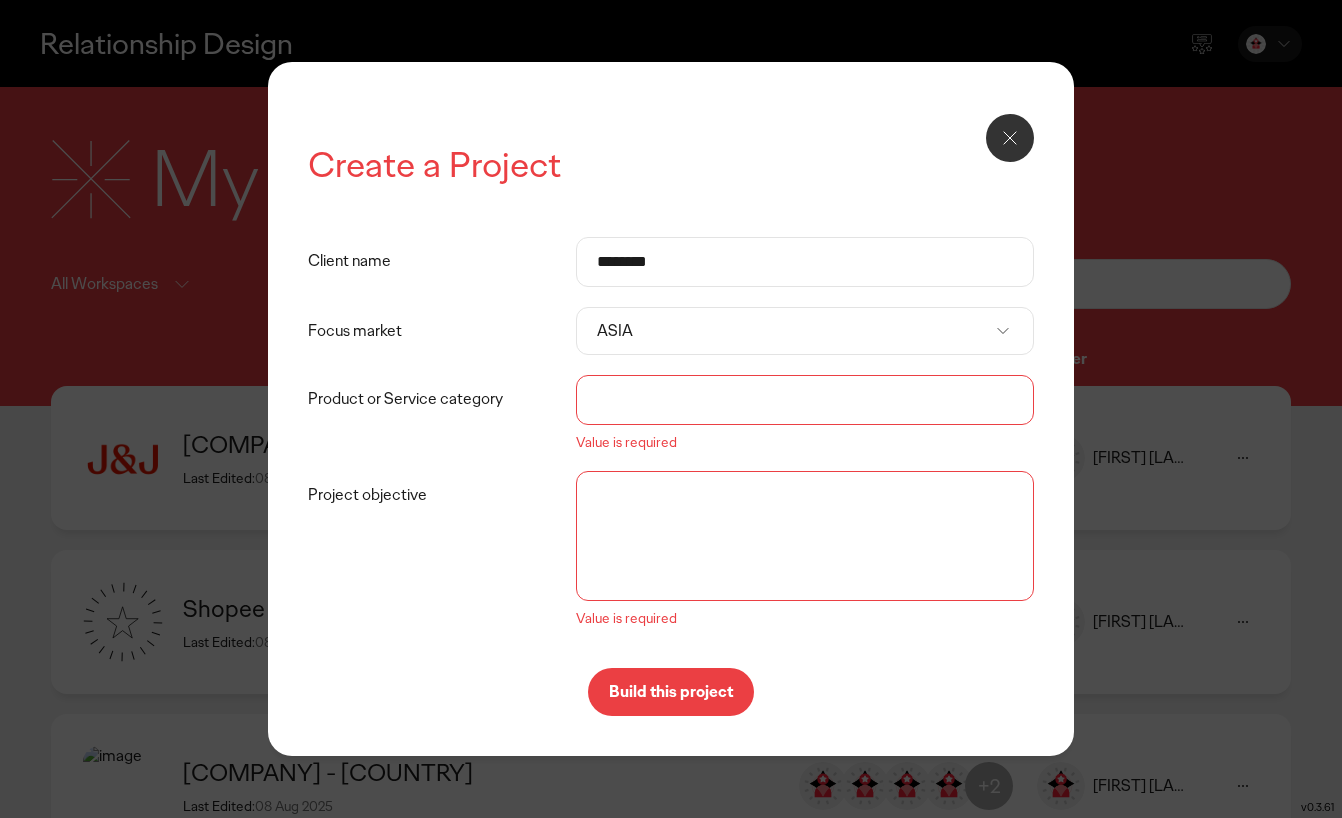 click on "Product or Service category" at bounding box center (805, 400) 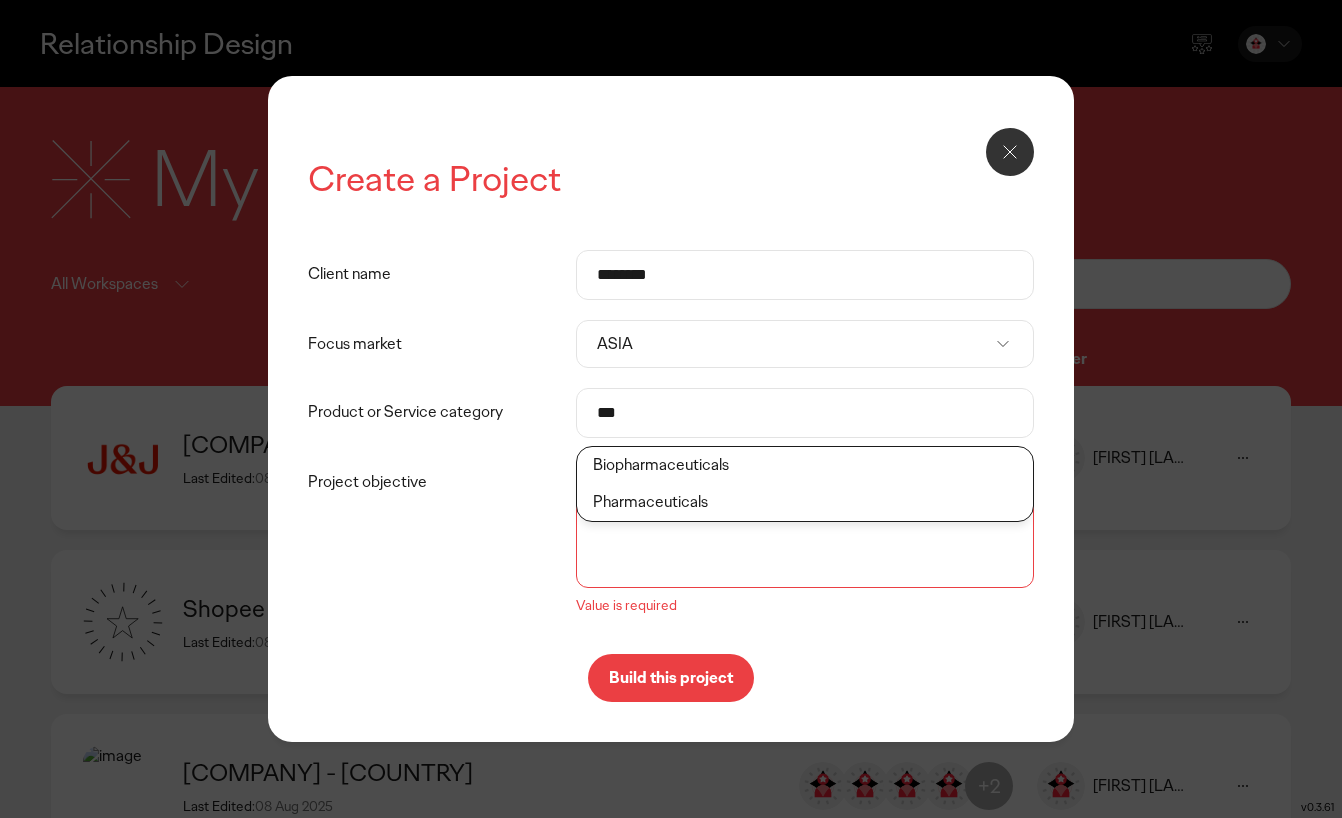click on "Pharmaceuticals" 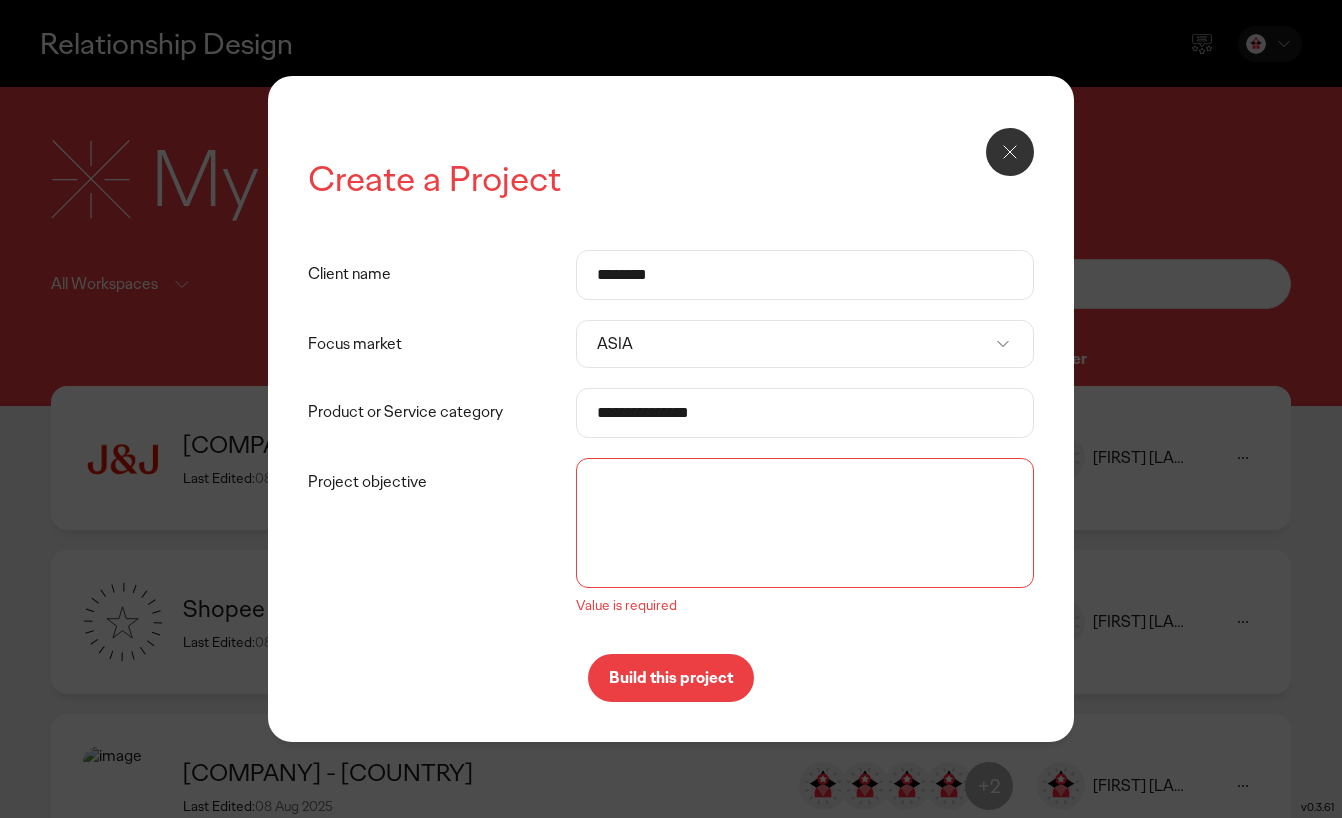 click on "Project objective" at bounding box center (805, 523) 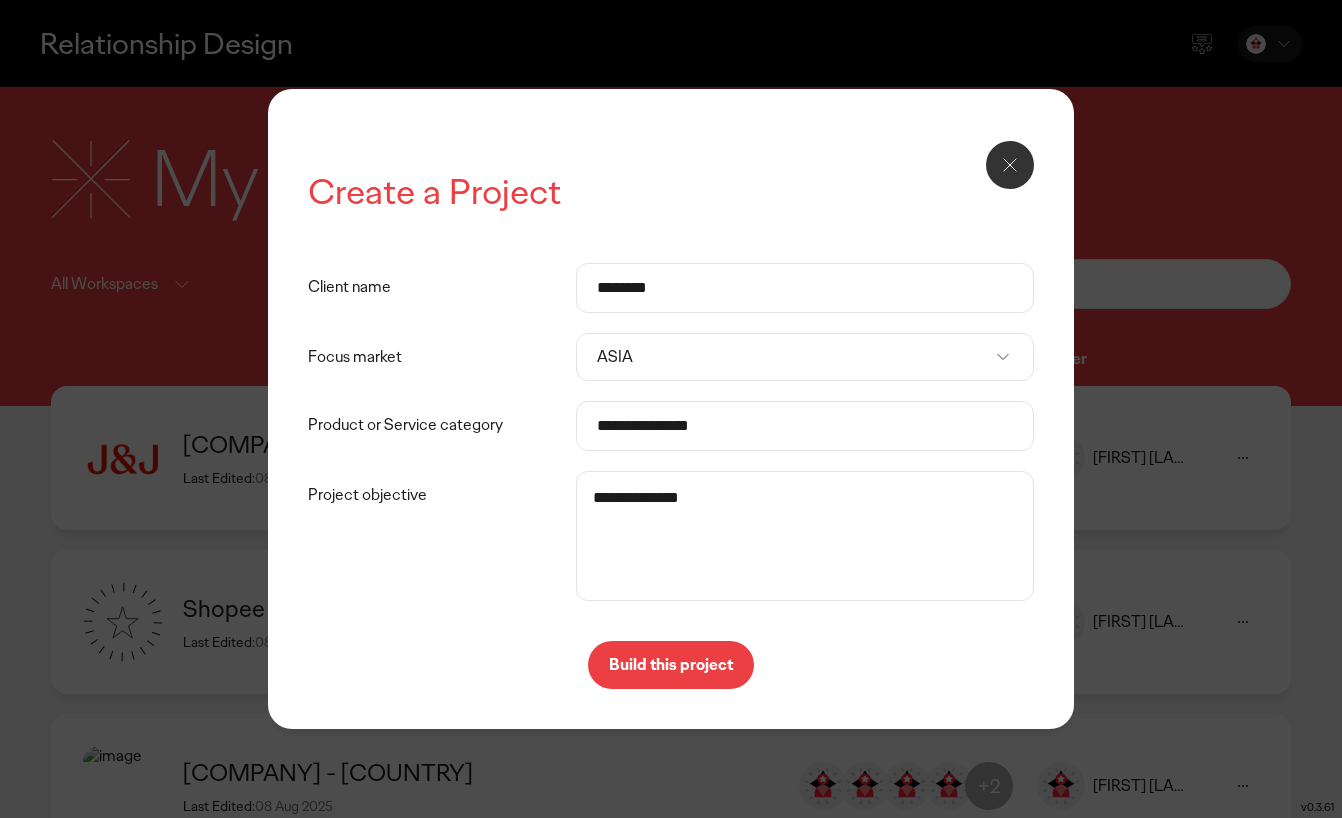 type on "**********" 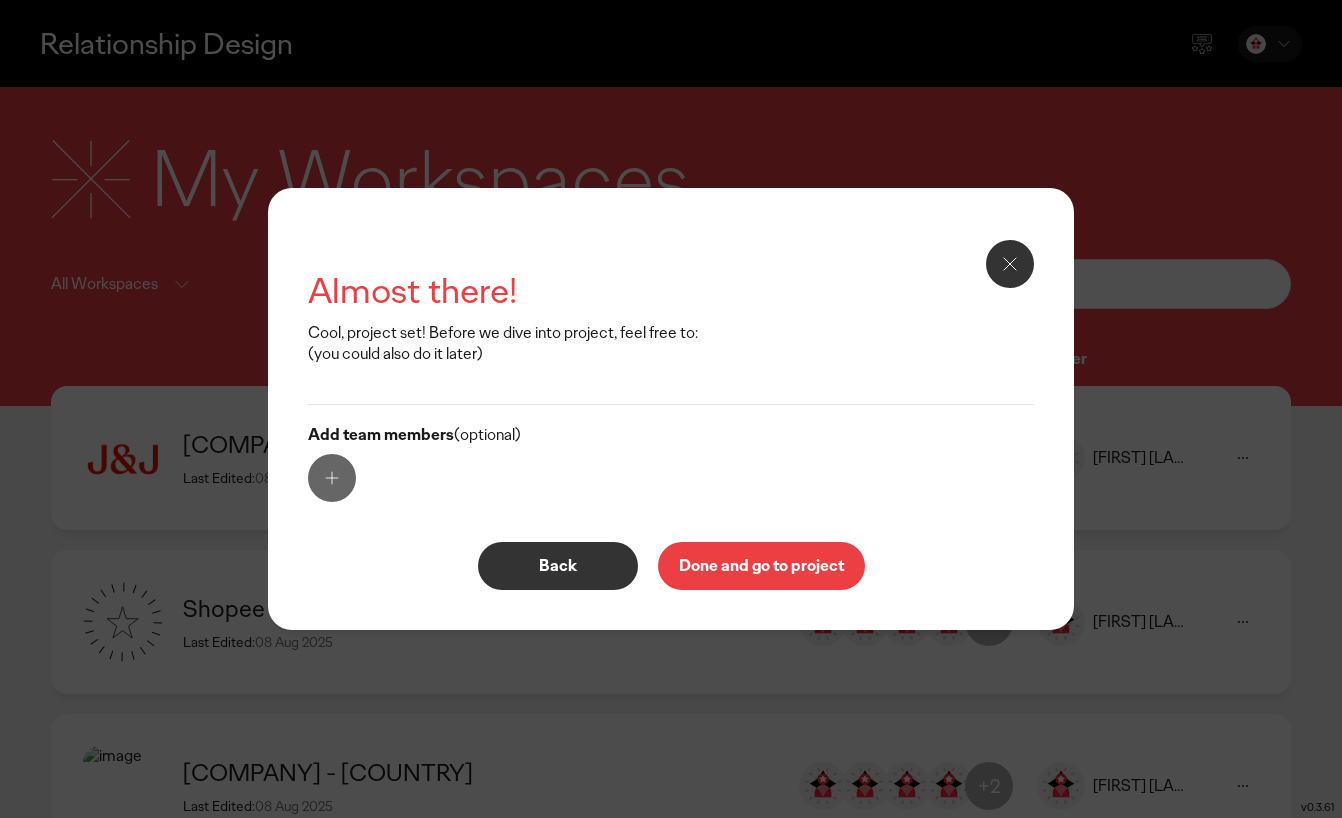 click at bounding box center [332, 478] 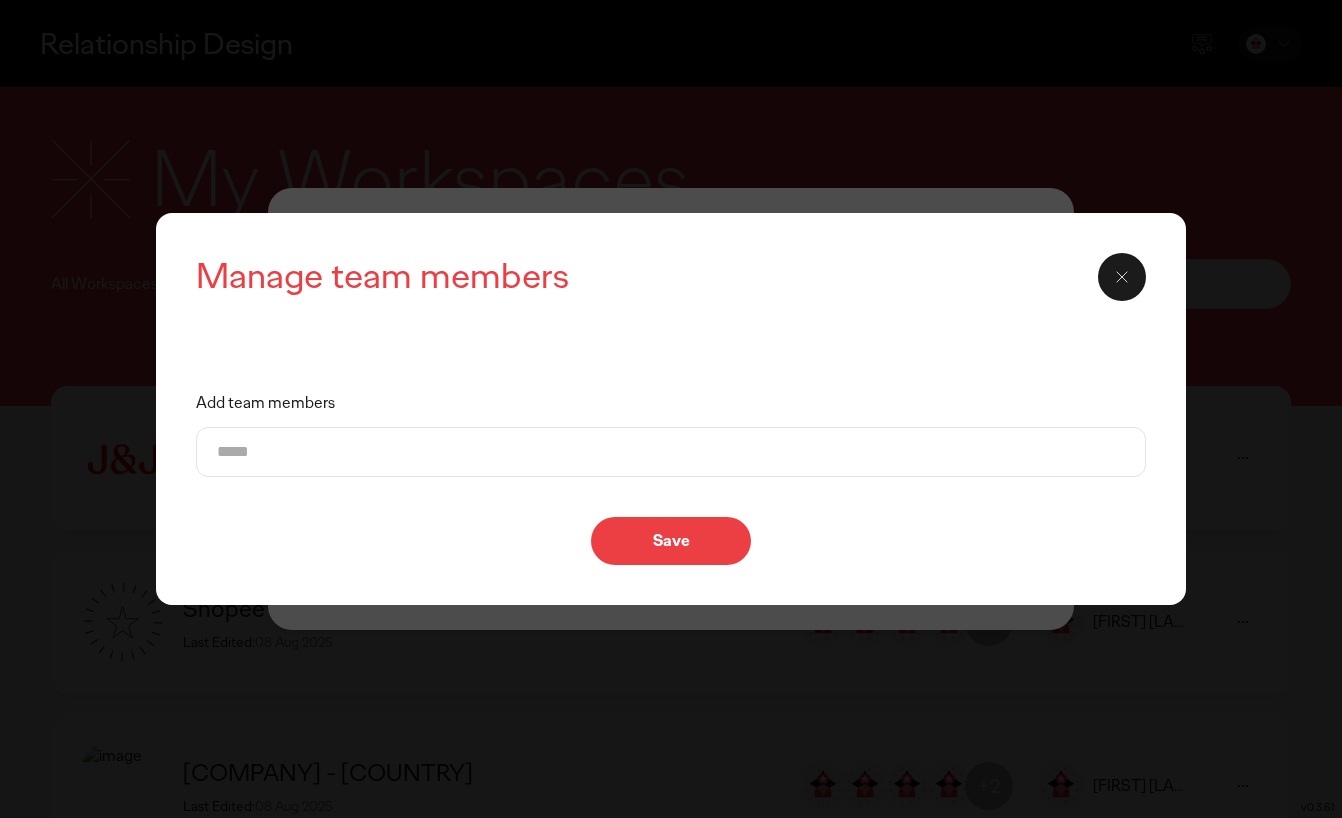 click on "Add team members" at bounding box center (671, 452) 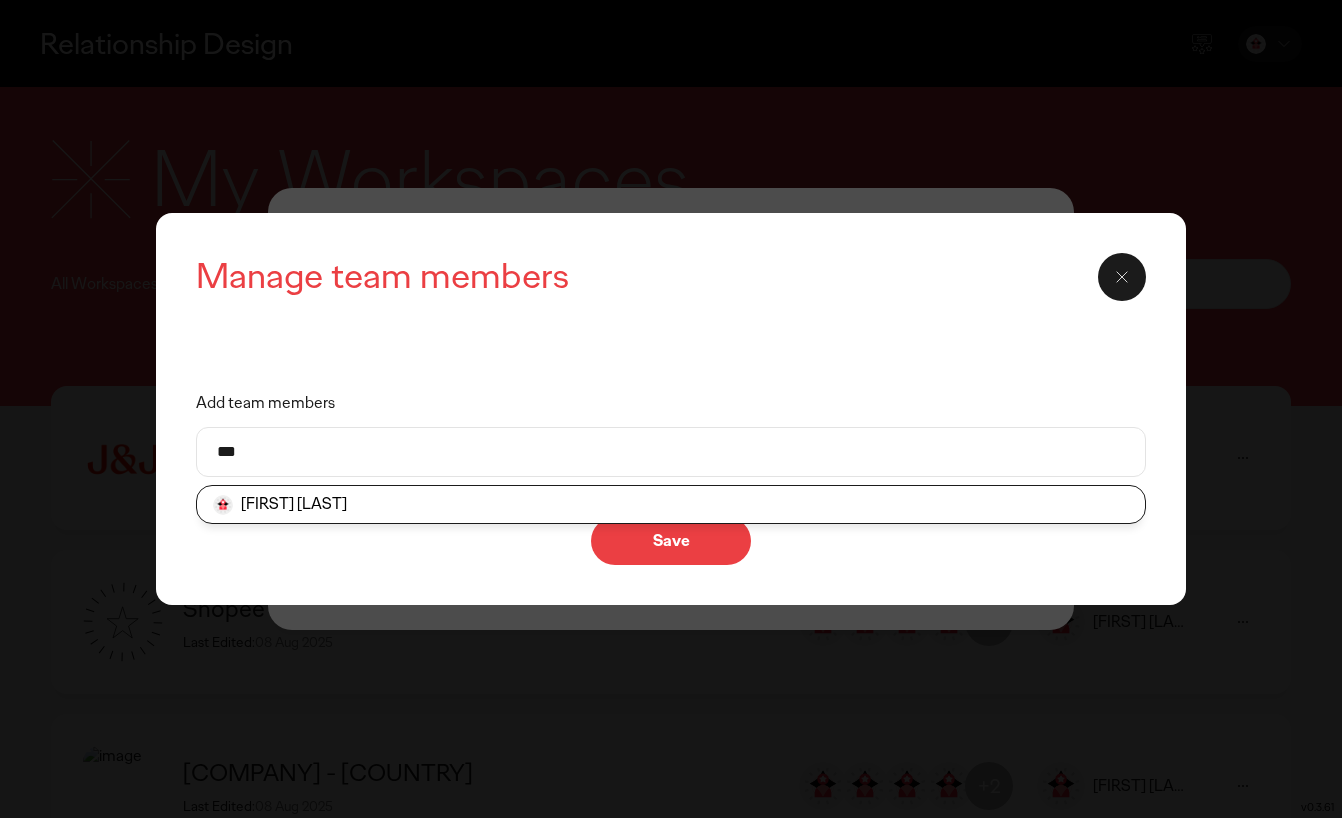 type on "***" 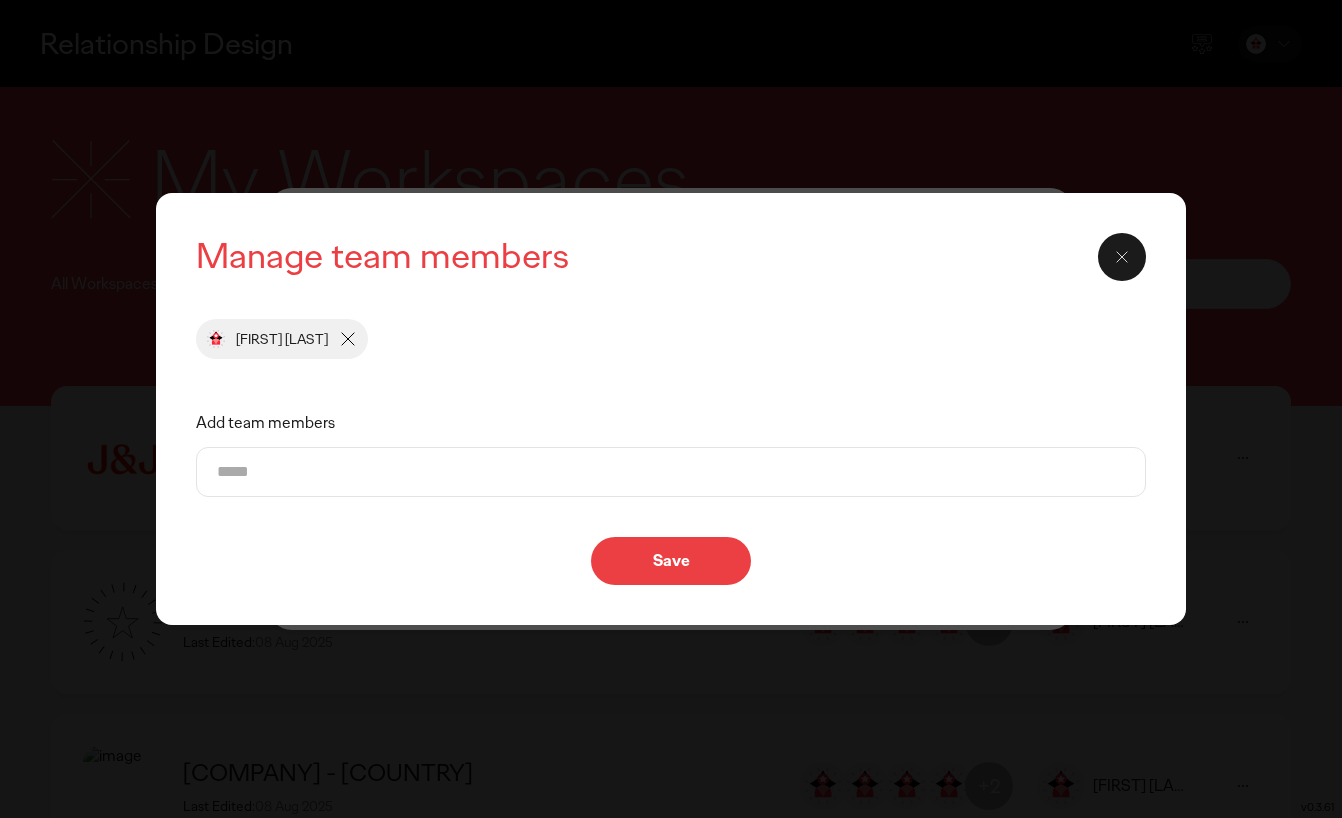 click on "Save" at bounding box center [671, 561] 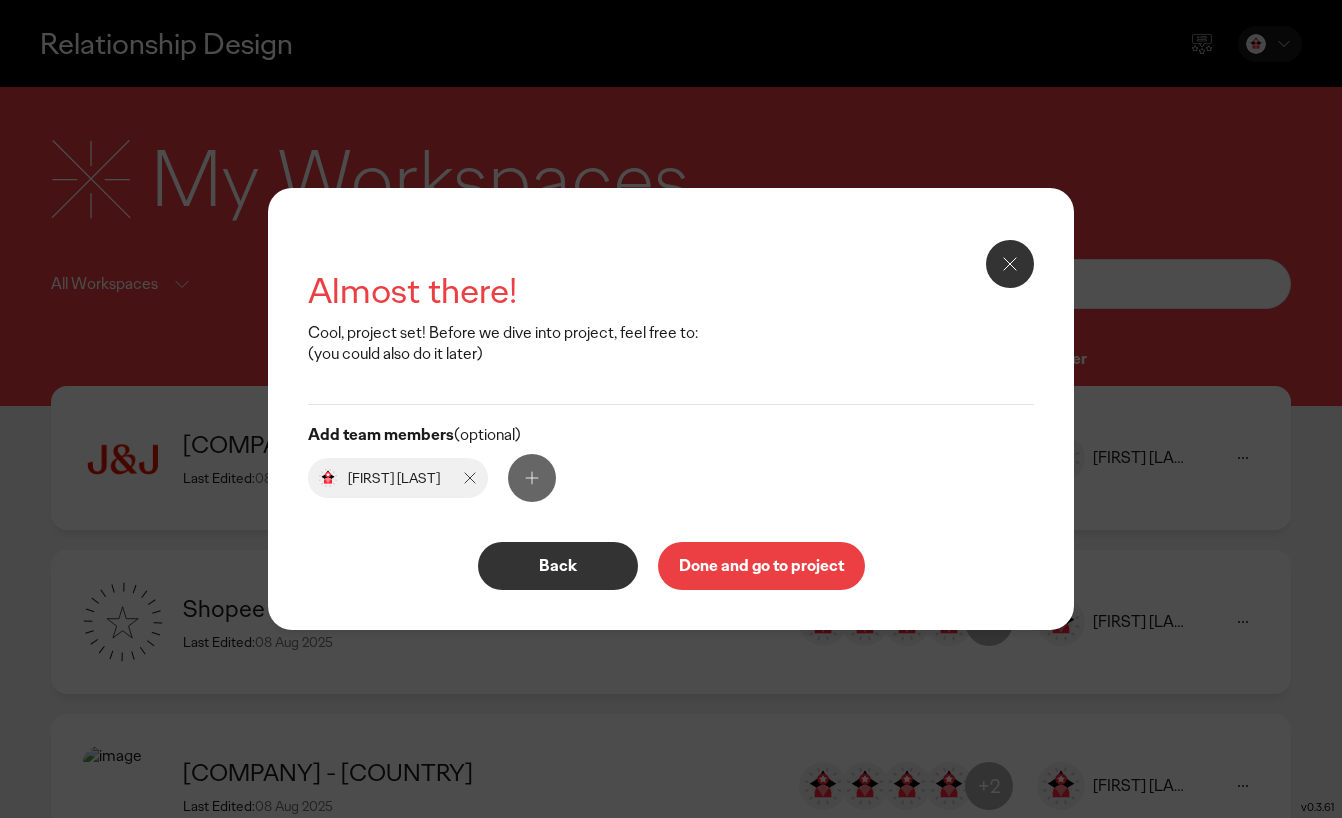 click on "Done and go to project" at bounding box center [761, 566] 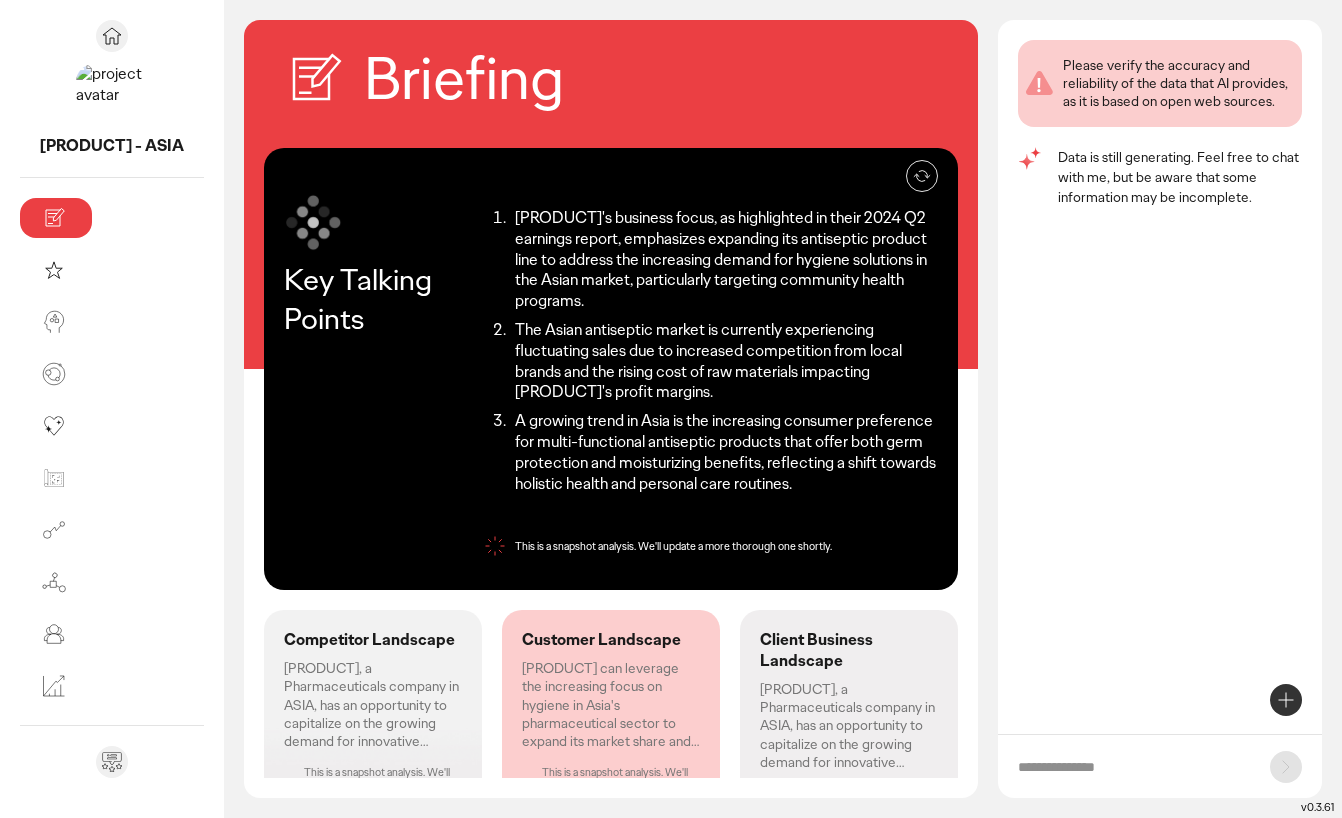 scroll, scrollTop: 0, scrollLeft: 0, axis: both 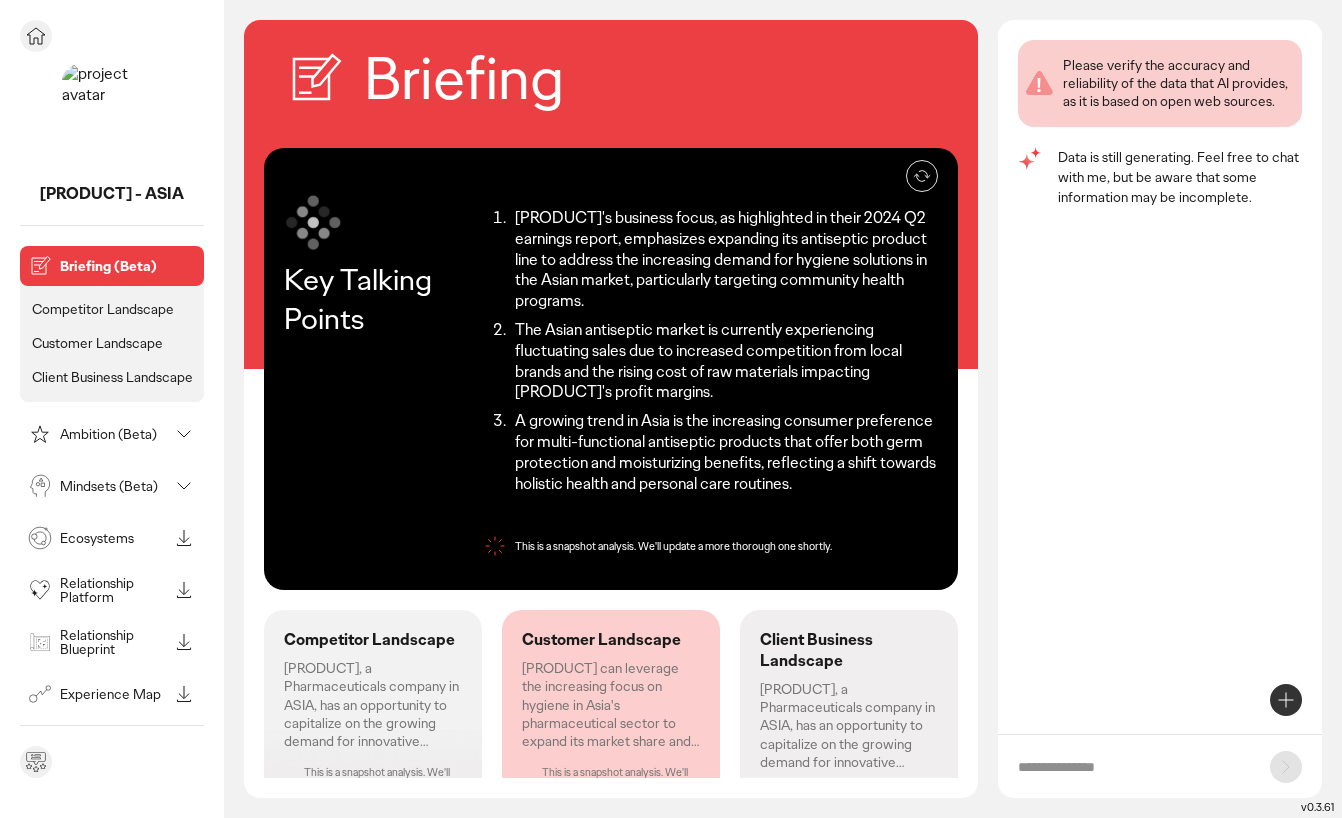 click on "bactidol - ASIA" at bounding box center [112, 138] 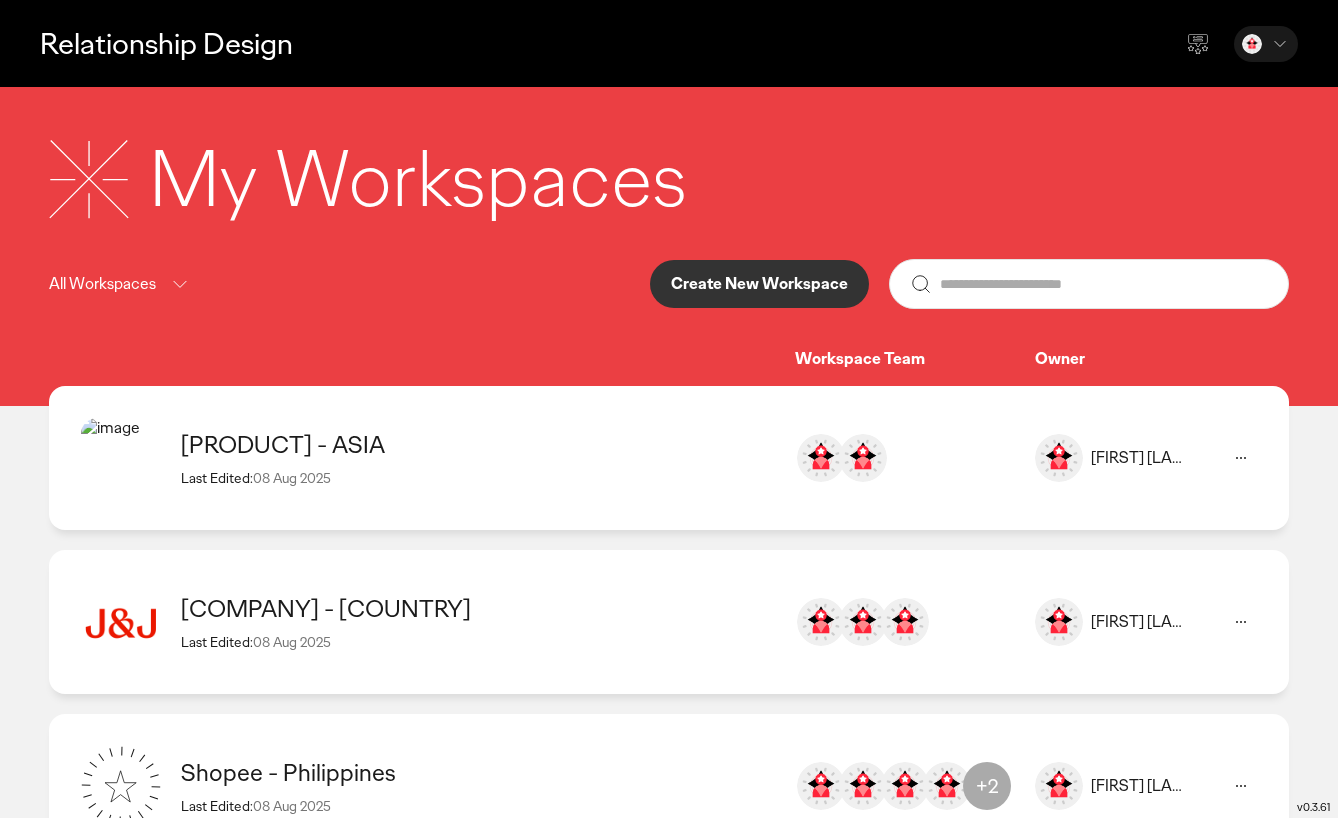 click 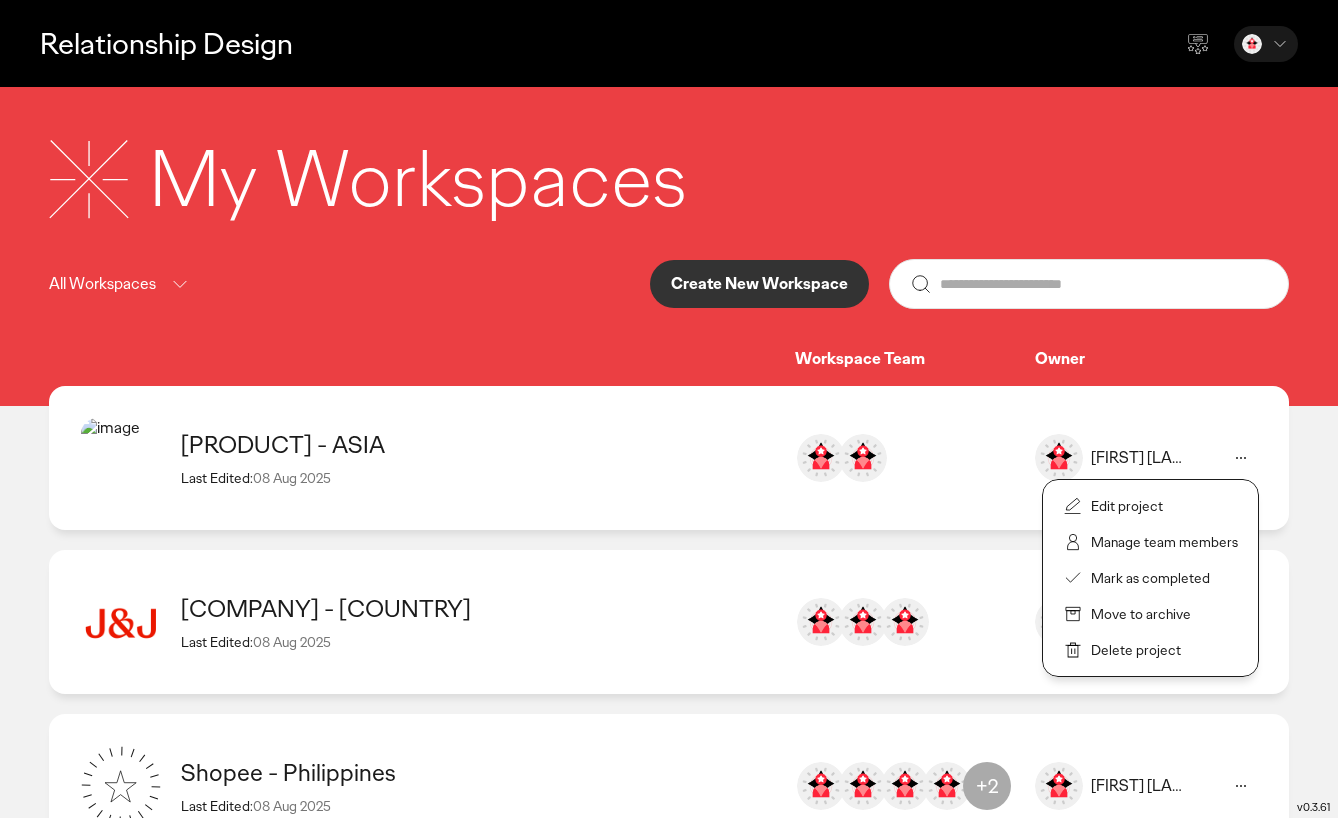 click on "Edit project" 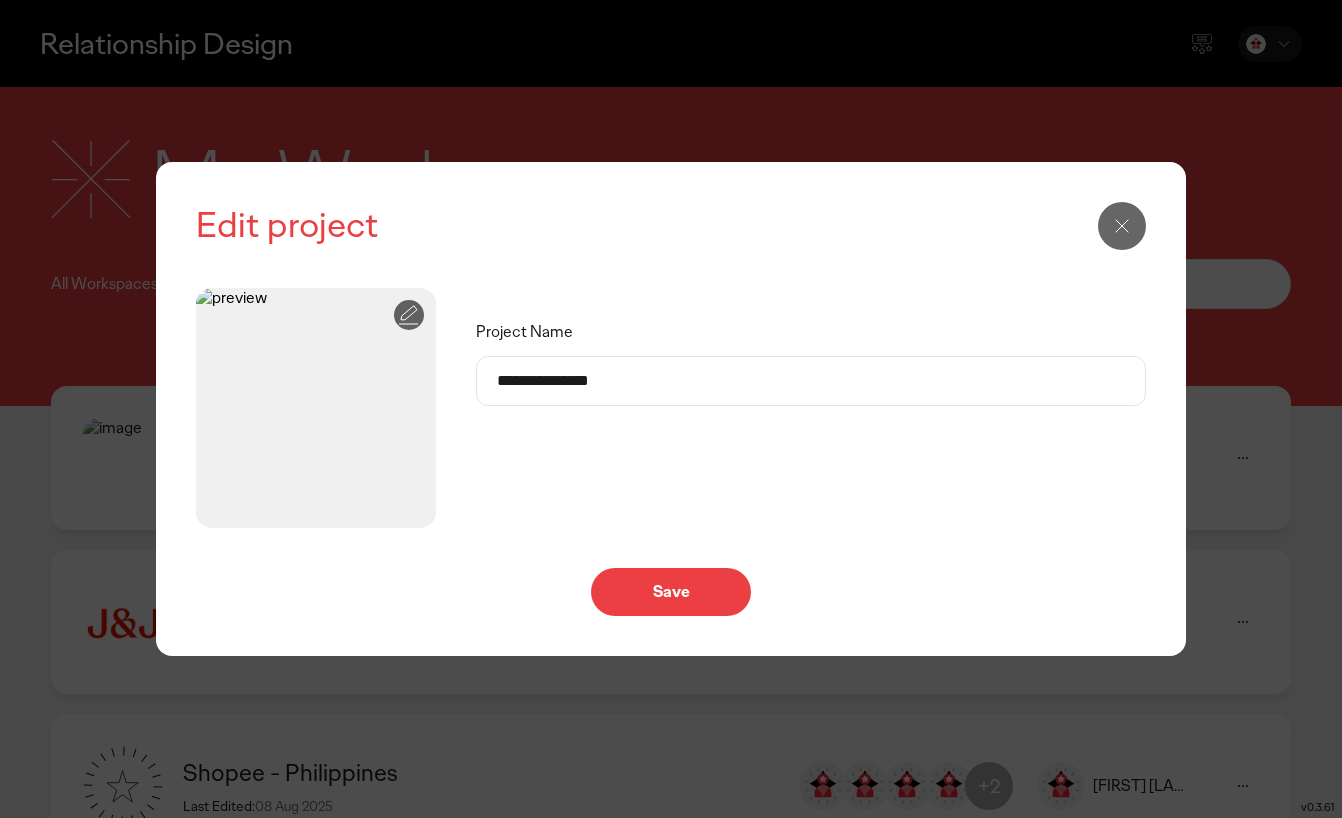 click on "**********" at bounding box center [811, 381] 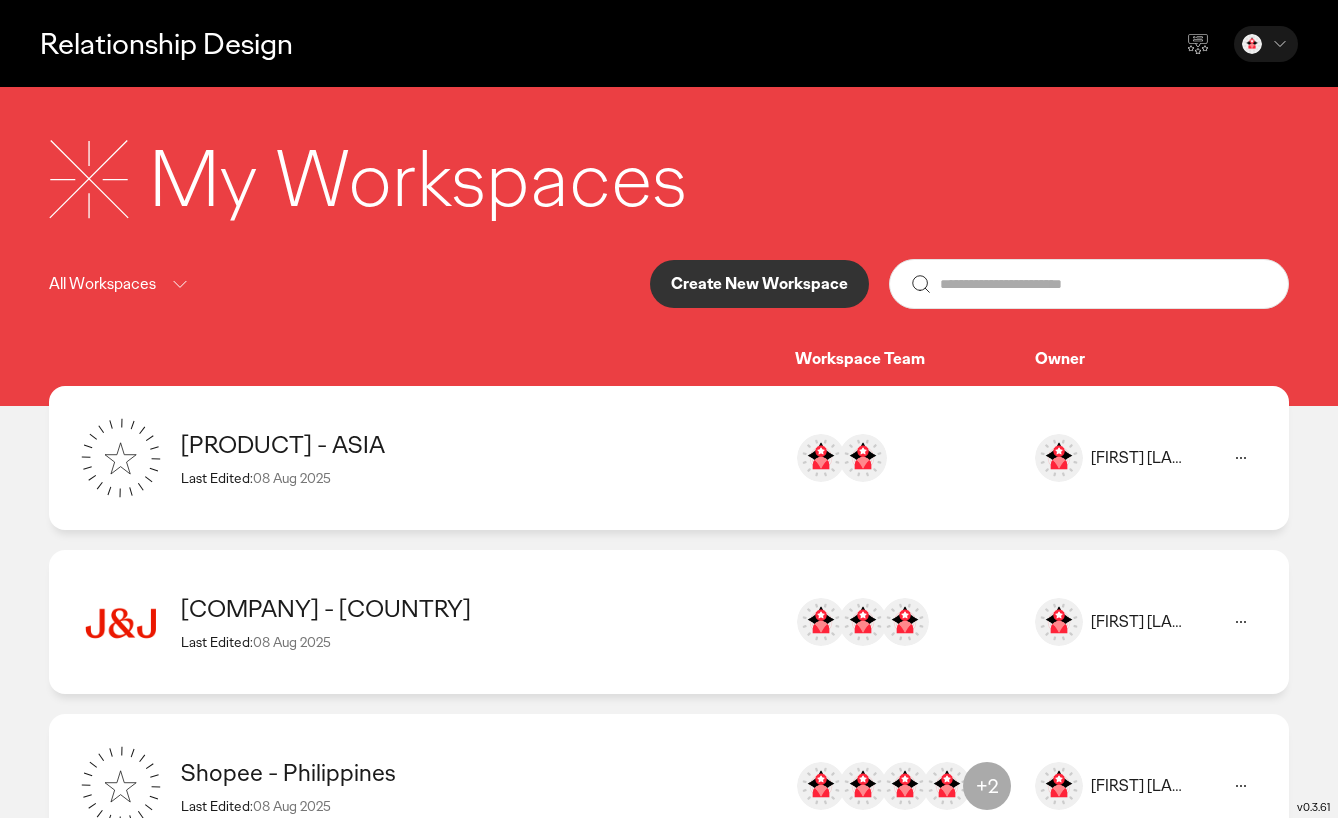 click 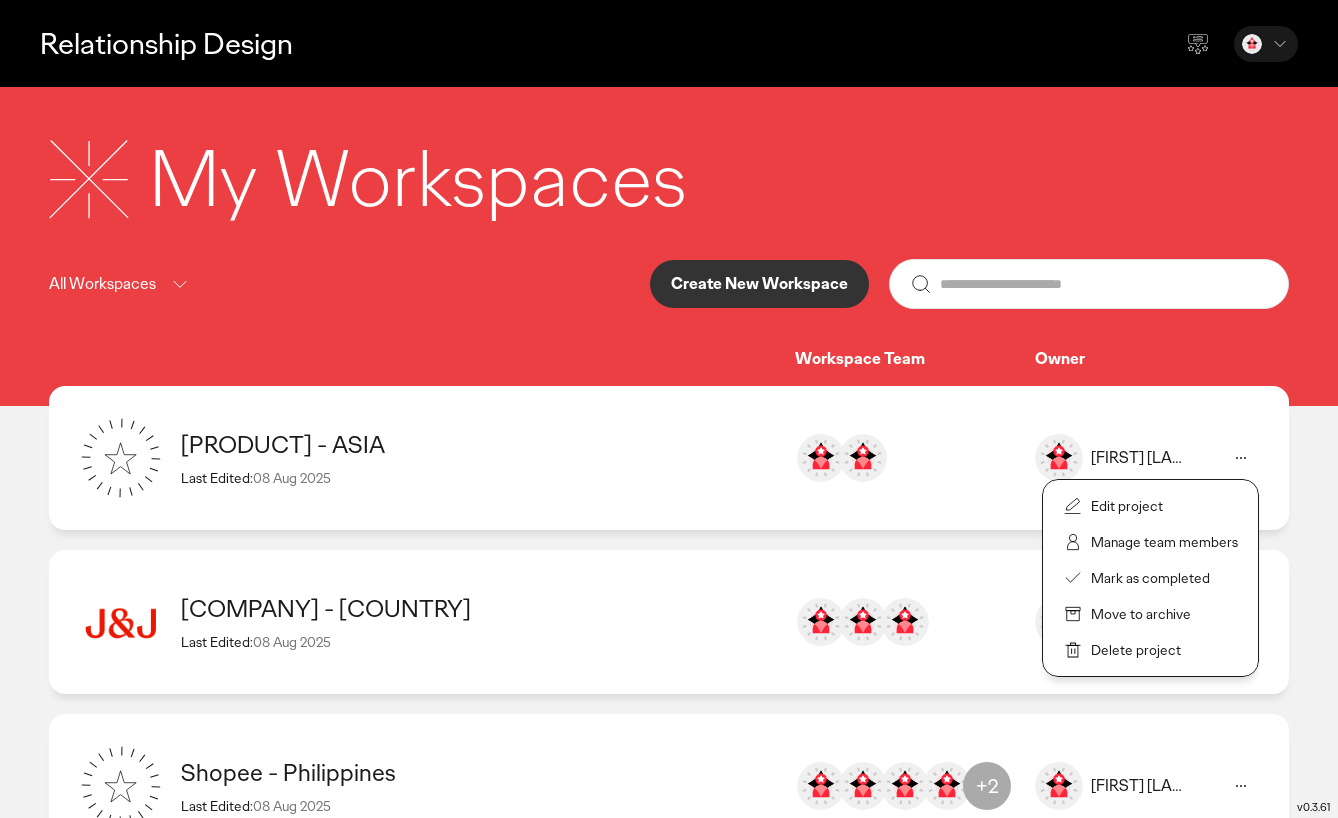 click on "Manage team members" 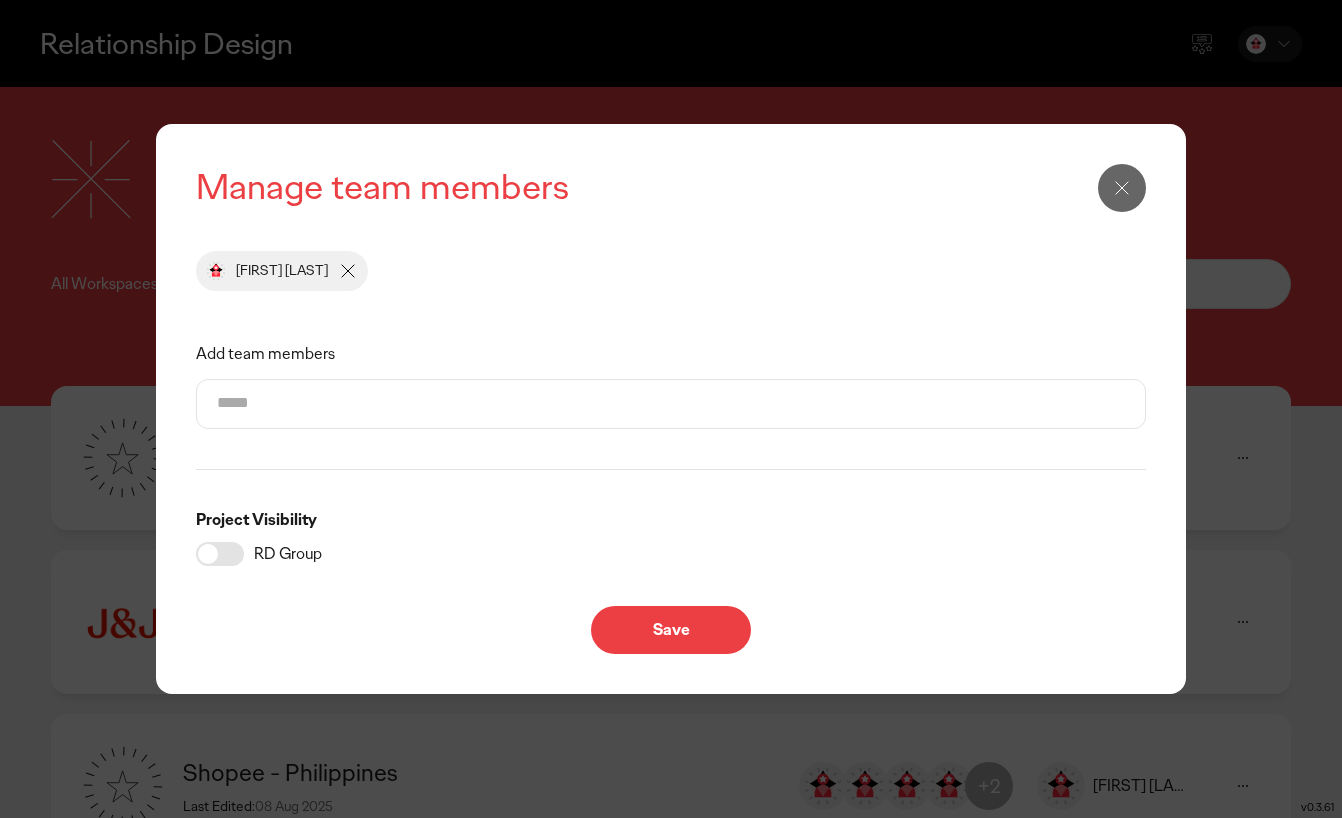 click on "Add team members" at bounding box center [671, 404] 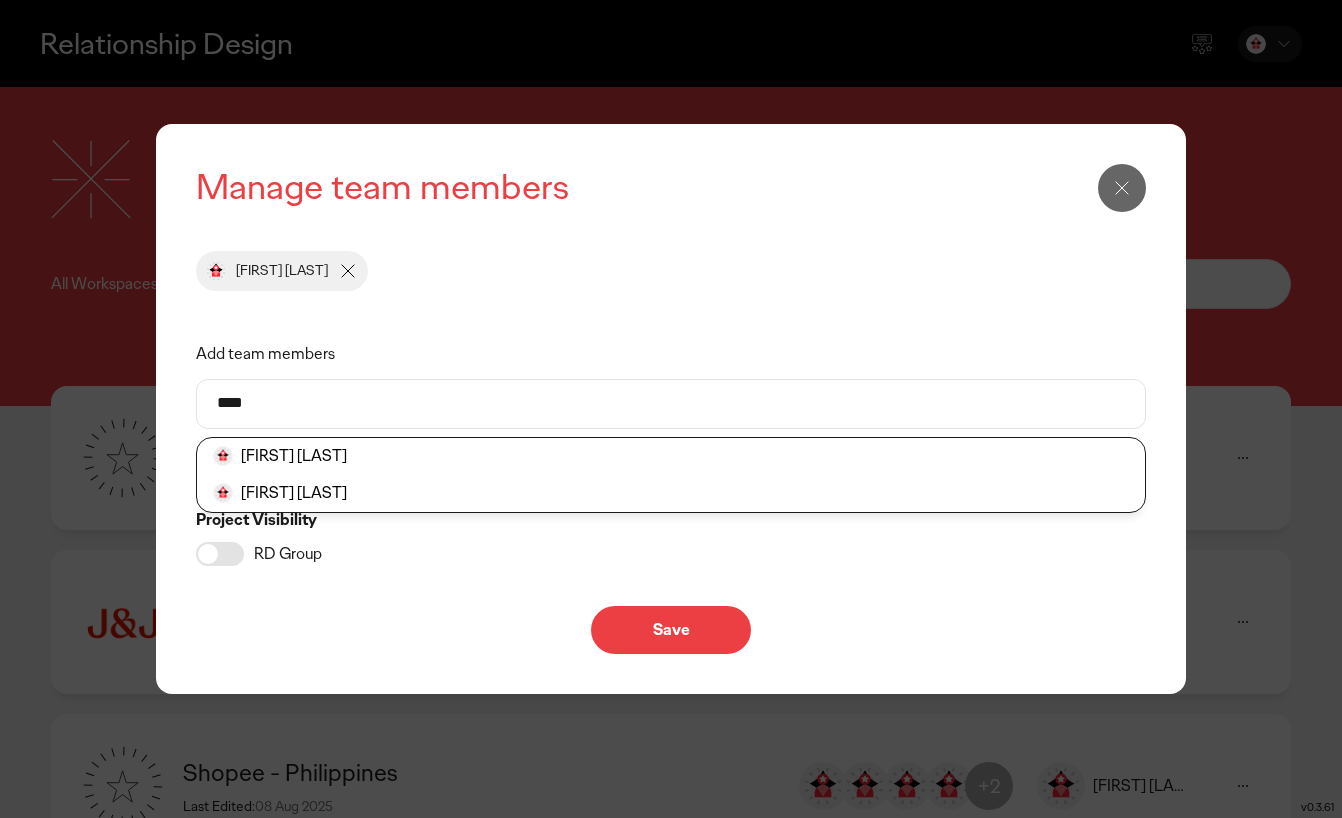 type on "****" 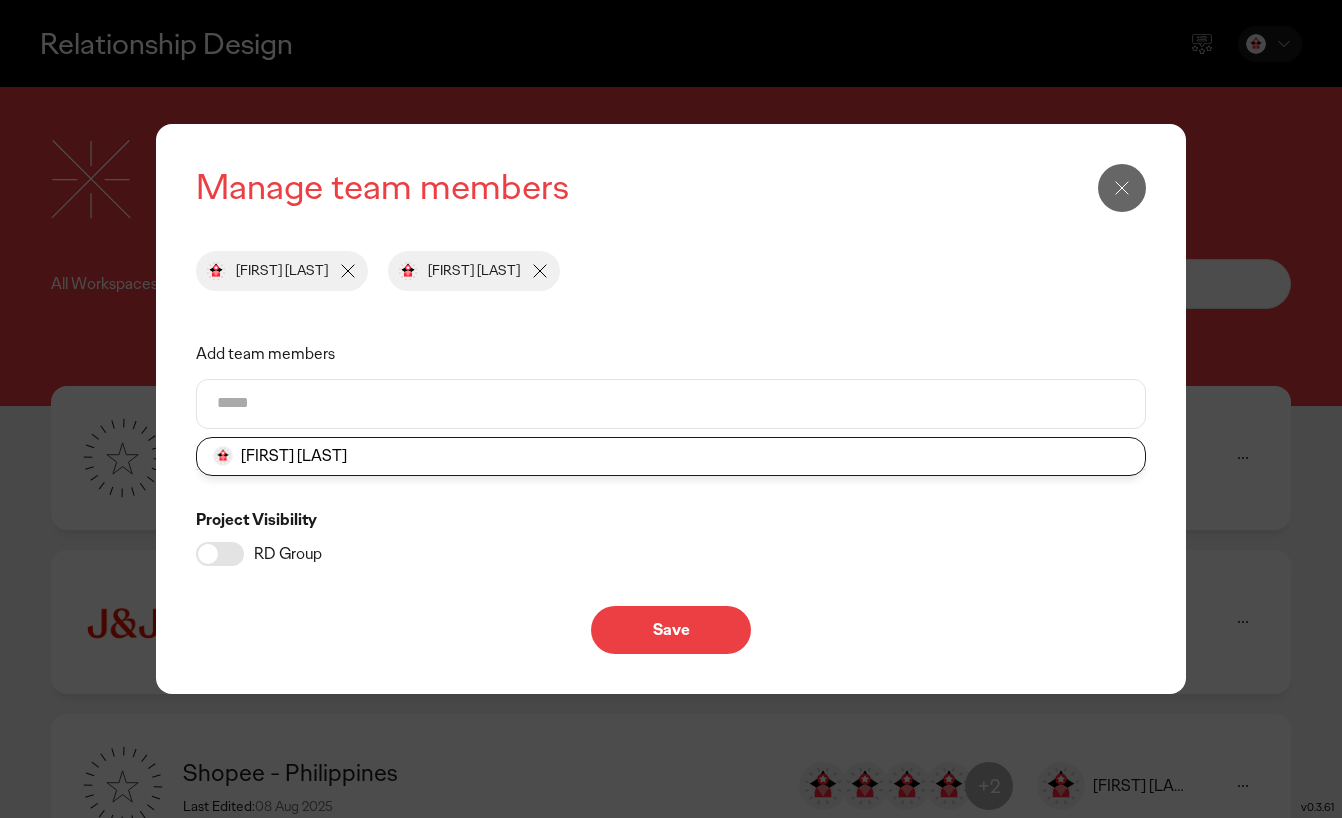 click on "Save" at bounding box center [671, 630] 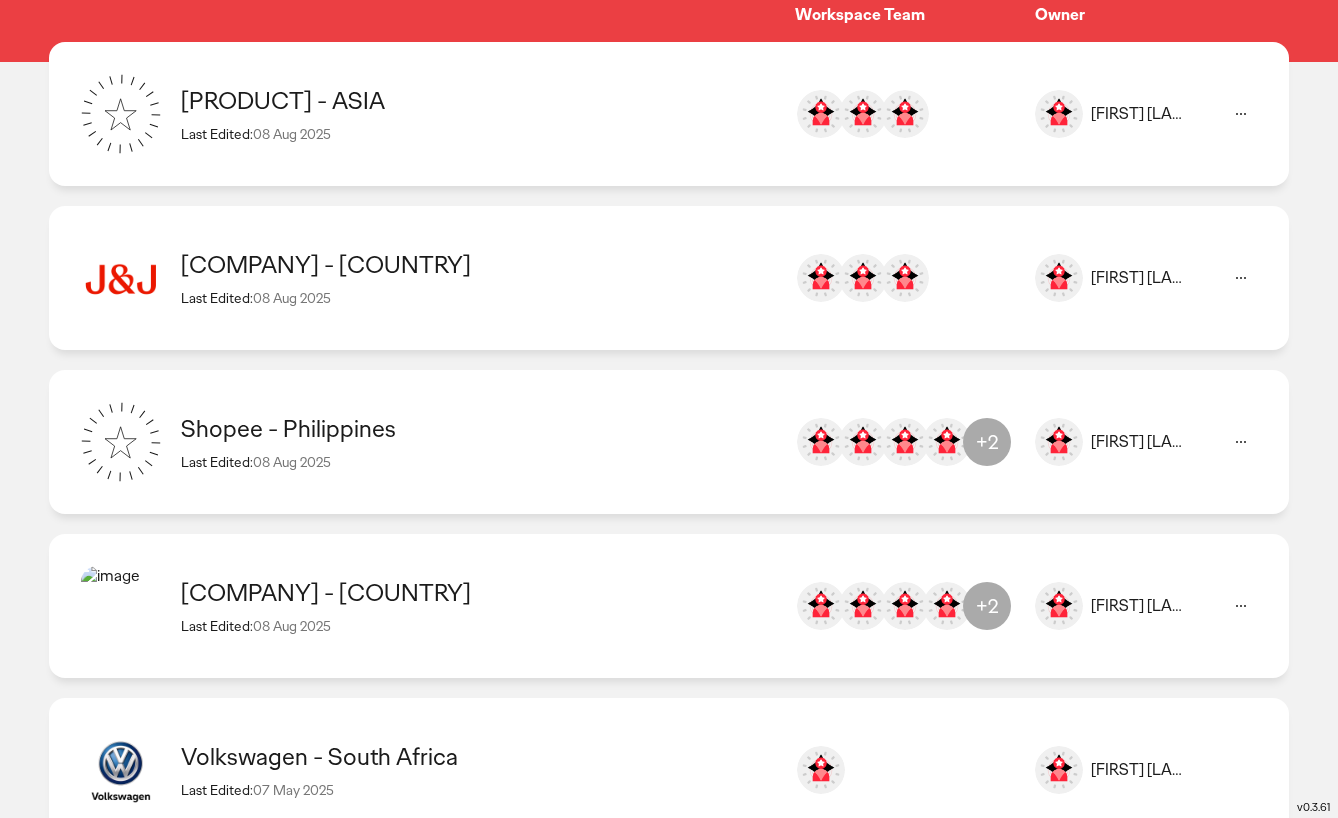 scroll, scrollTop: 346, scrollLeft: 0, axis: vertical 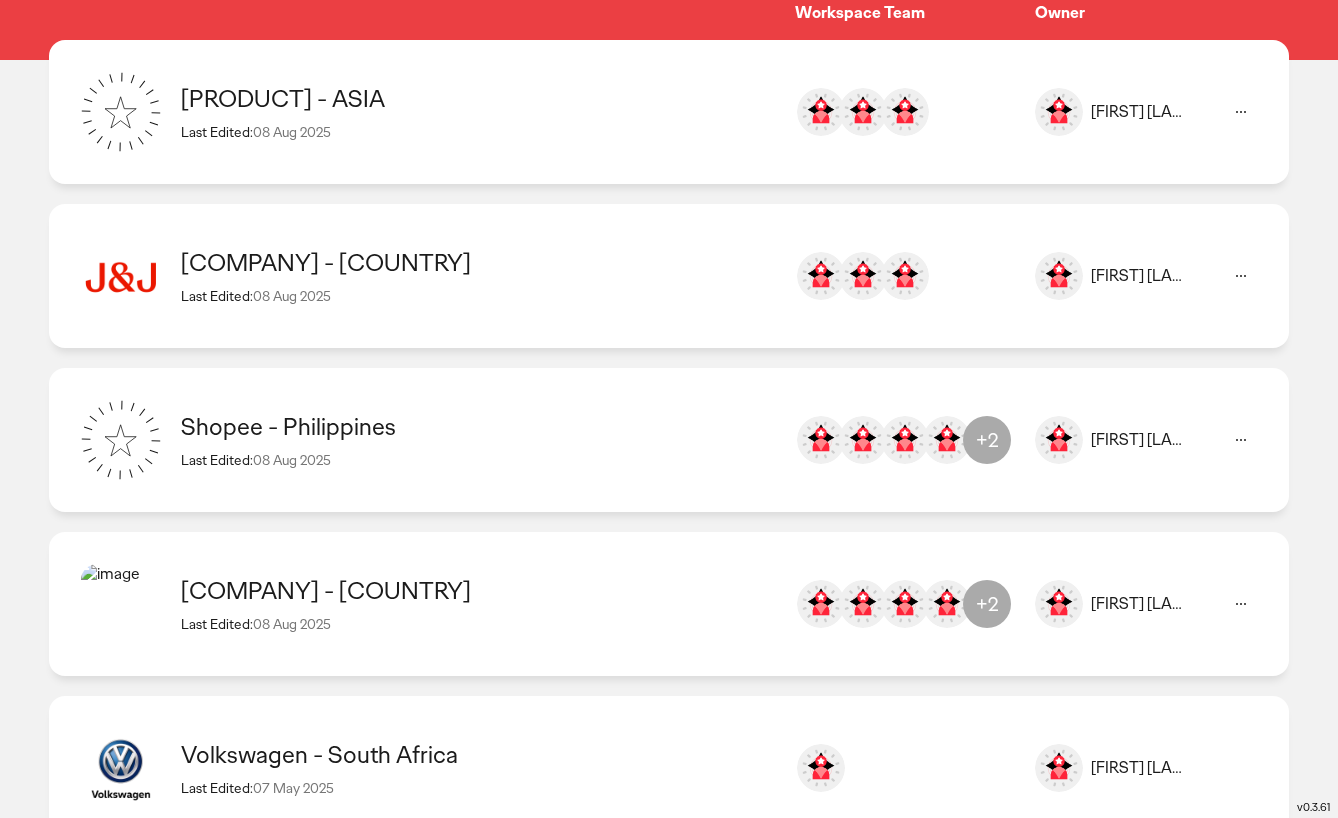 click 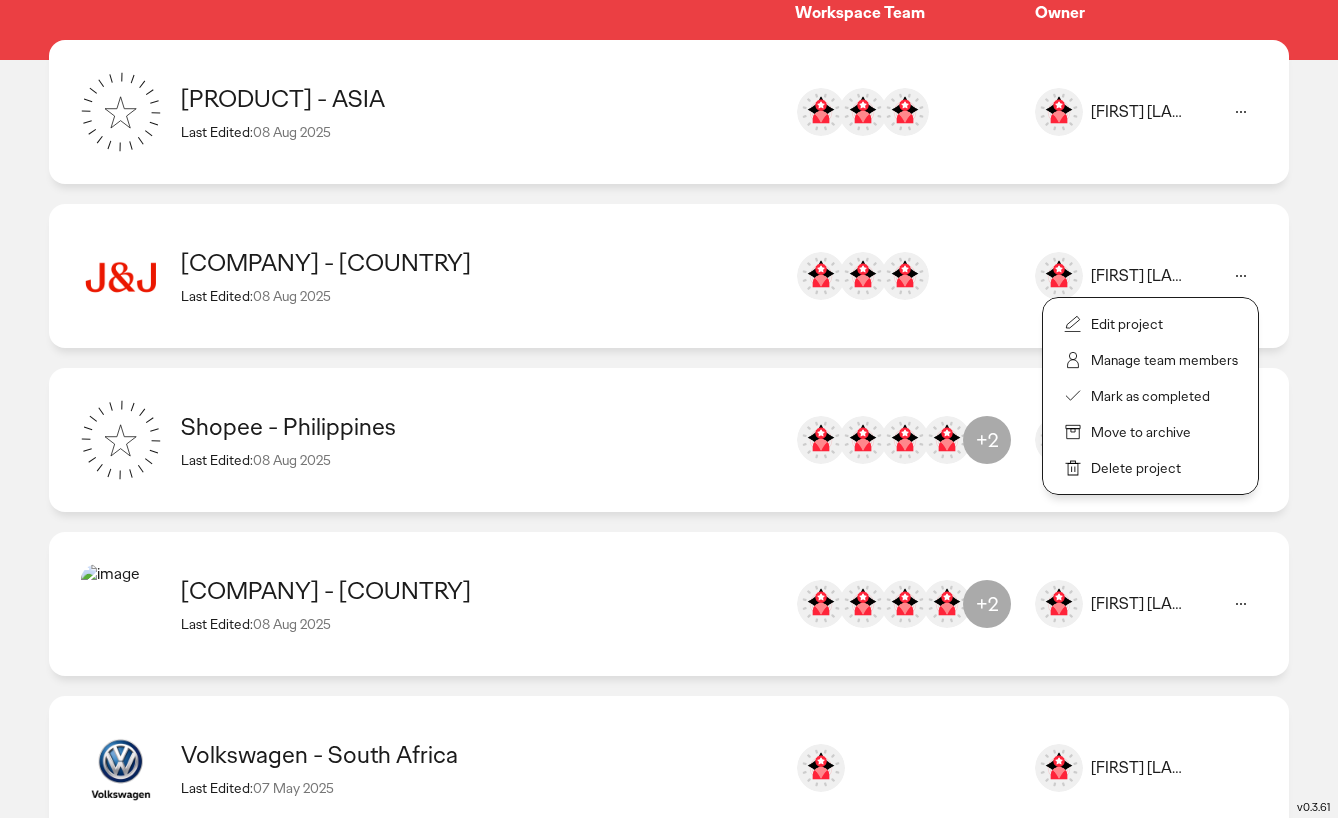 click on "Edit project" 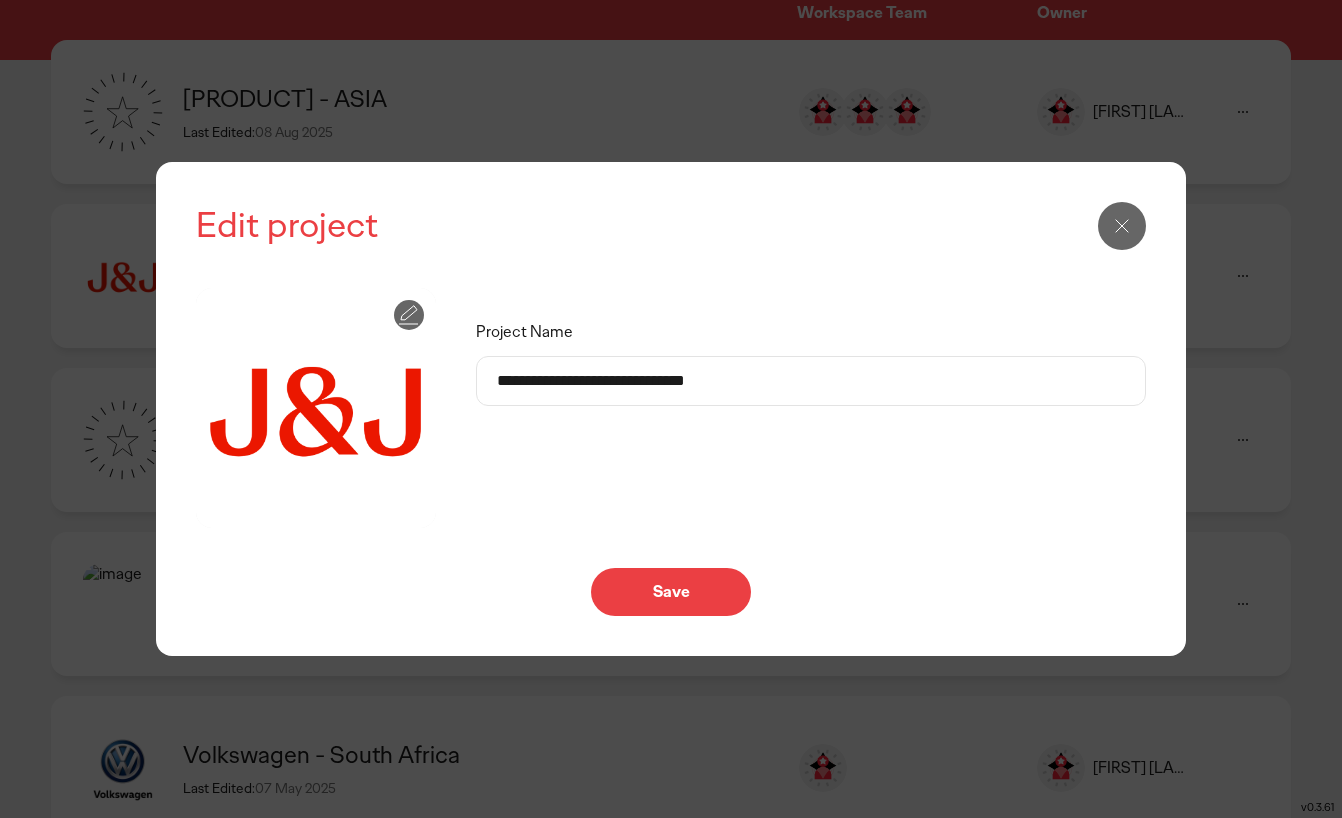drag, startPoint x: 646, startPoint y: 380, endPoint x: 786, endPoint y: 401, distance: 141.56624 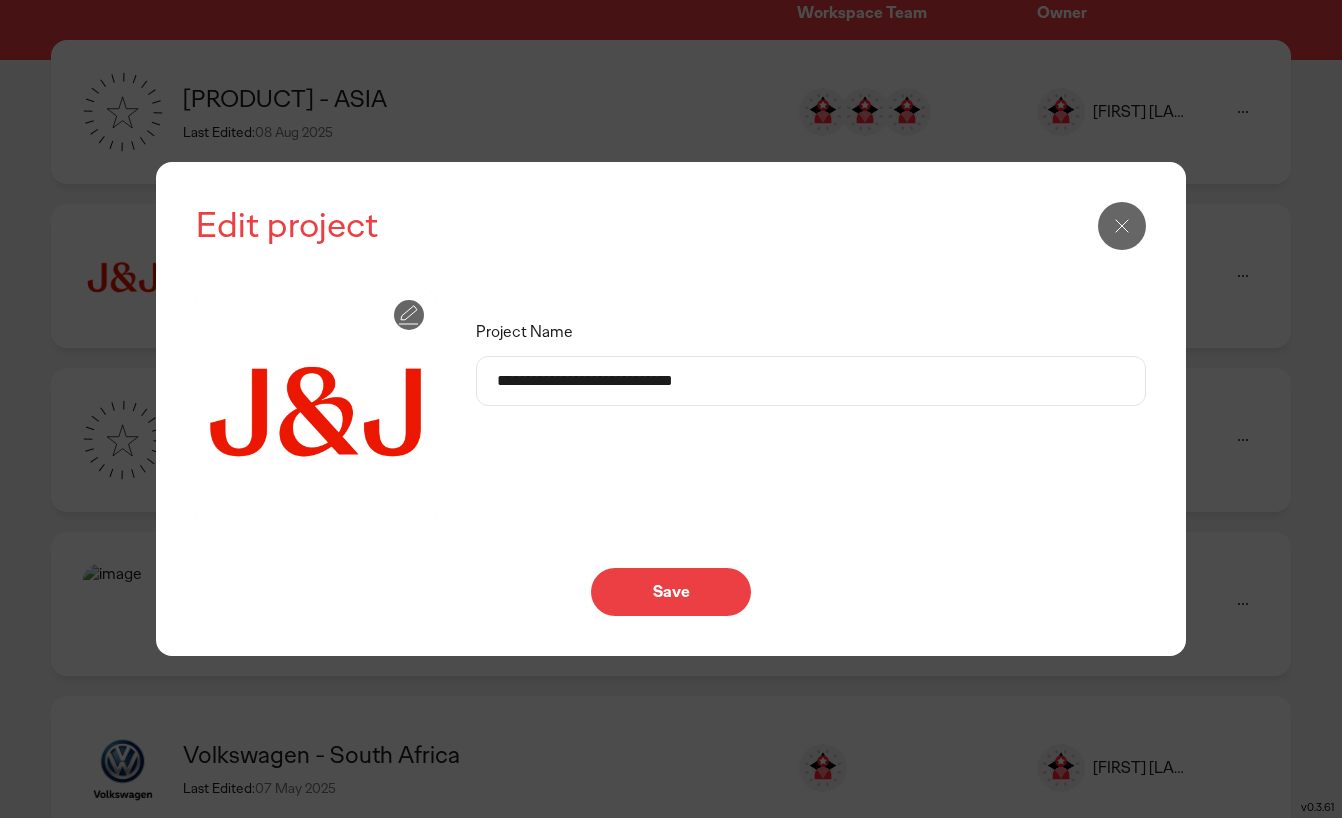 type on "**********" 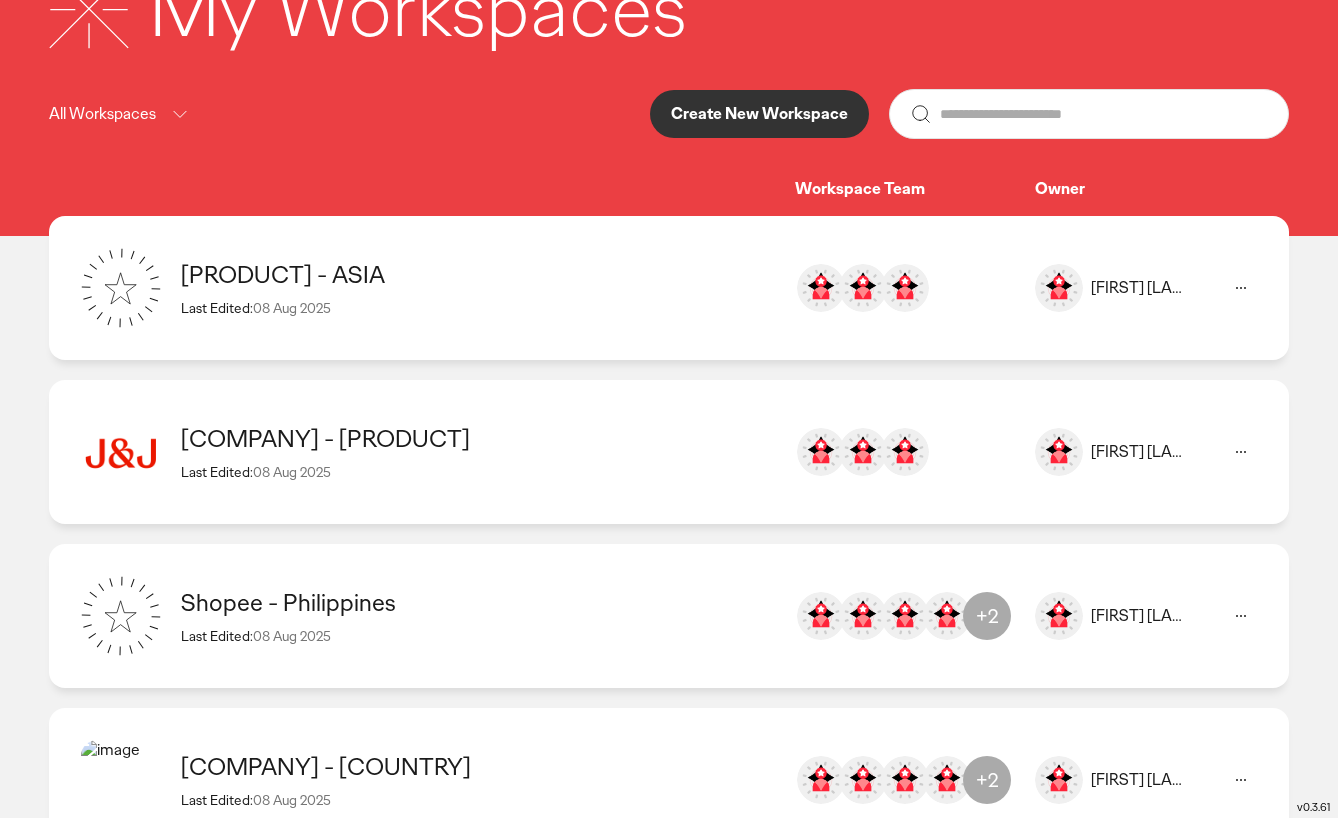 scroll, scrollTop: 183, scrollLeft: 0, axis: vertical 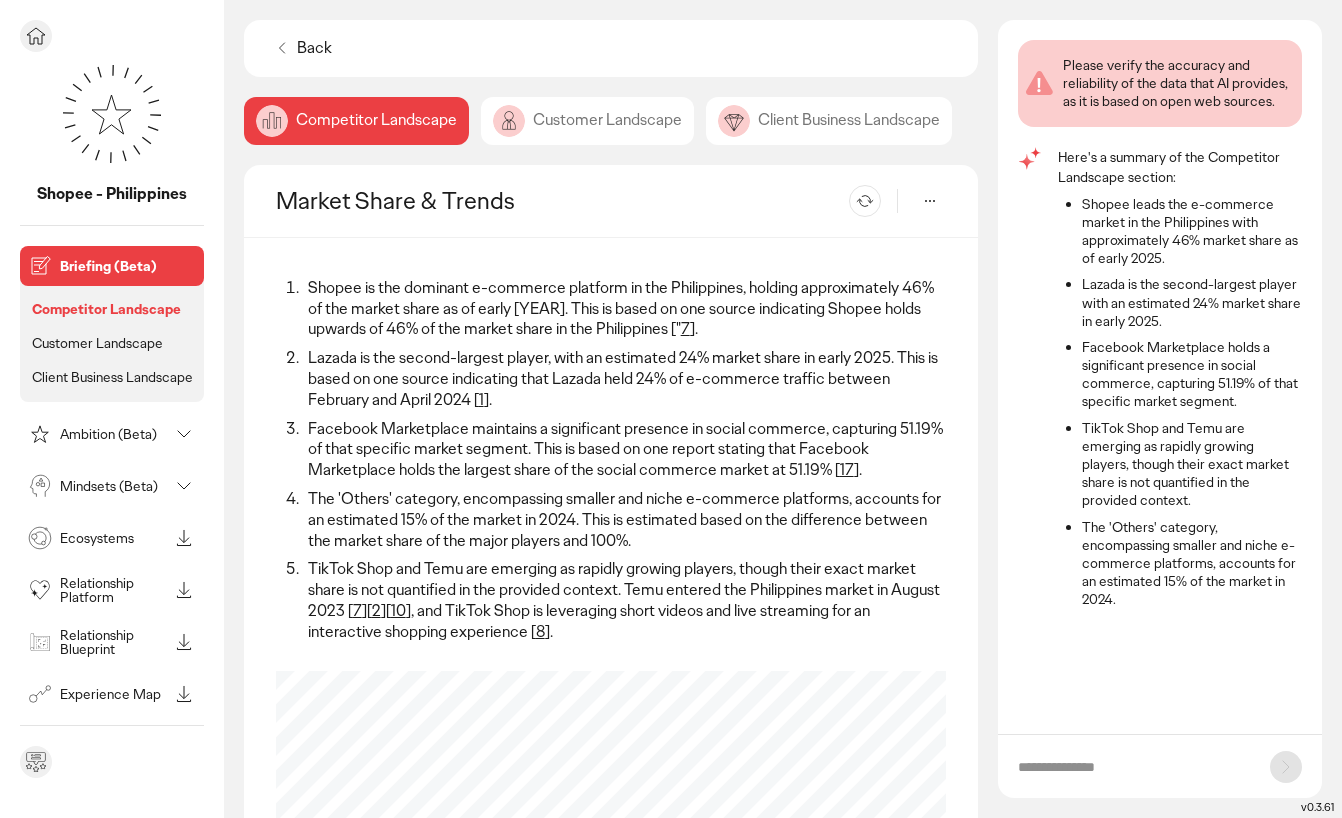 click on "Briefing (Beta)" at bounding box center (128, 266) 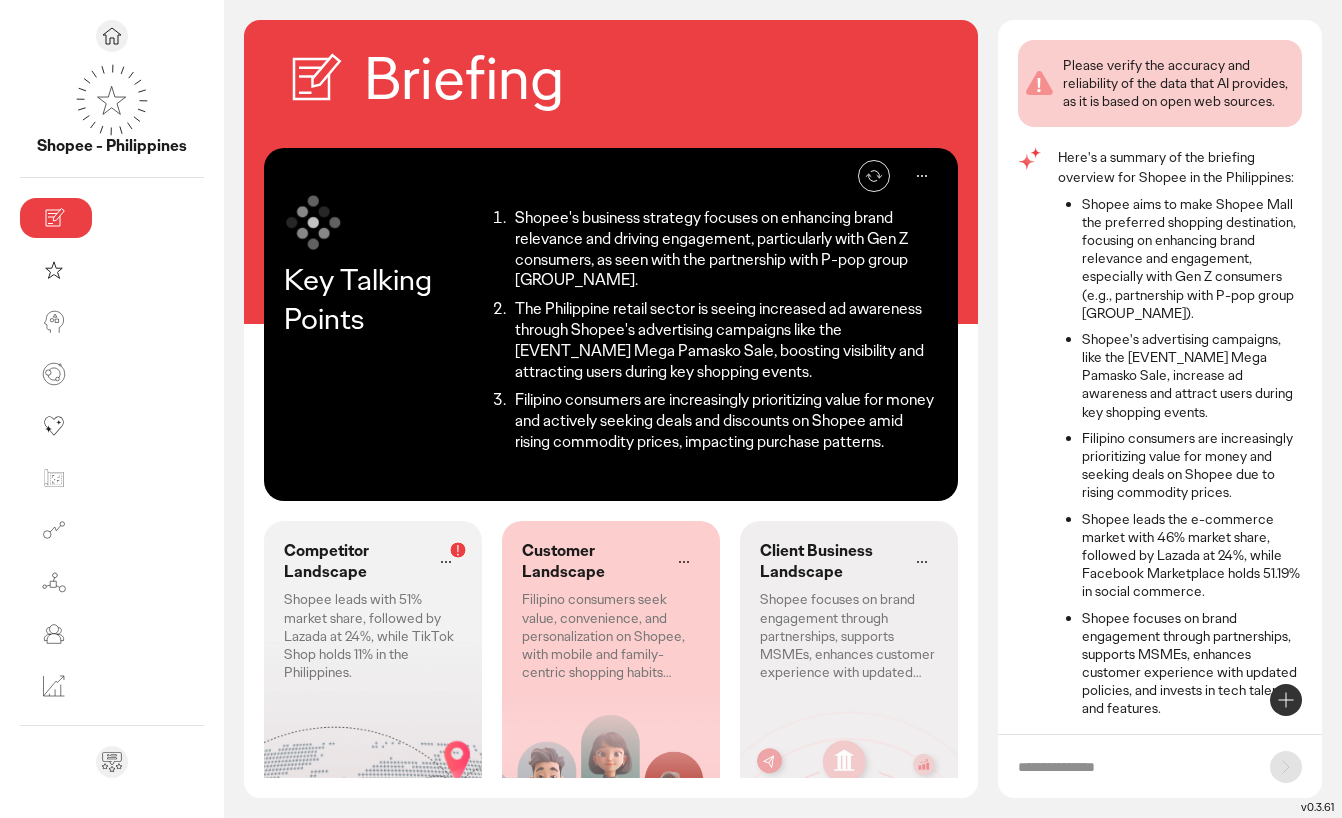 scroll, scrollTop: 13, scrollLeft: 0, axis: vertical 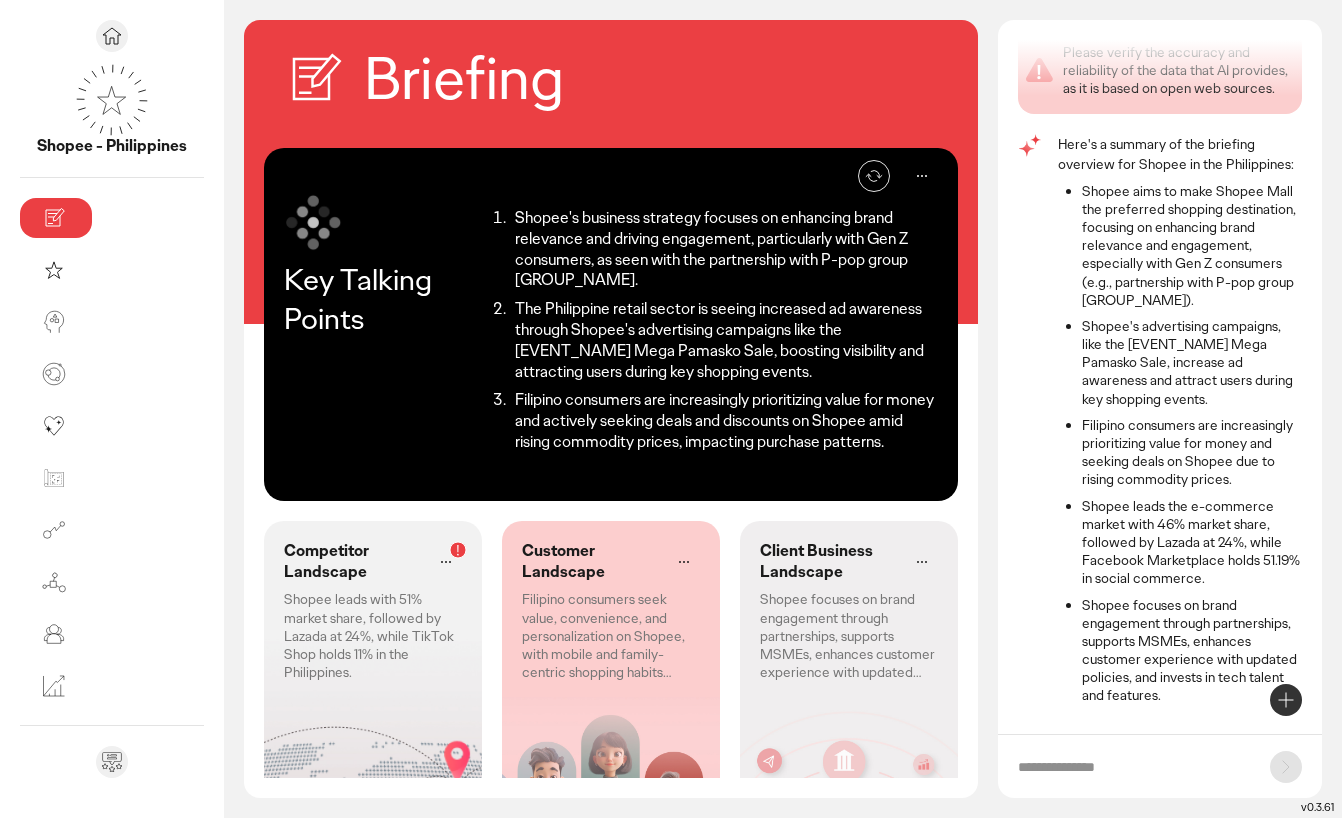 click on "Re-generate" at bounding box center (850, 176) 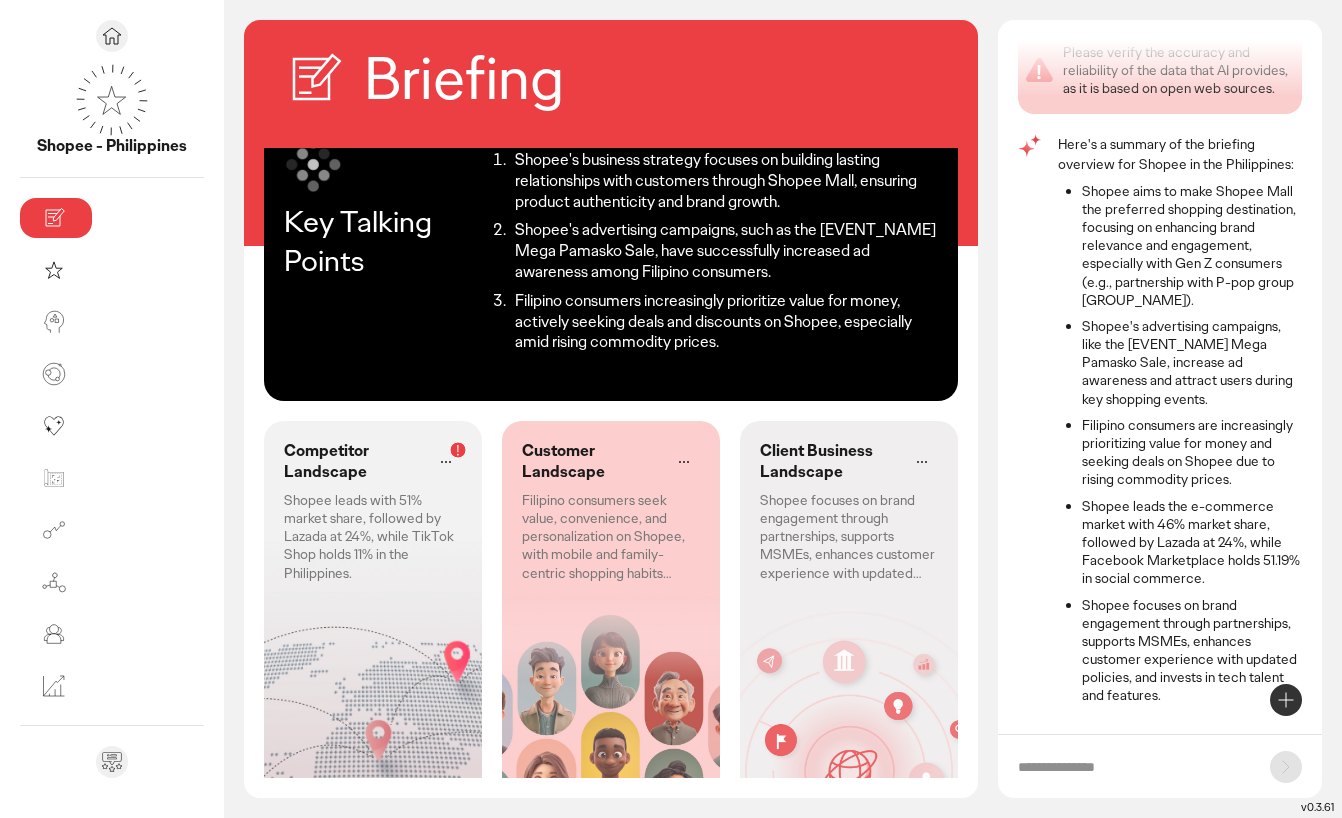 scroll, scrollTop: 56, scrollLeft: 0, axis: vertical 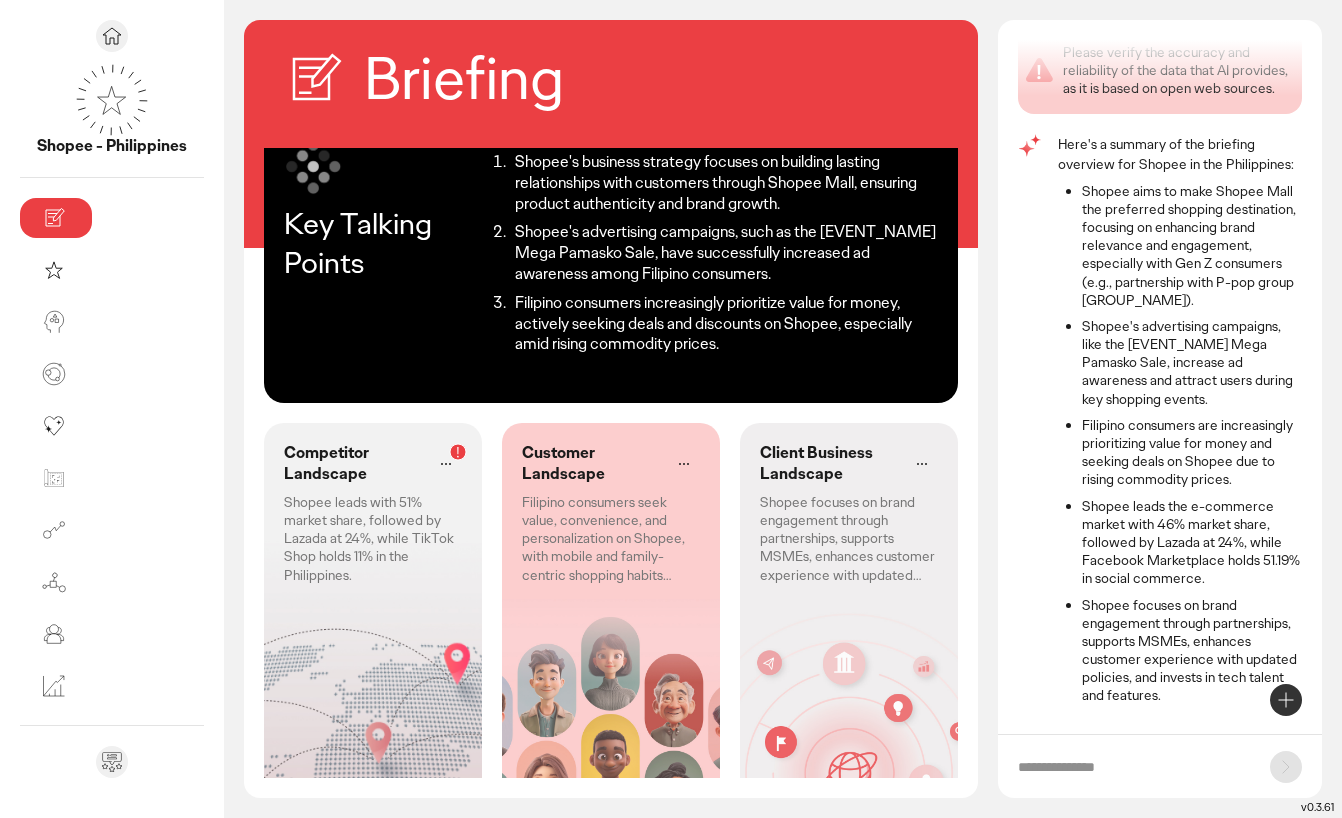 click on "Competitor Landscape Shopee leads with 51% market share, followed by Lazada at 24%, while TikTok Shop holds 11% in the Philippines." at bounding box center [373, 513] 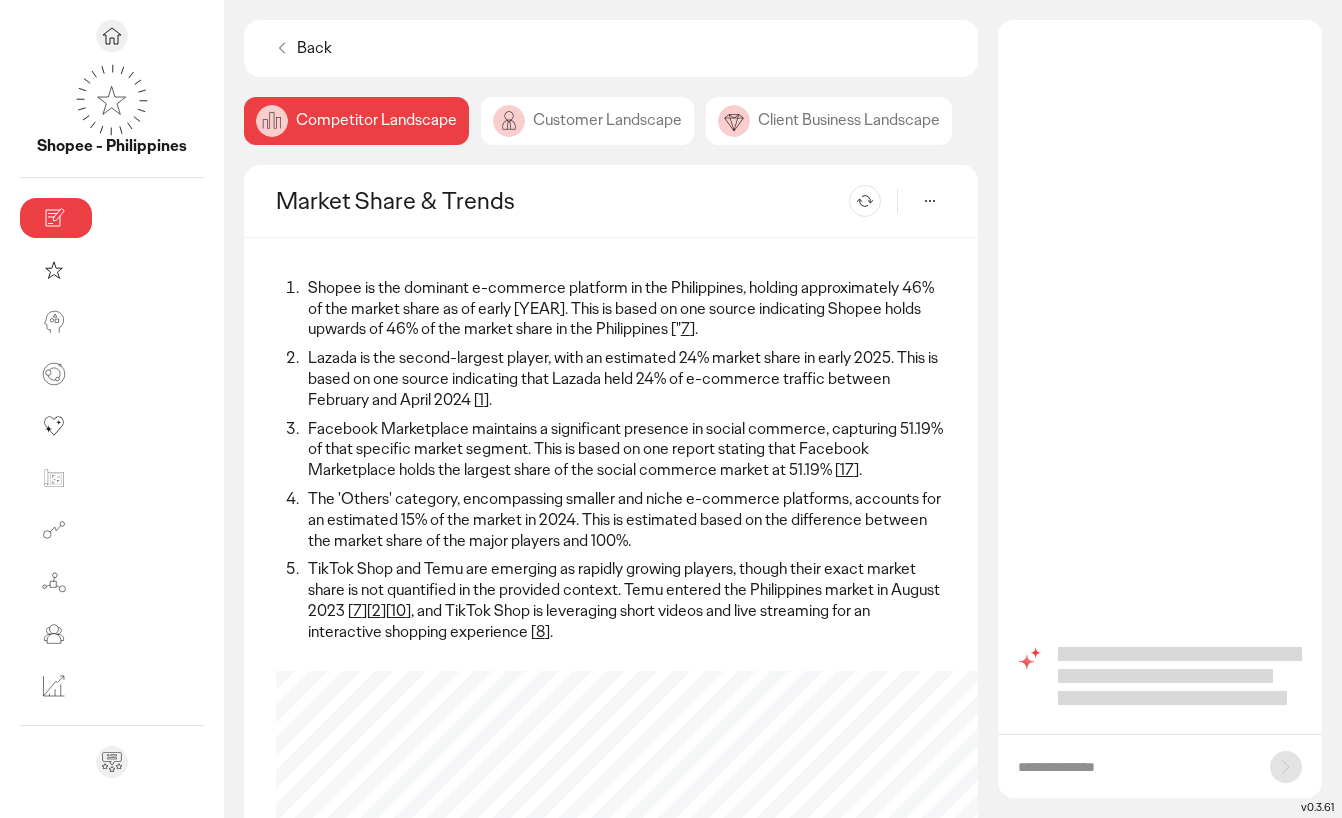 scroll, scrollTop: 0, scrollLeft: 0, axis: both 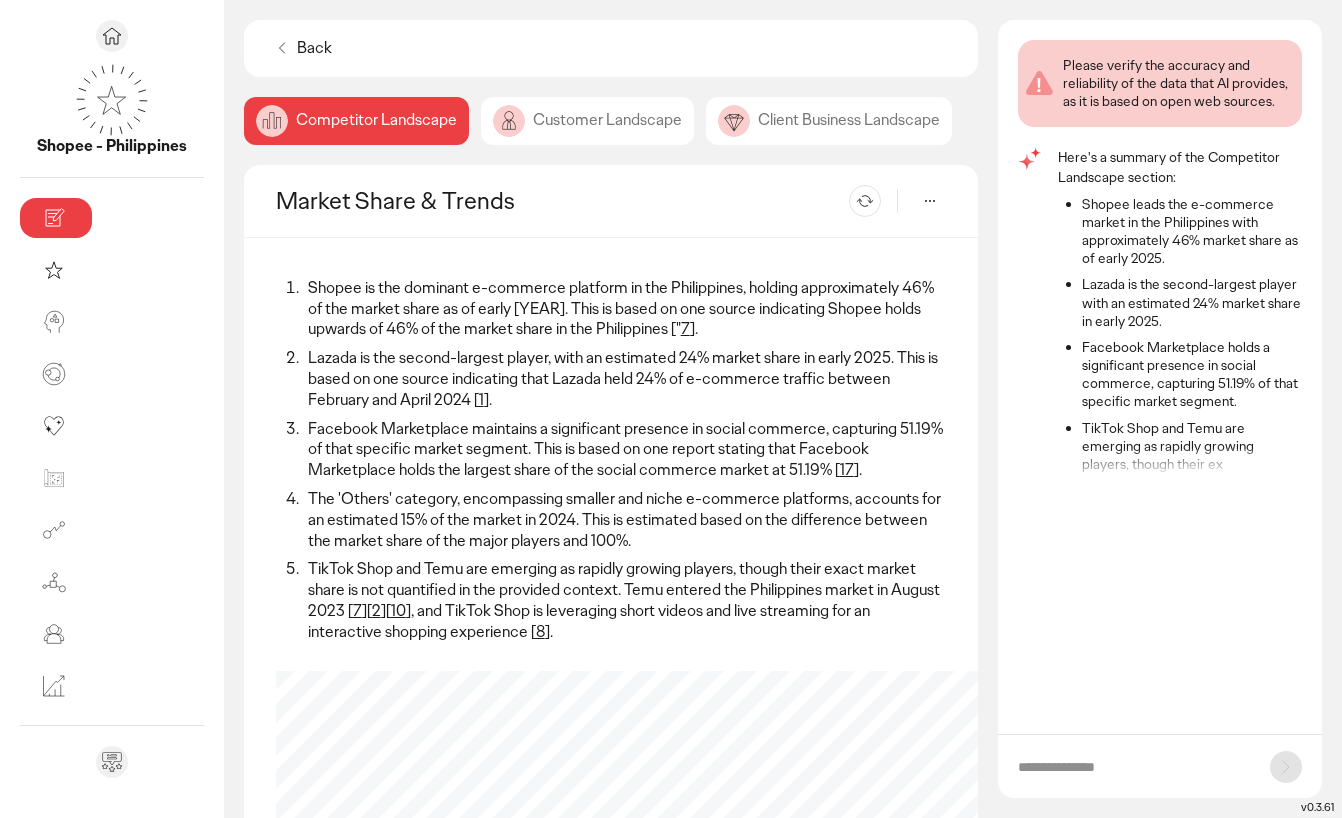 click 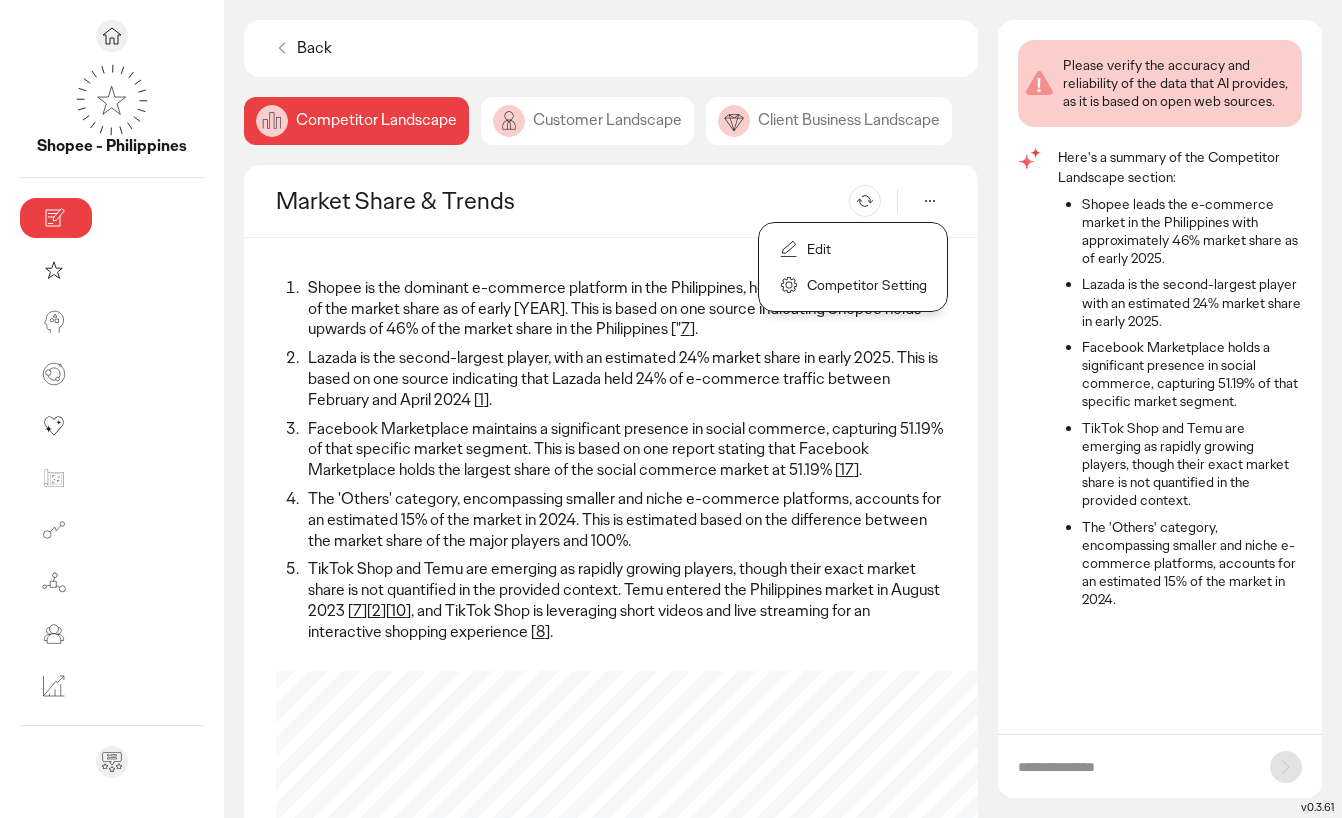 click on "Edit" 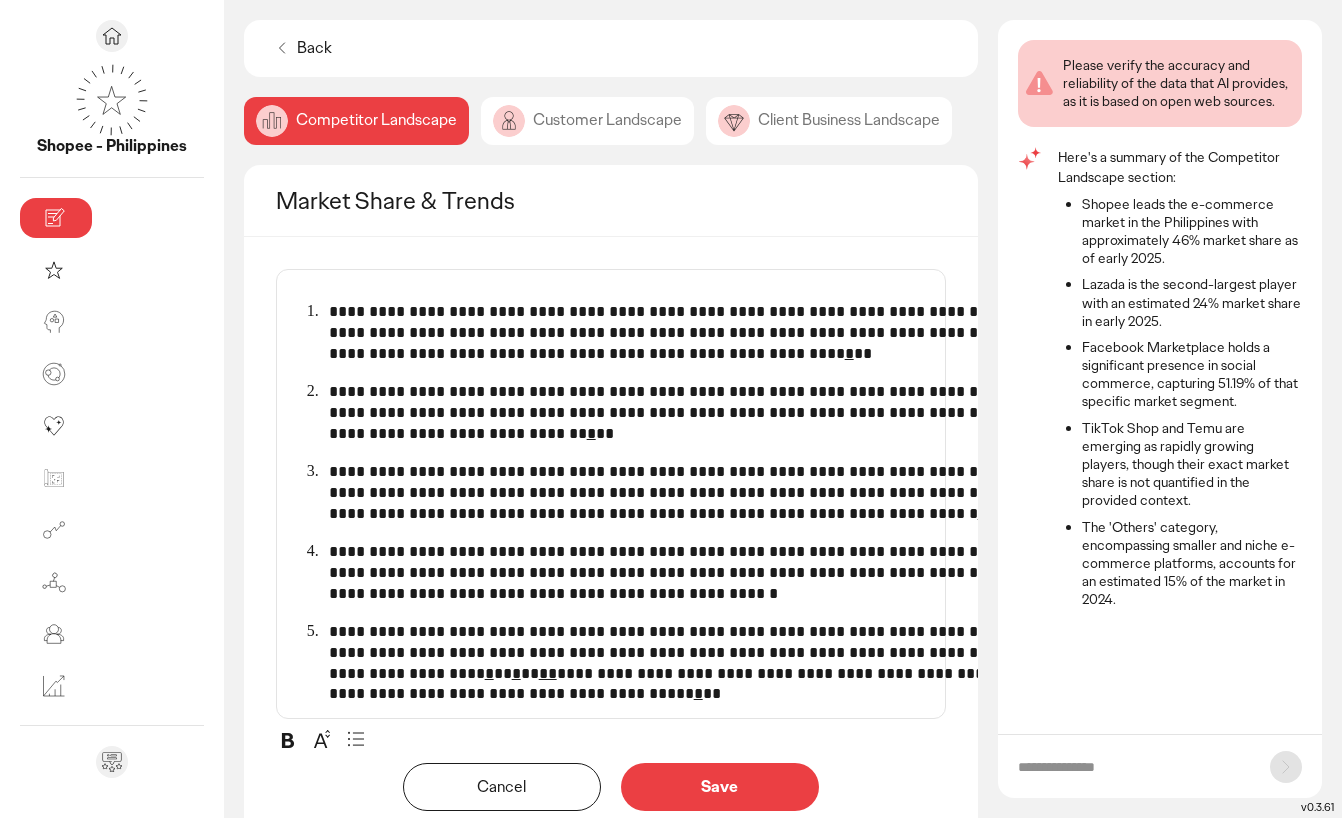 click on "Cancel" at bounding box center [502, 787] 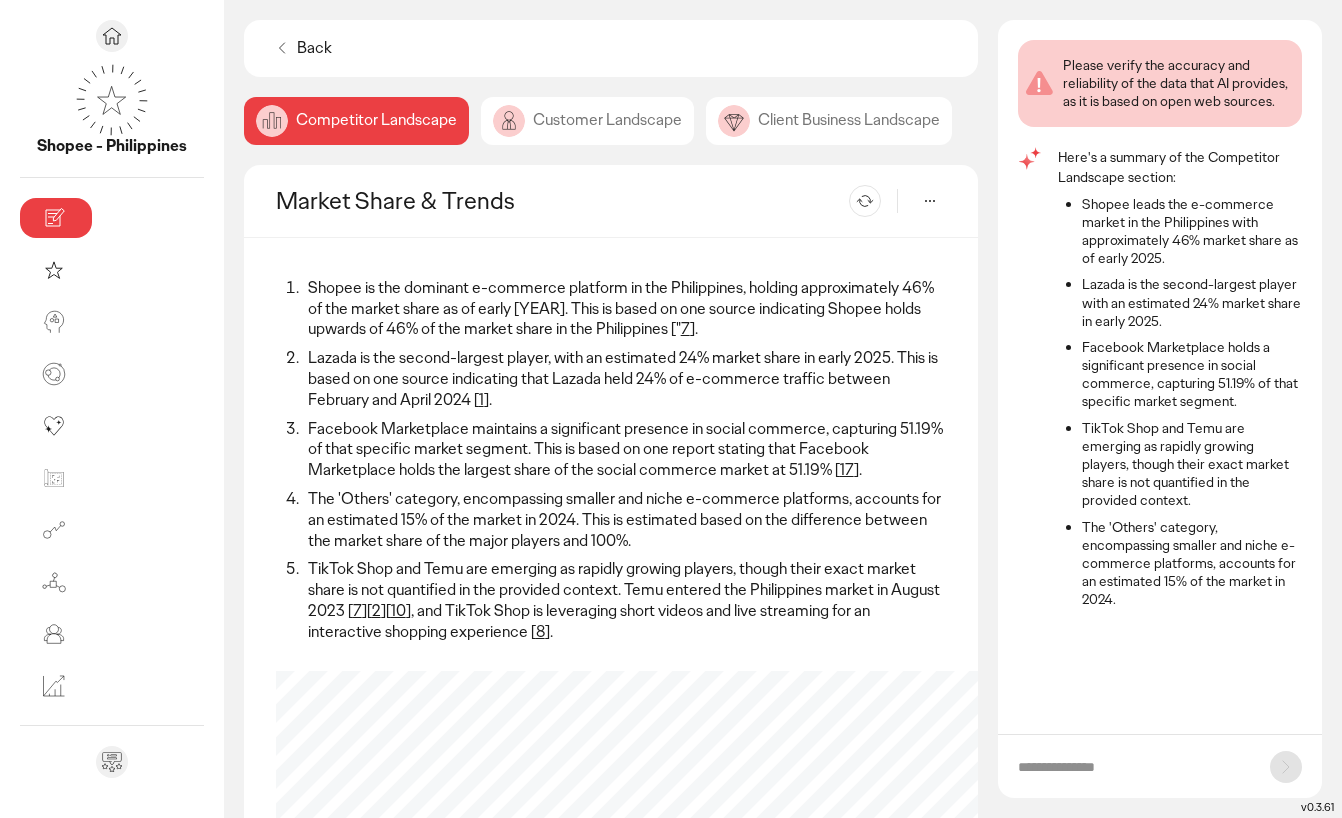 click 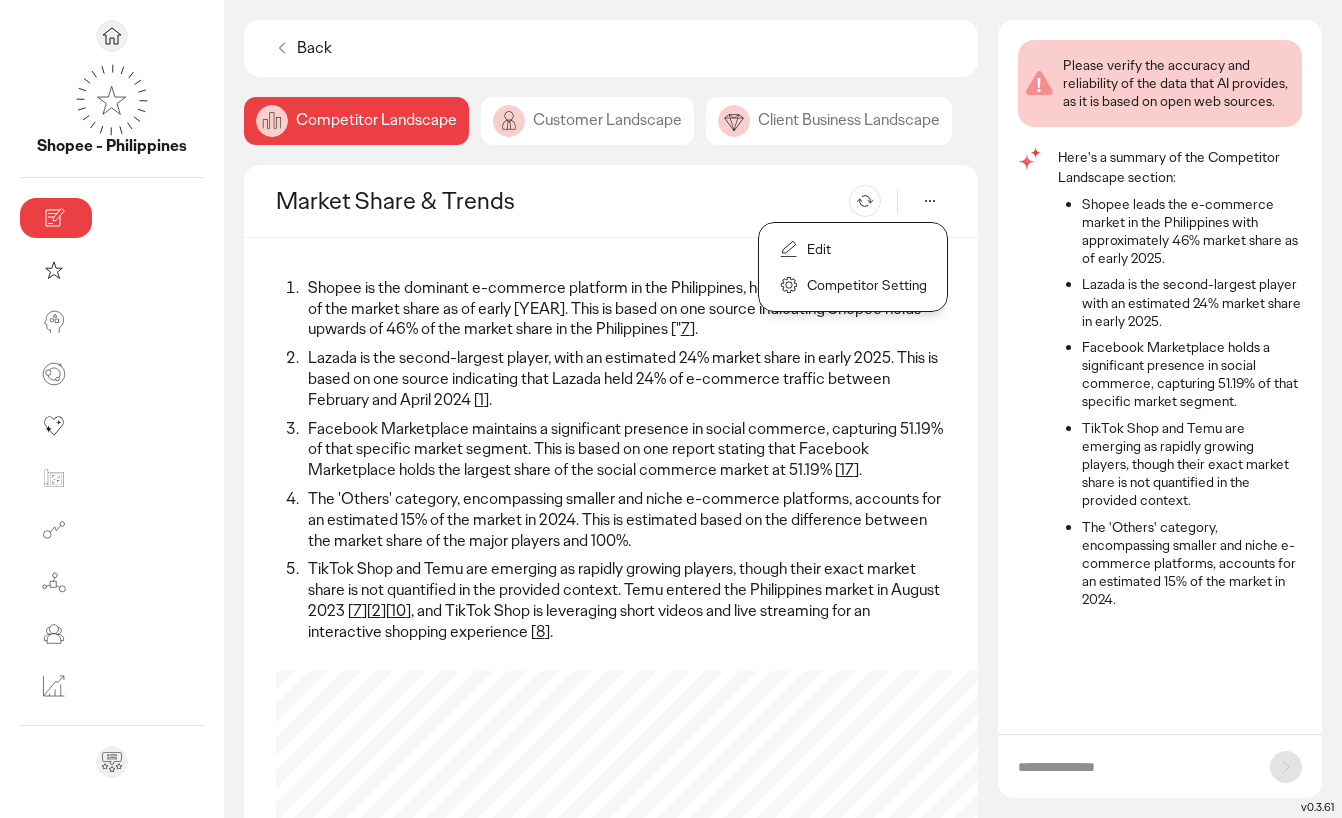 click on "Competitor Setting" 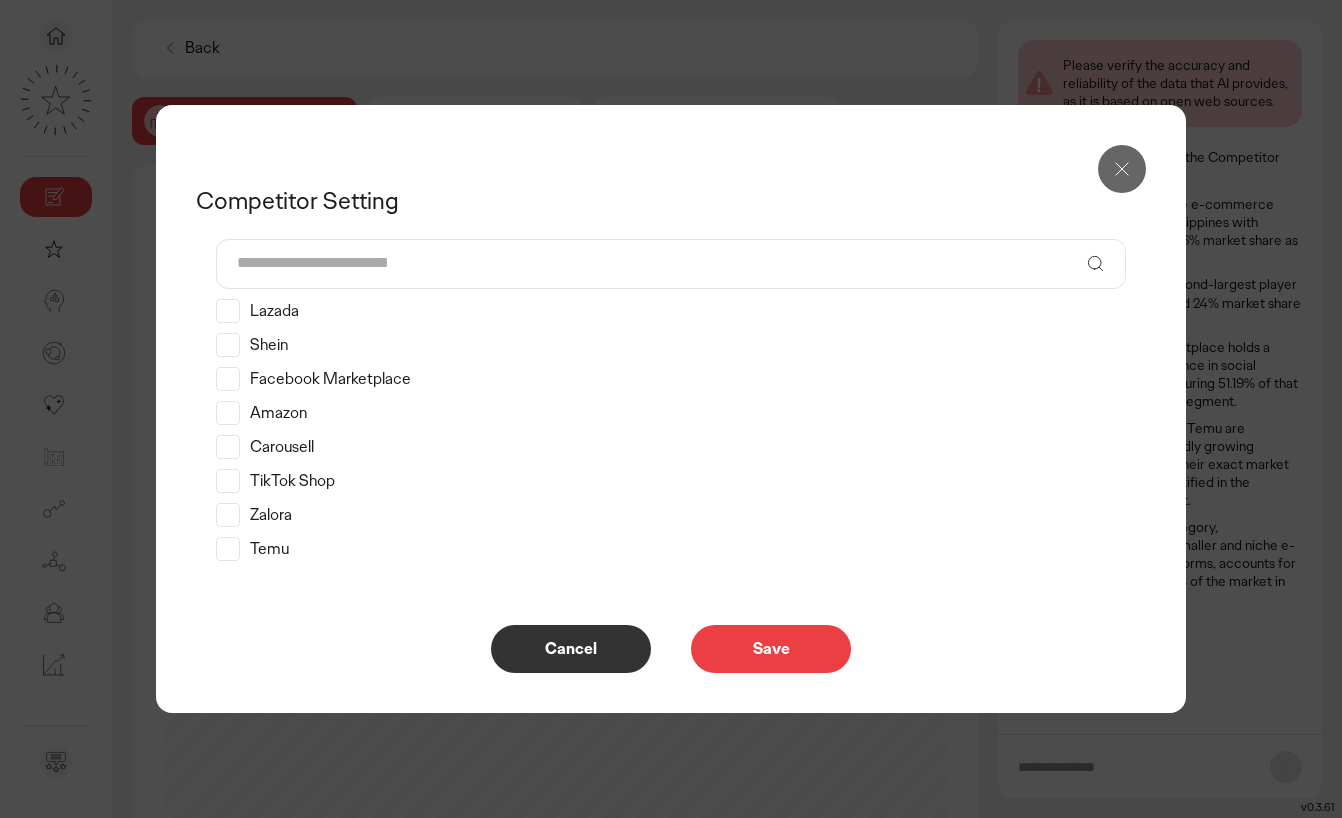 click on "Cancel" at bounding box center (571, 649) 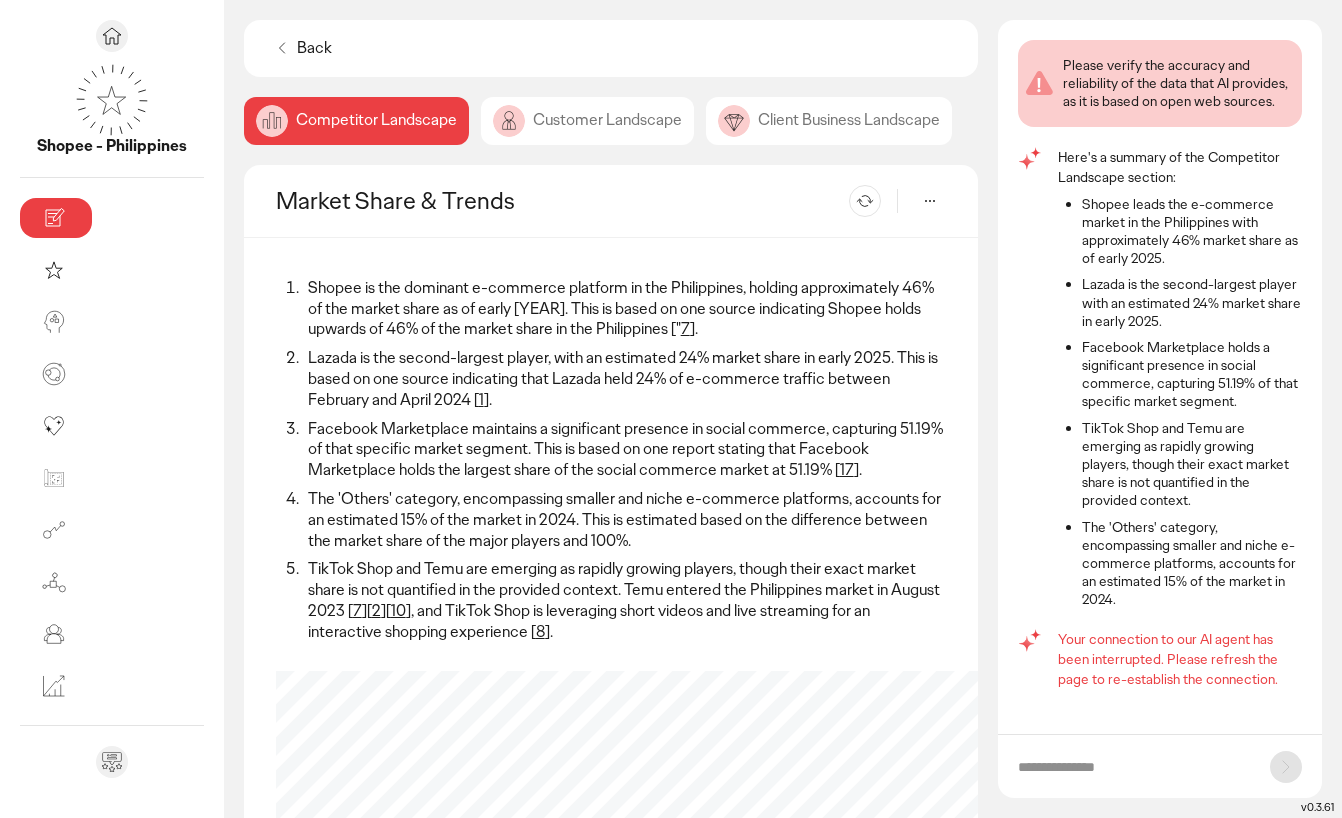 scroll, scrollTop: 0, scrollLeft: 0, axis: both 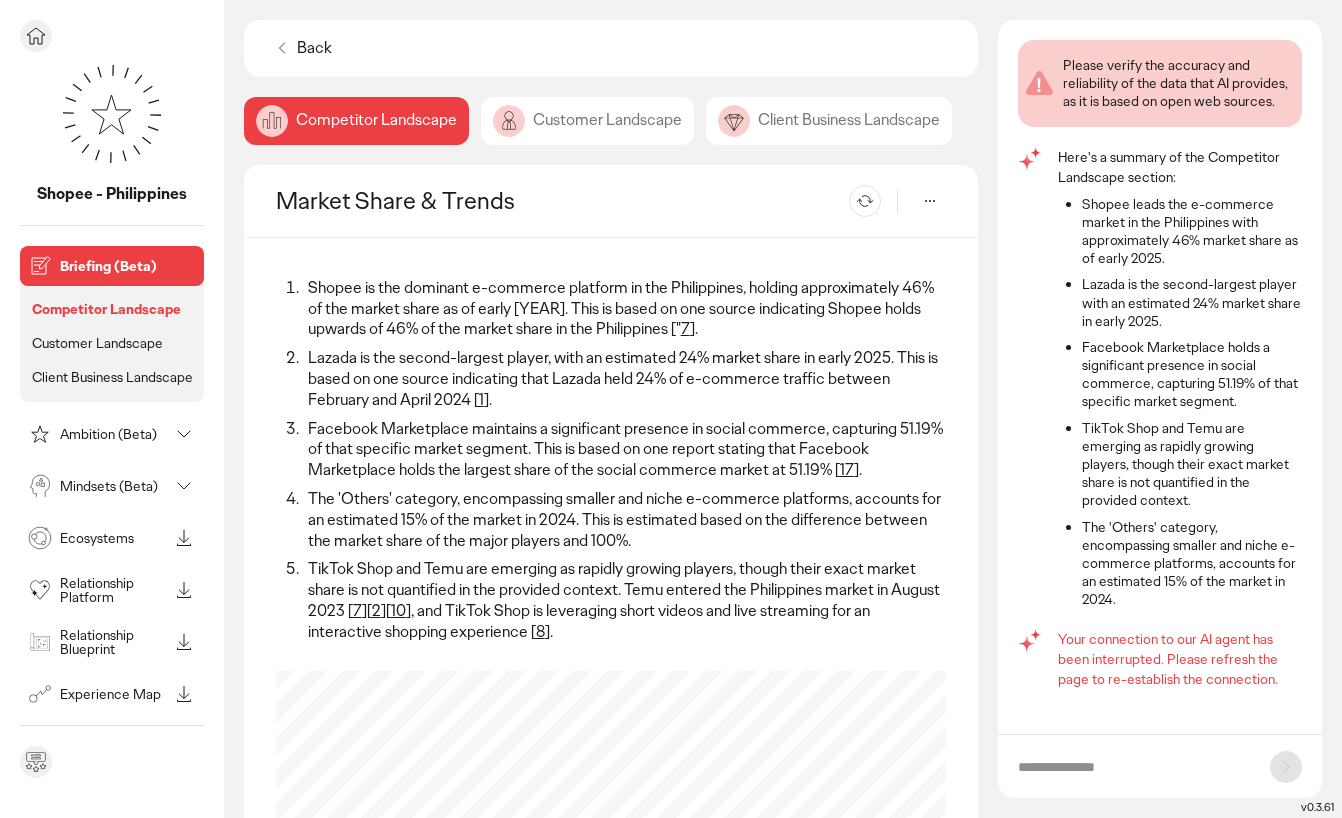click on "Ambition (Beta)" at bounding box center [114, 434] 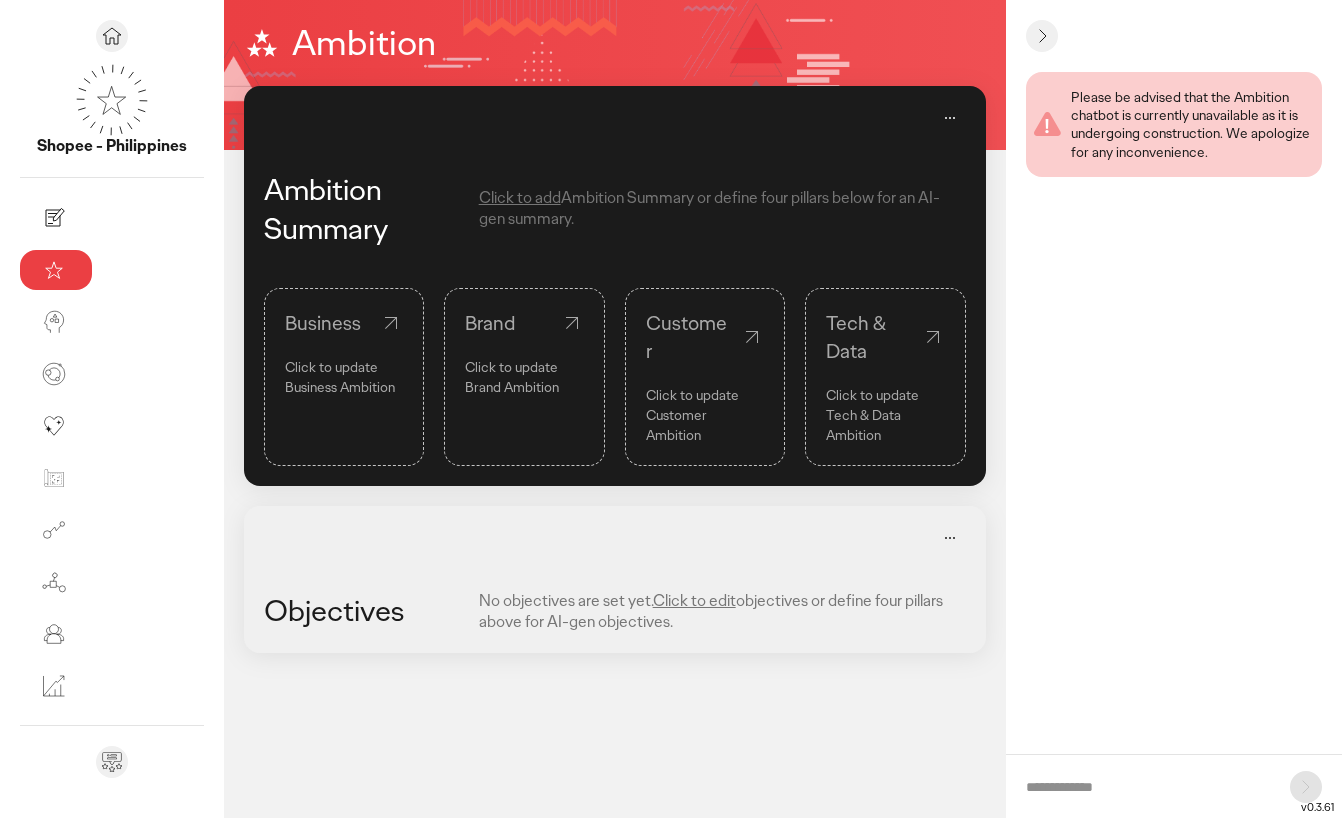 click on "Click to update" at bounding box center [344, 367] 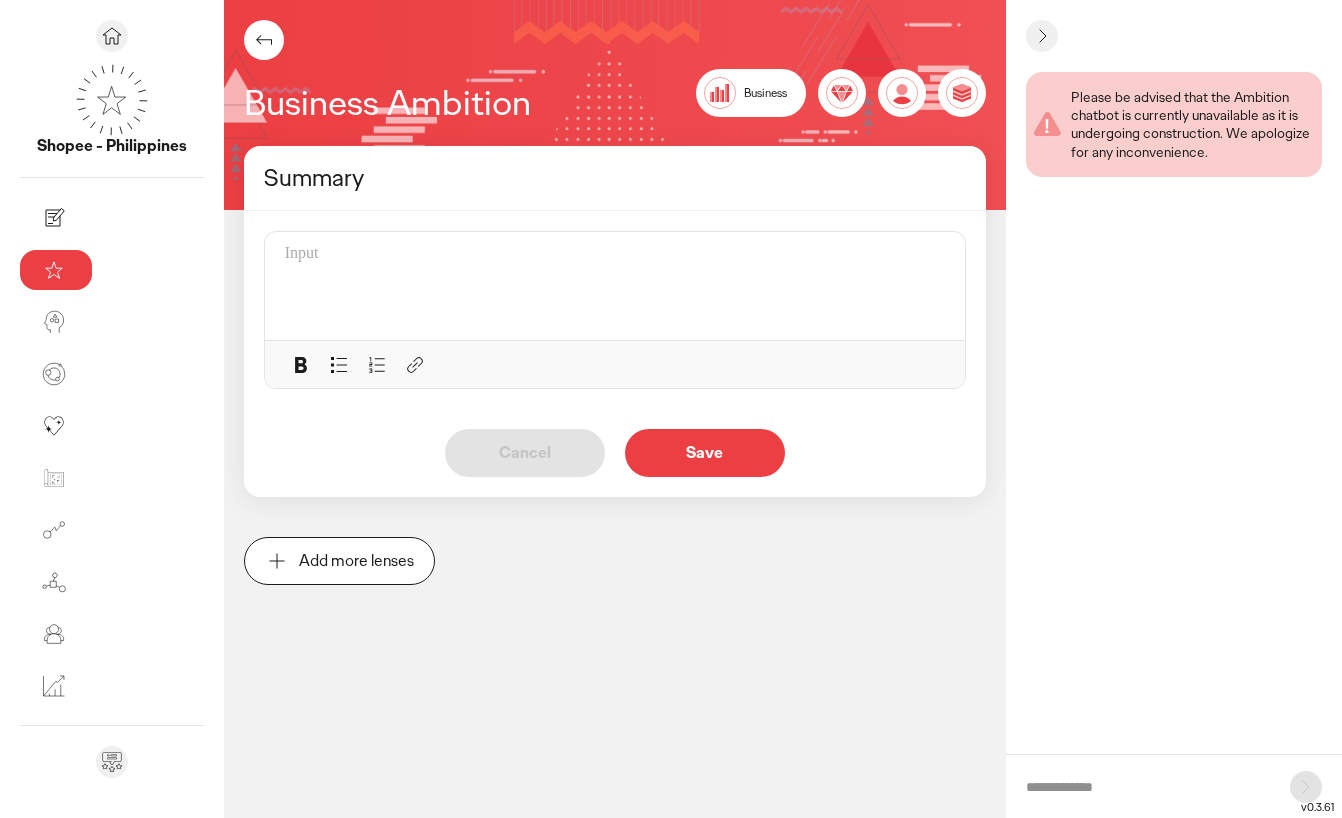 click on "Add more lenses" at bounding box center (356, 561) 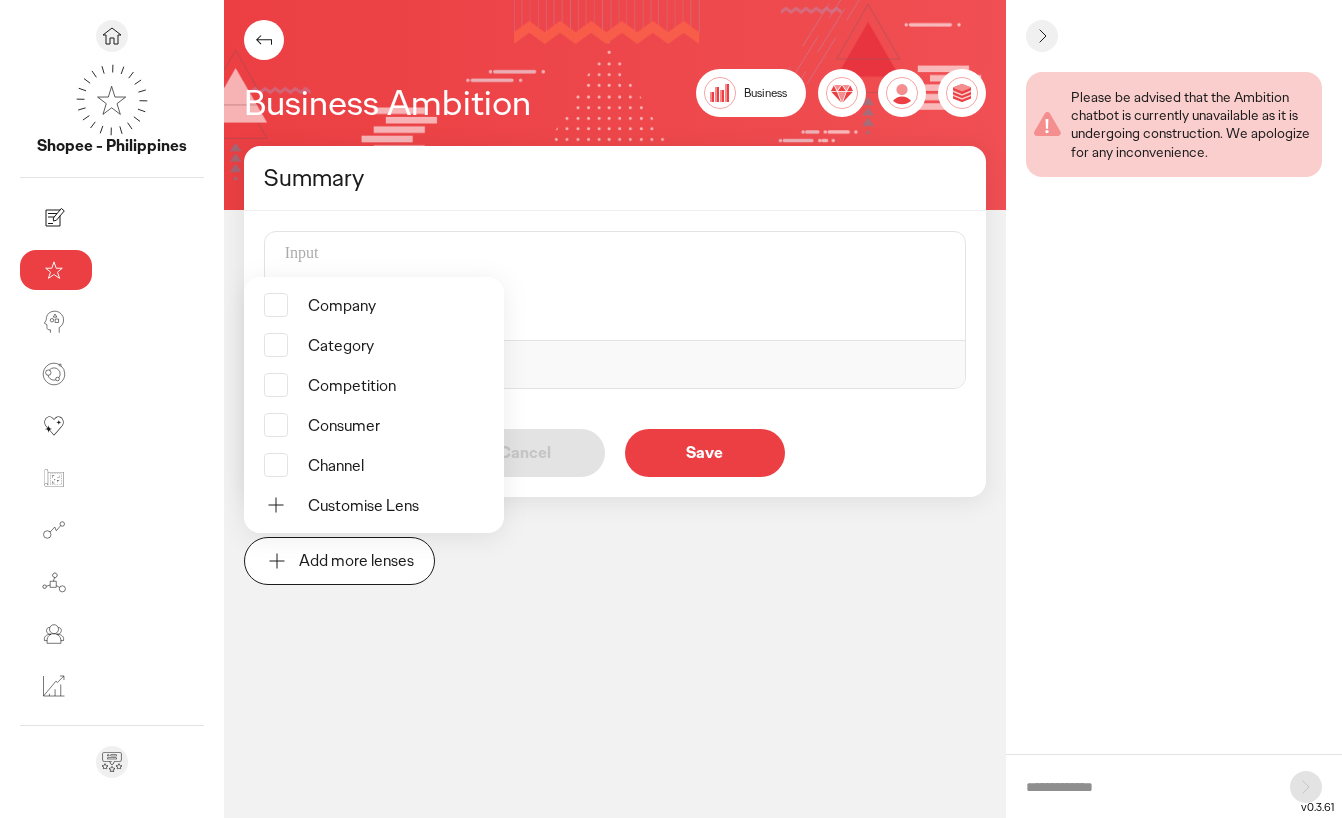 scroll, scrollTop: 0, scrollLeft: 0, axis: both 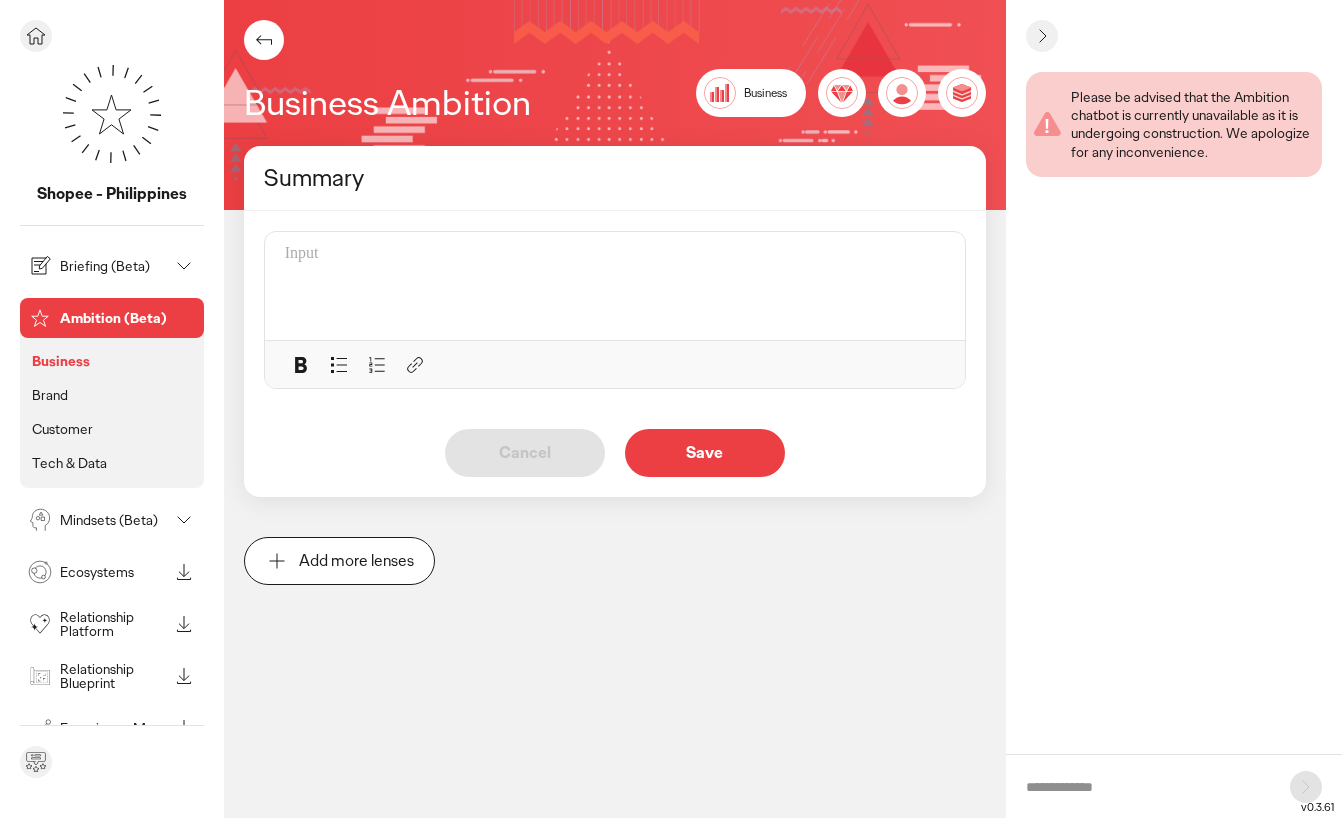 click on "Ambition (Beta)" at bounding box center (110, 318) 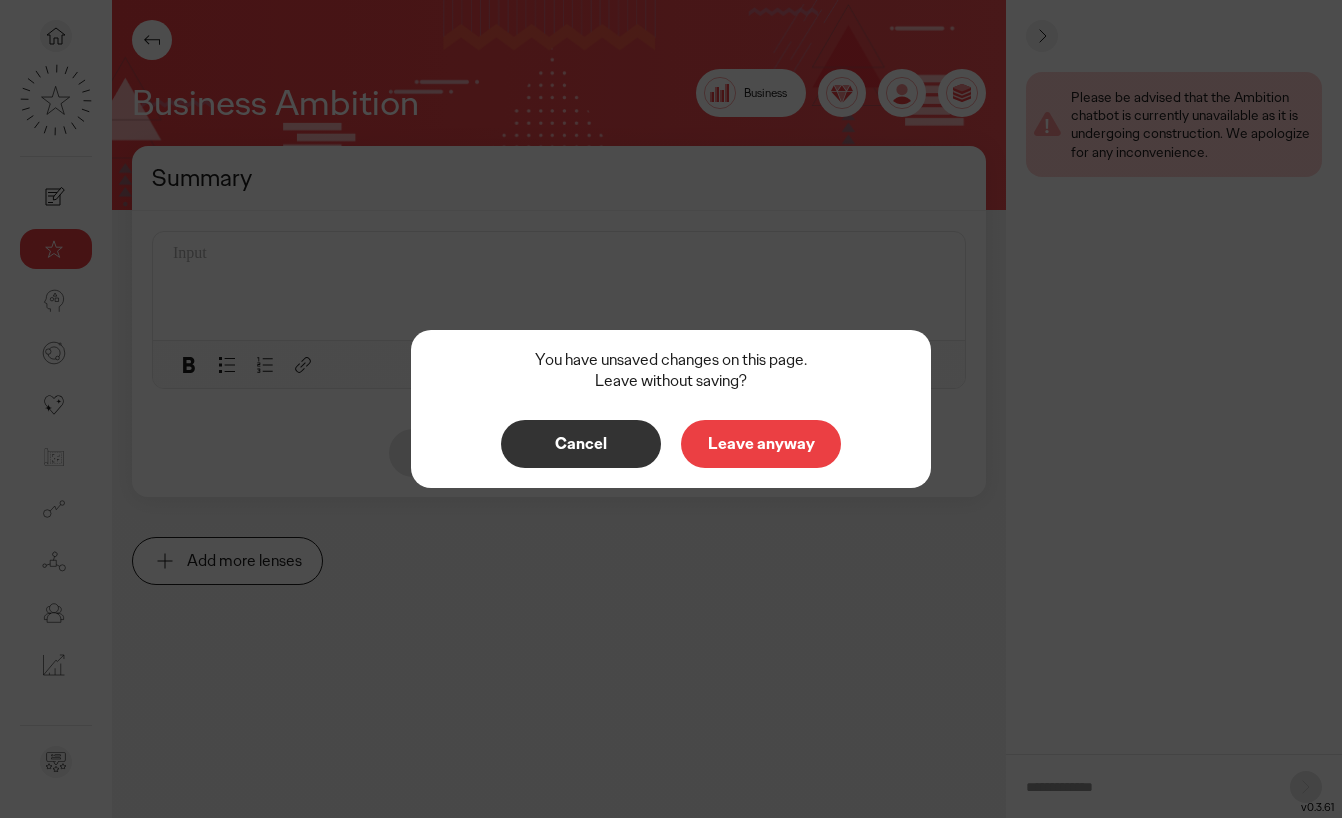 click on "Leave anyway" at bounding box center (761, 444) 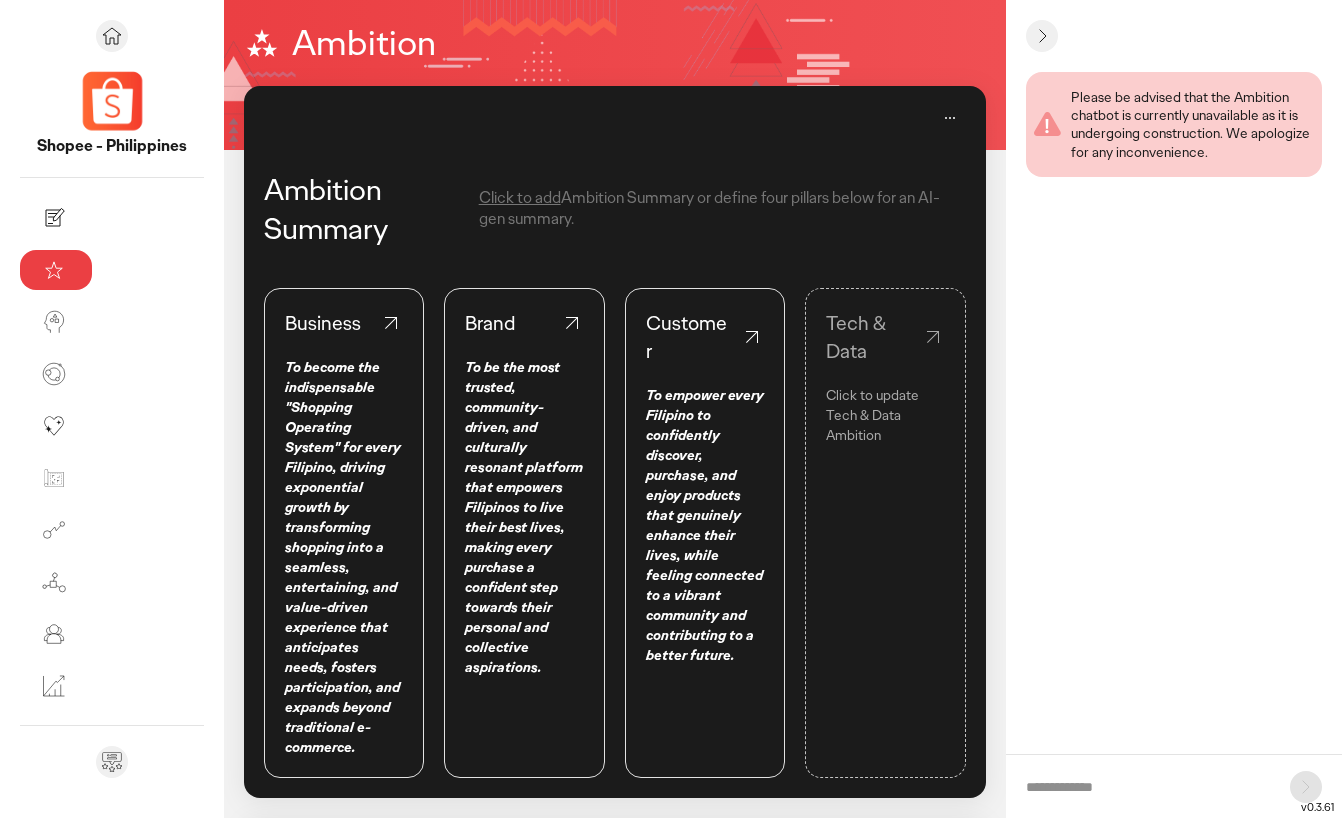 scroll, scrollTop: 0, scrollLeft: 0, axis: both 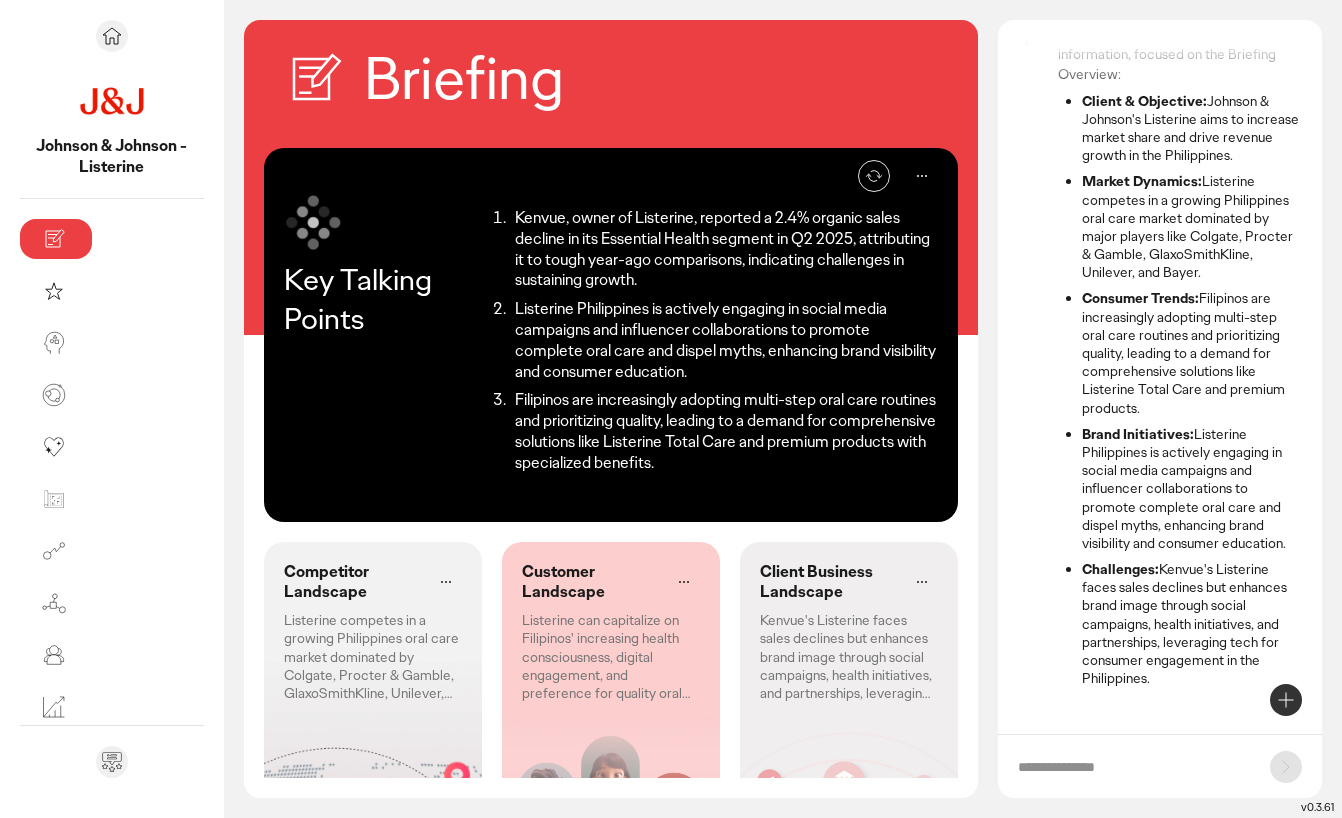 click at bounding box center (1134, 767) 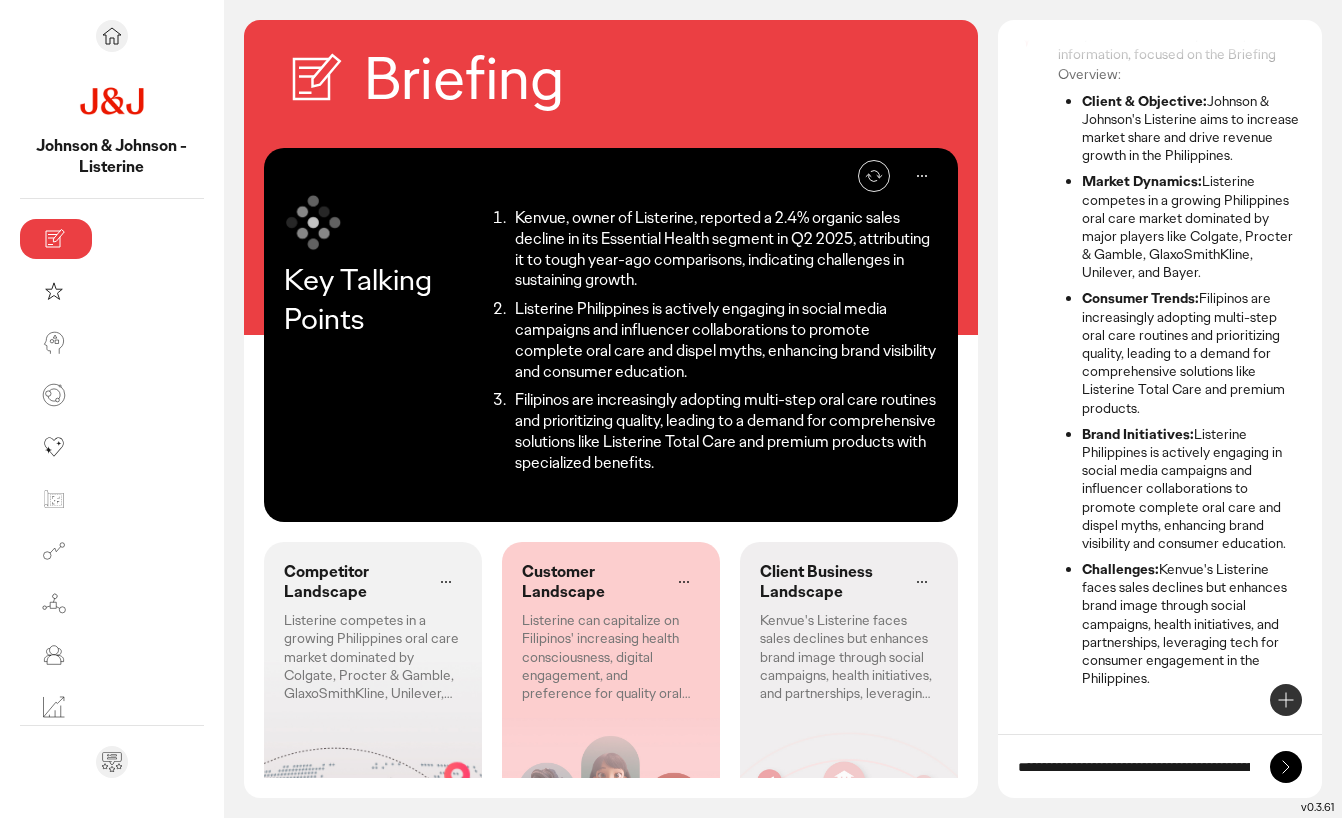 type on "**********" 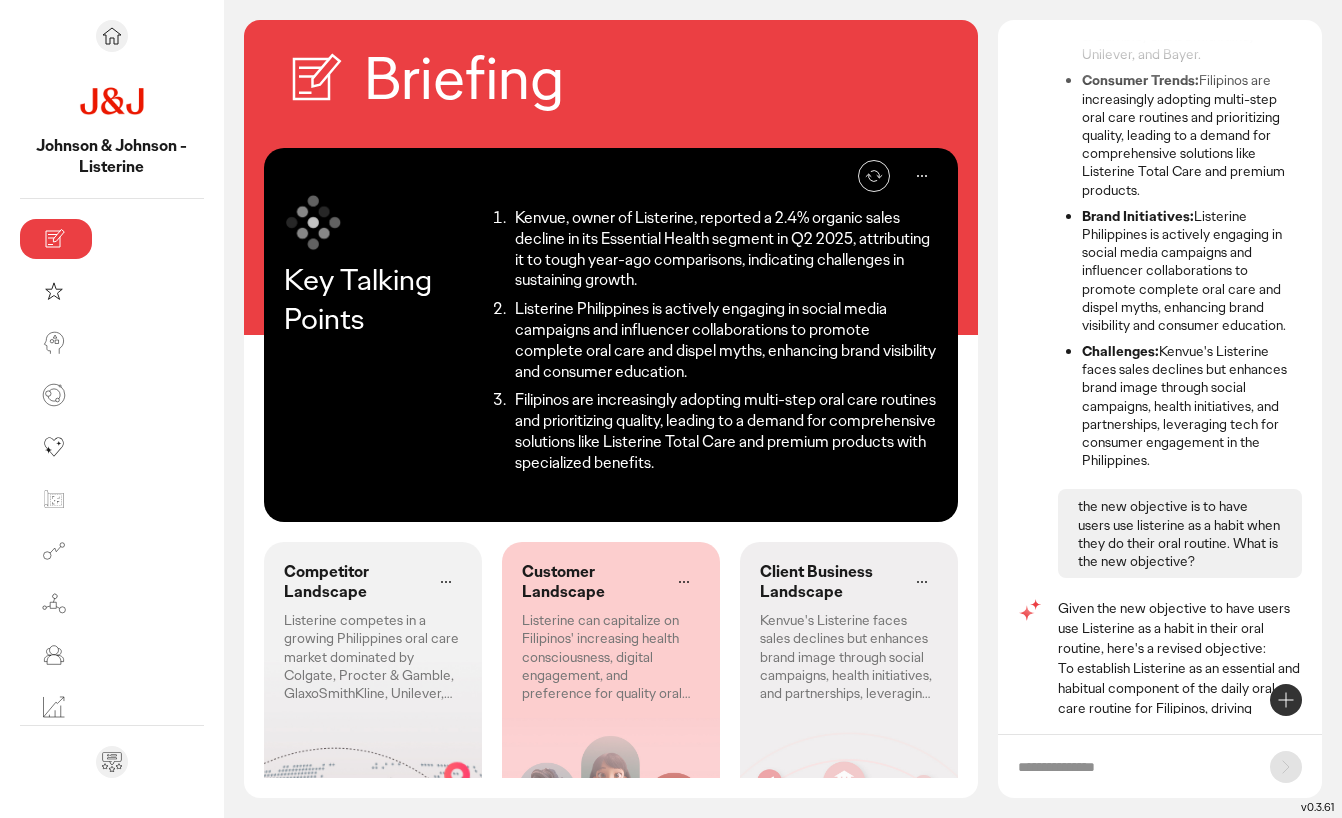 scroll, scrollTop: 441, scrollLeft: 0, axis: vertical 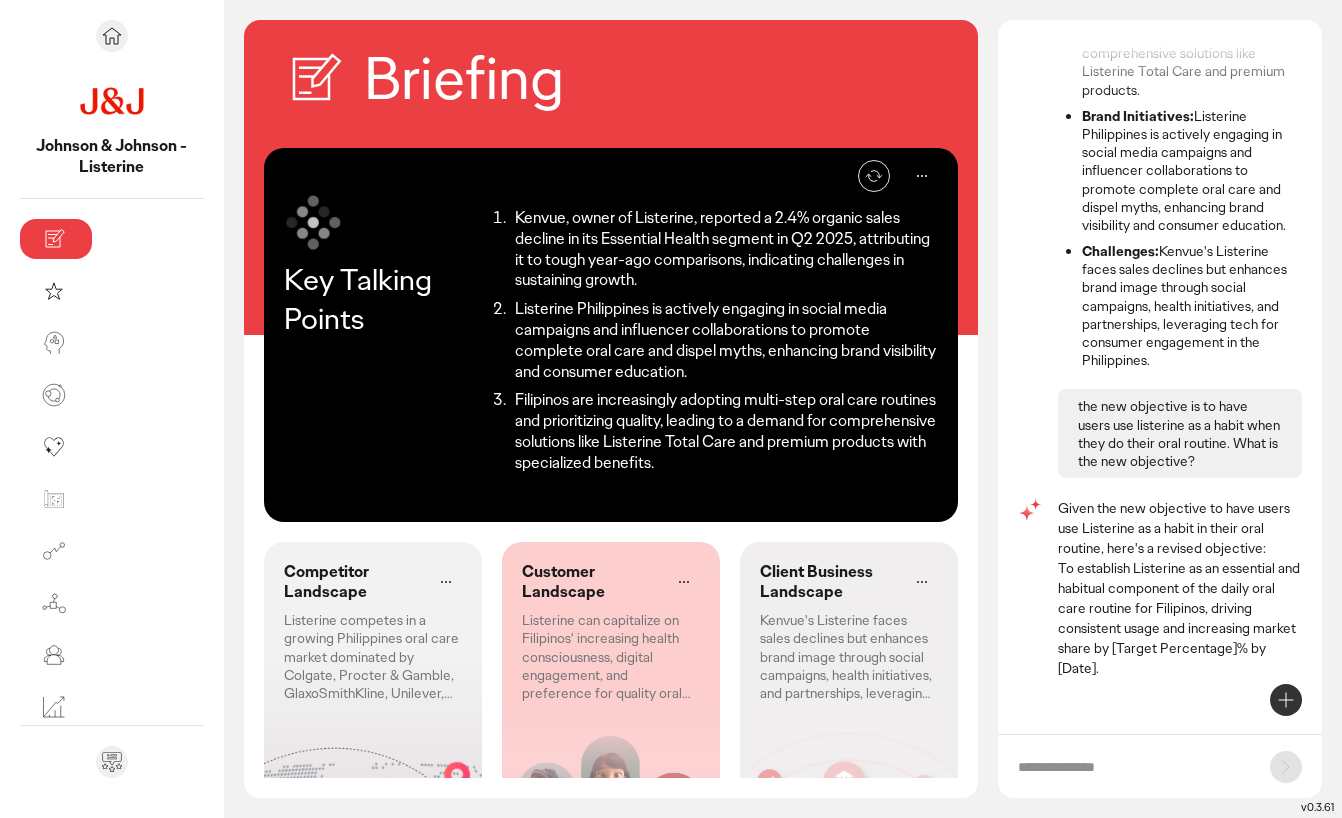 click on "Kenvue, owner of Listerine, reported a 2.4% organic sales decline in its Essential Health segment in Q2 2025, attributing it to tough year-ago comparisons, indicating challenges in sustaining growth.
Listerine Philippines is actively engaging in social media campaigns and influencer collaborations to promote complete oral care and dispel myths, enhancing brand visibility and consumer education.
Filipinos are increasingly adopting multi-step oral care routines and prioritizing quality, leading to a demand for comprehensive solutions like Listerine Total Care and premium products with specialized benefits." at bounding box center [710, 341] 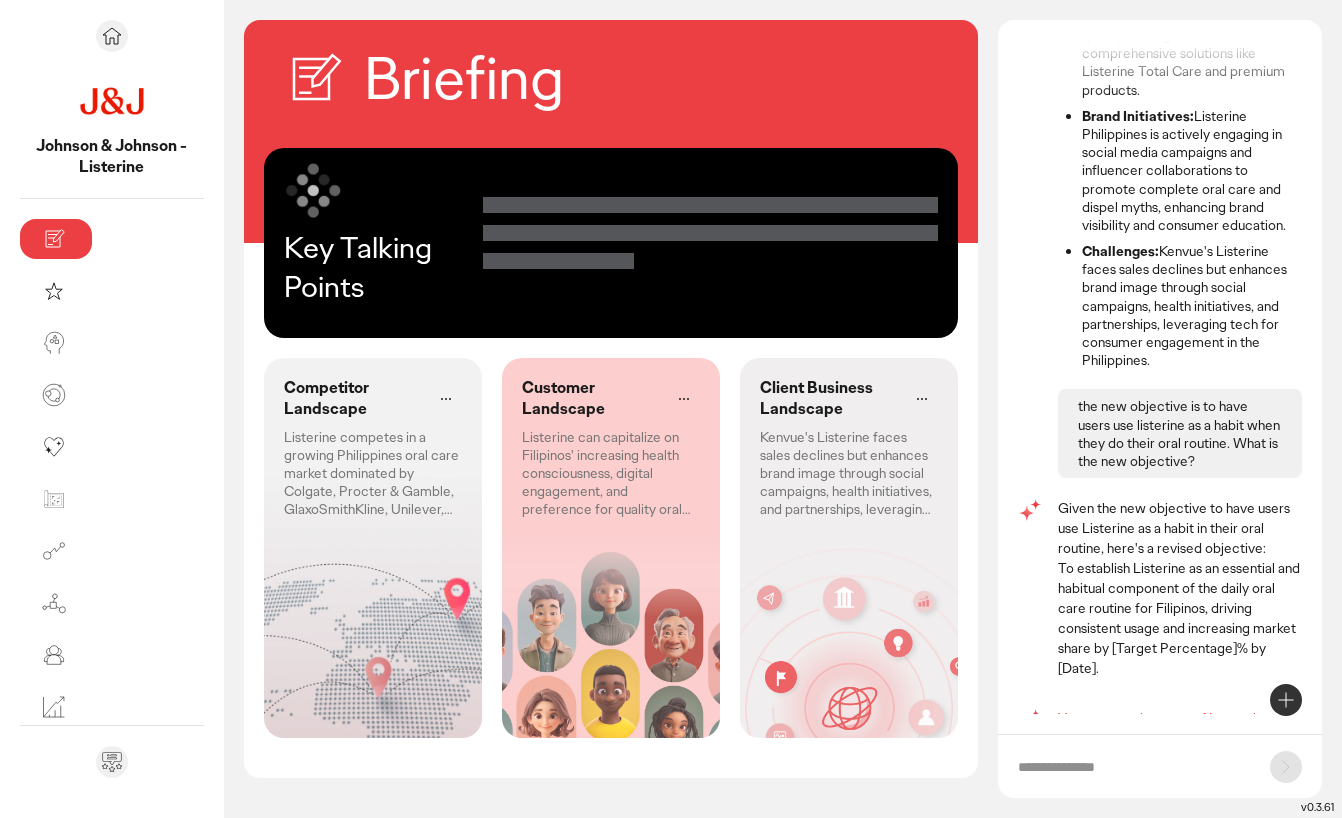 scroll, scrollTop: 521, scrollLeft: 0, axis: vertical 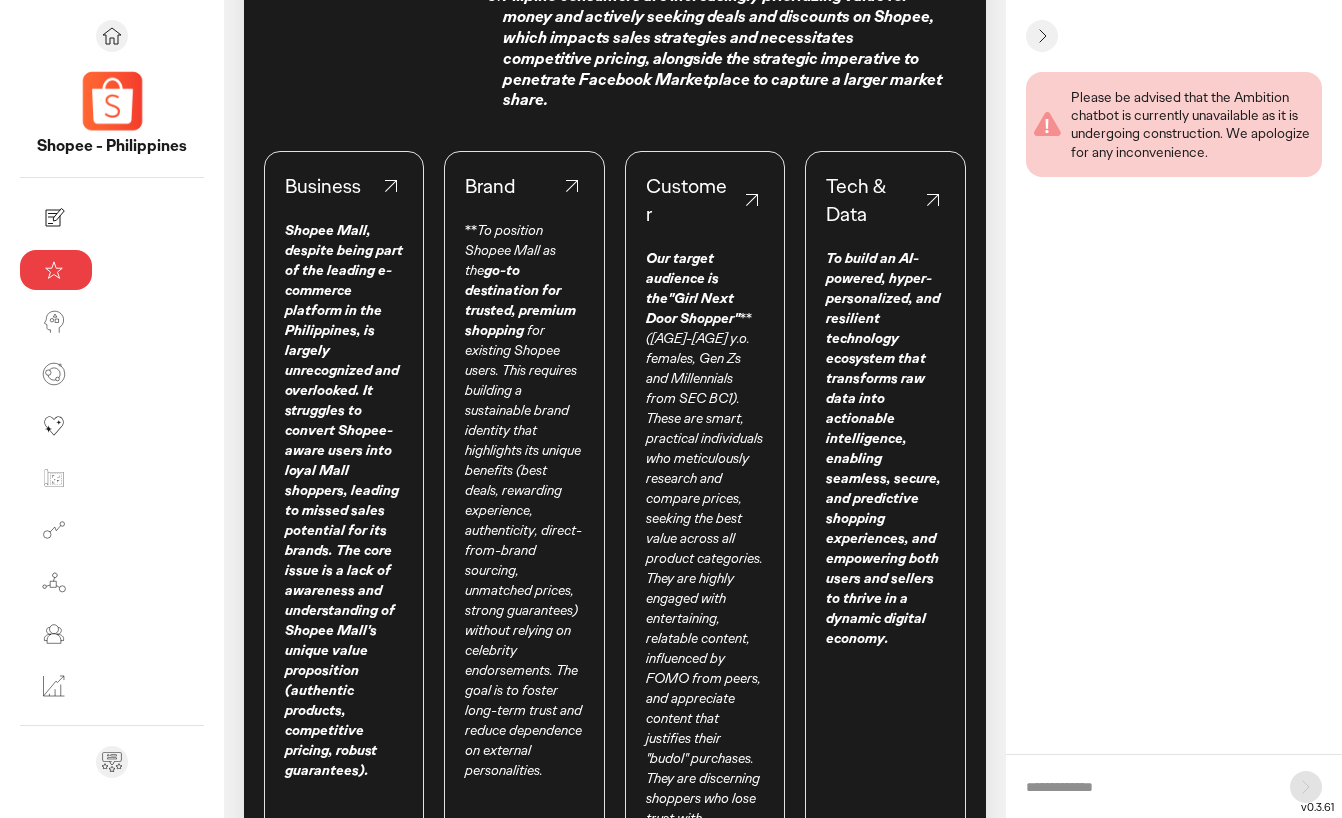 click on "go-to destination for trusted, premium shopping" at bounding box center (520, 300) 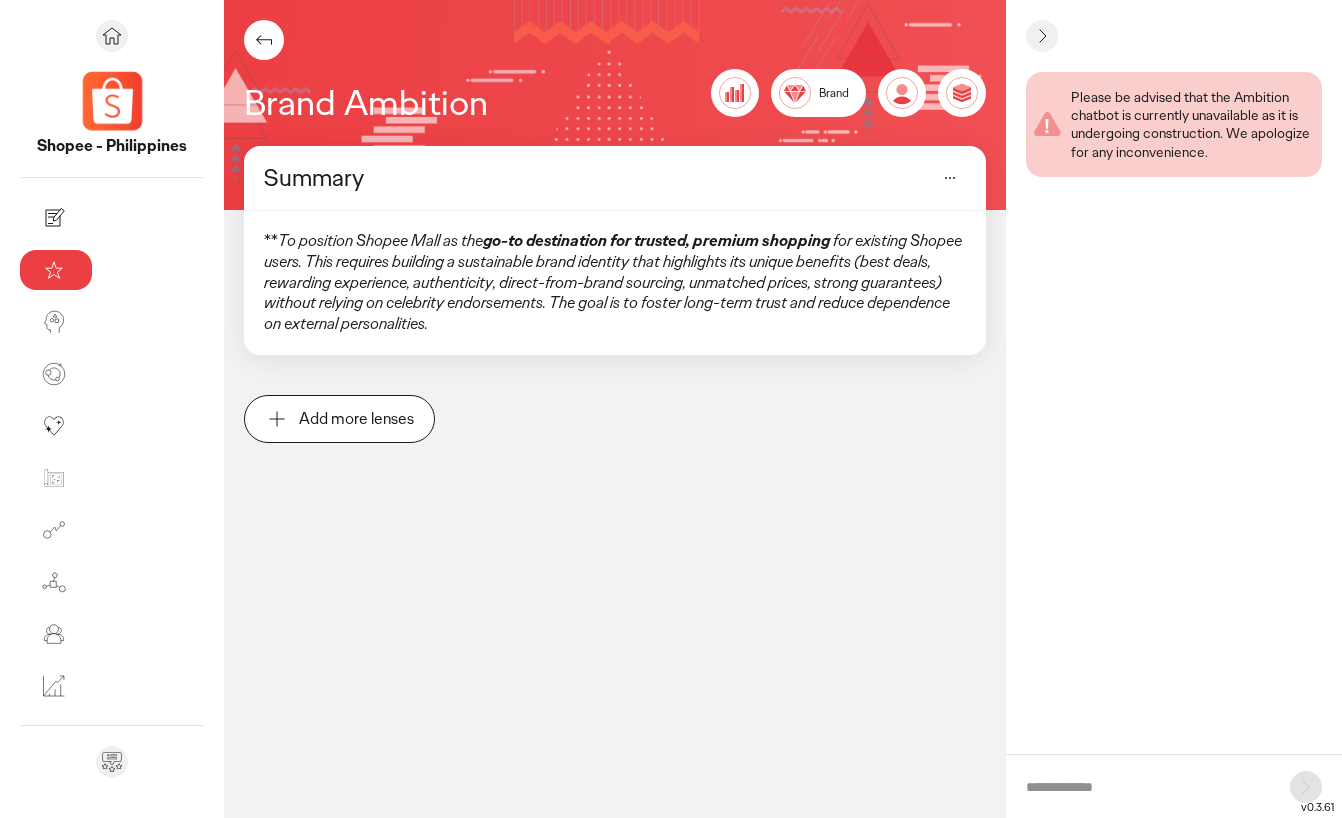 scroll, scrollTop: 0, scrollLeft: 0, axis: both 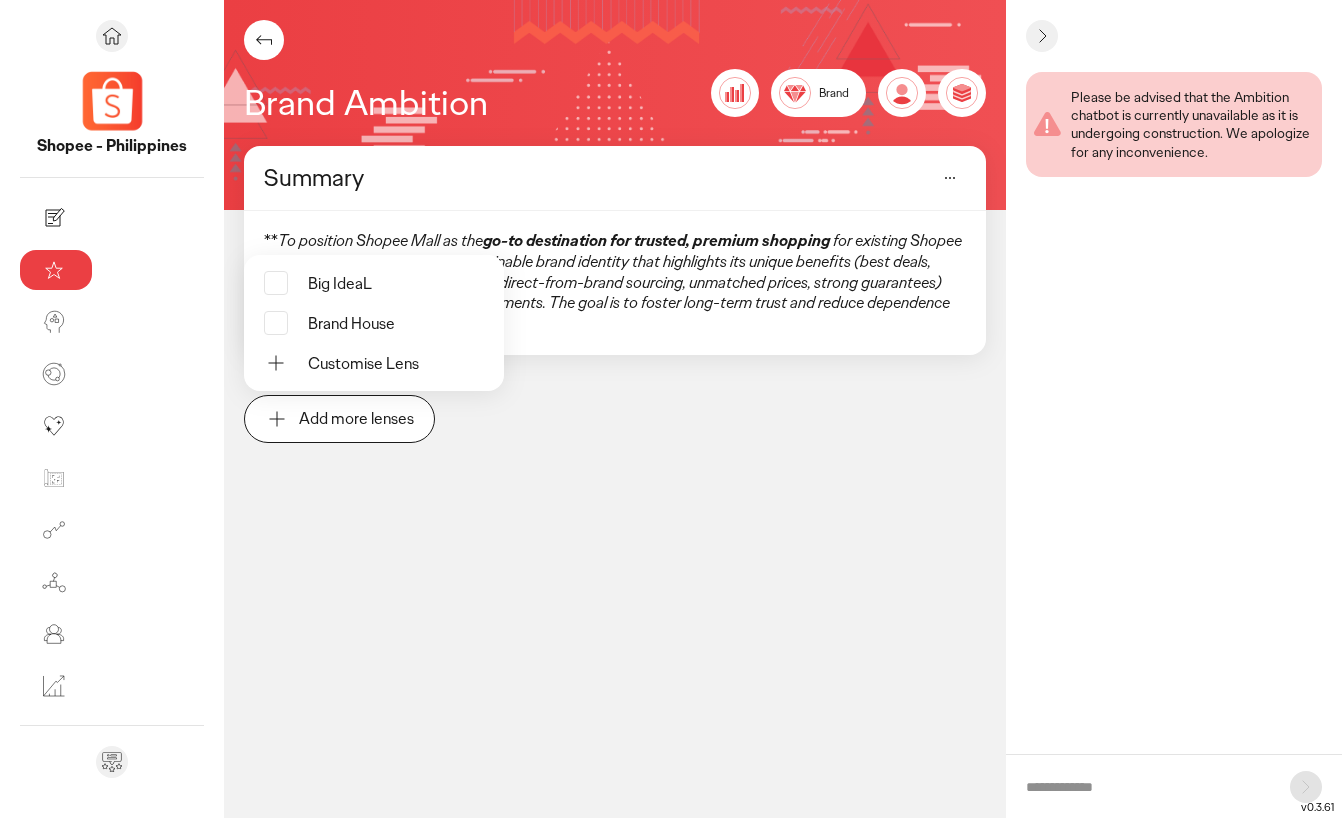 click on "Summary ** To position Shopee Mall as the  go-to destination for trusted, premium shopping   for existing Shopee users. This requires building a sustainable brand identity that highlights its unique benefits (best deals, rewarding experience, authenticity, direct-from-brand sourcing, unmatched prices, strong guarantees) without relying on celebrity endorsements. The goal is to foster long-term trust and reduce dependence on external personalities.
Add more lenses  Big IdeaL Brand House  Customise Lens" 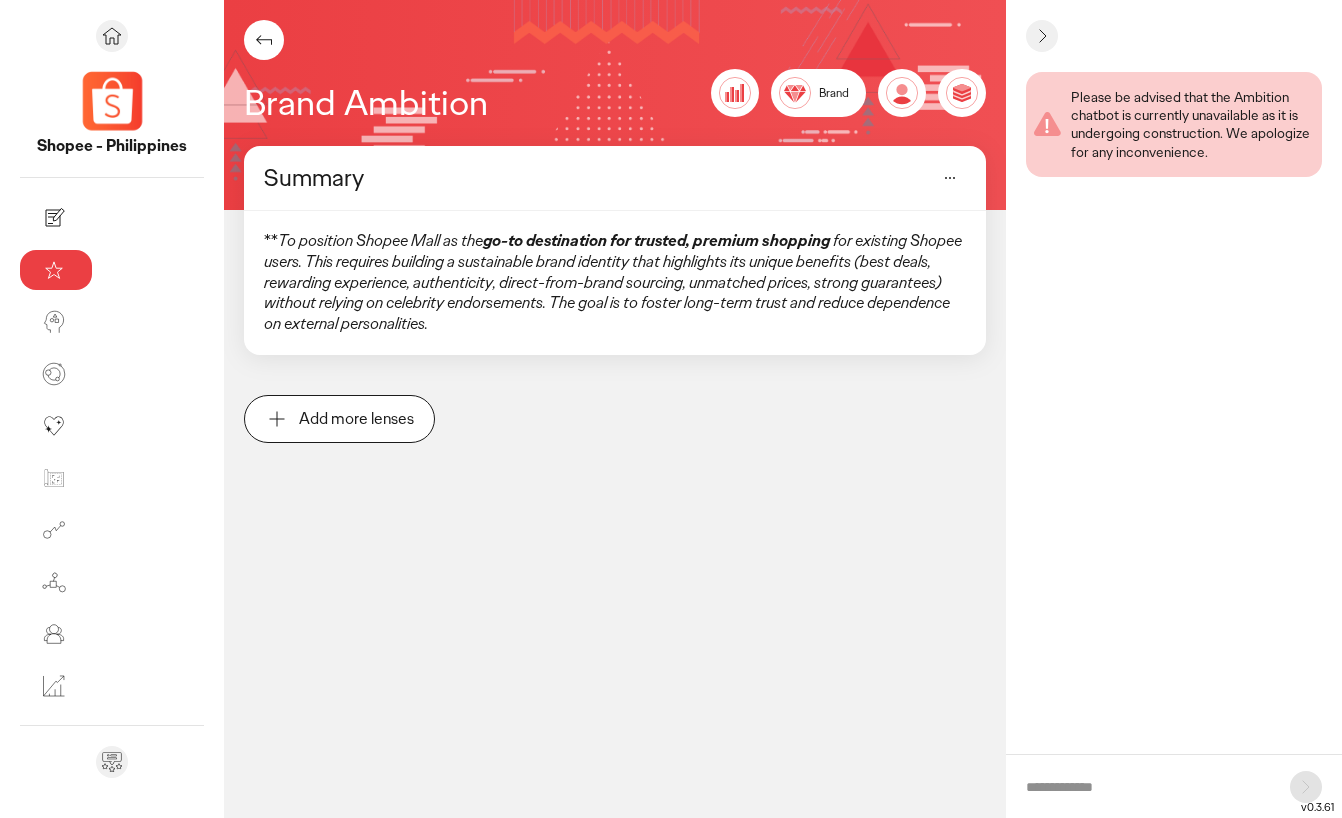 click 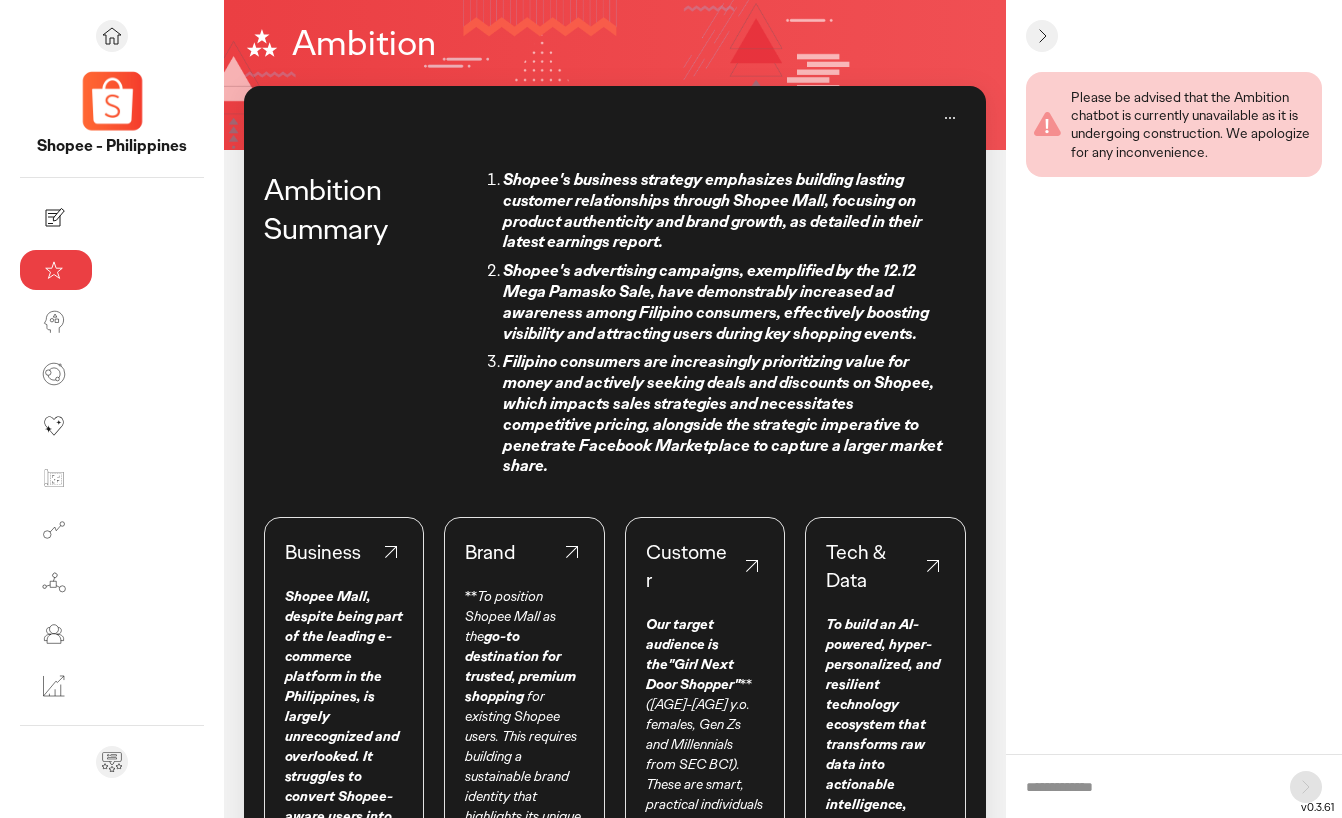 click on "Customer" at bounding box center [705, 566] 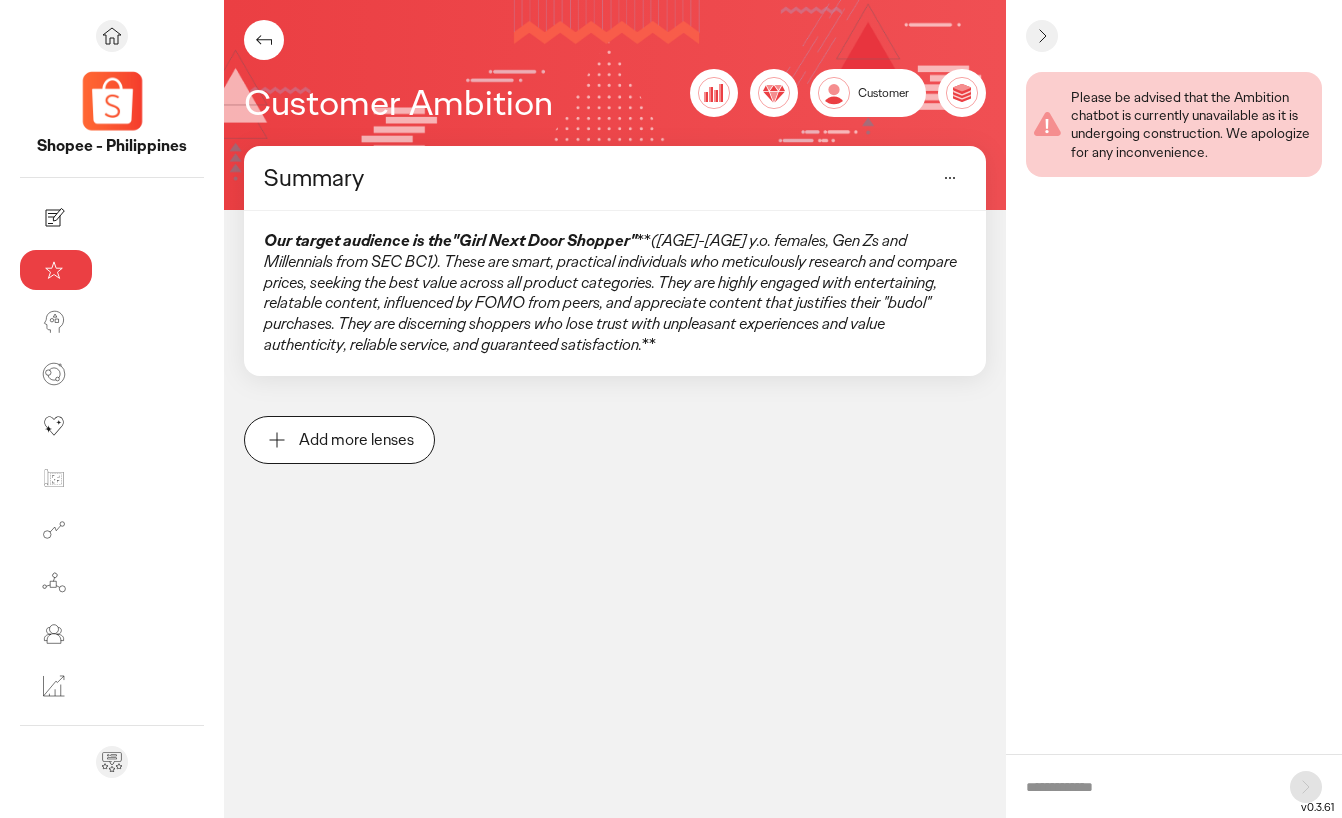 click on "Add more lenses" at bounding box center (356, 440) 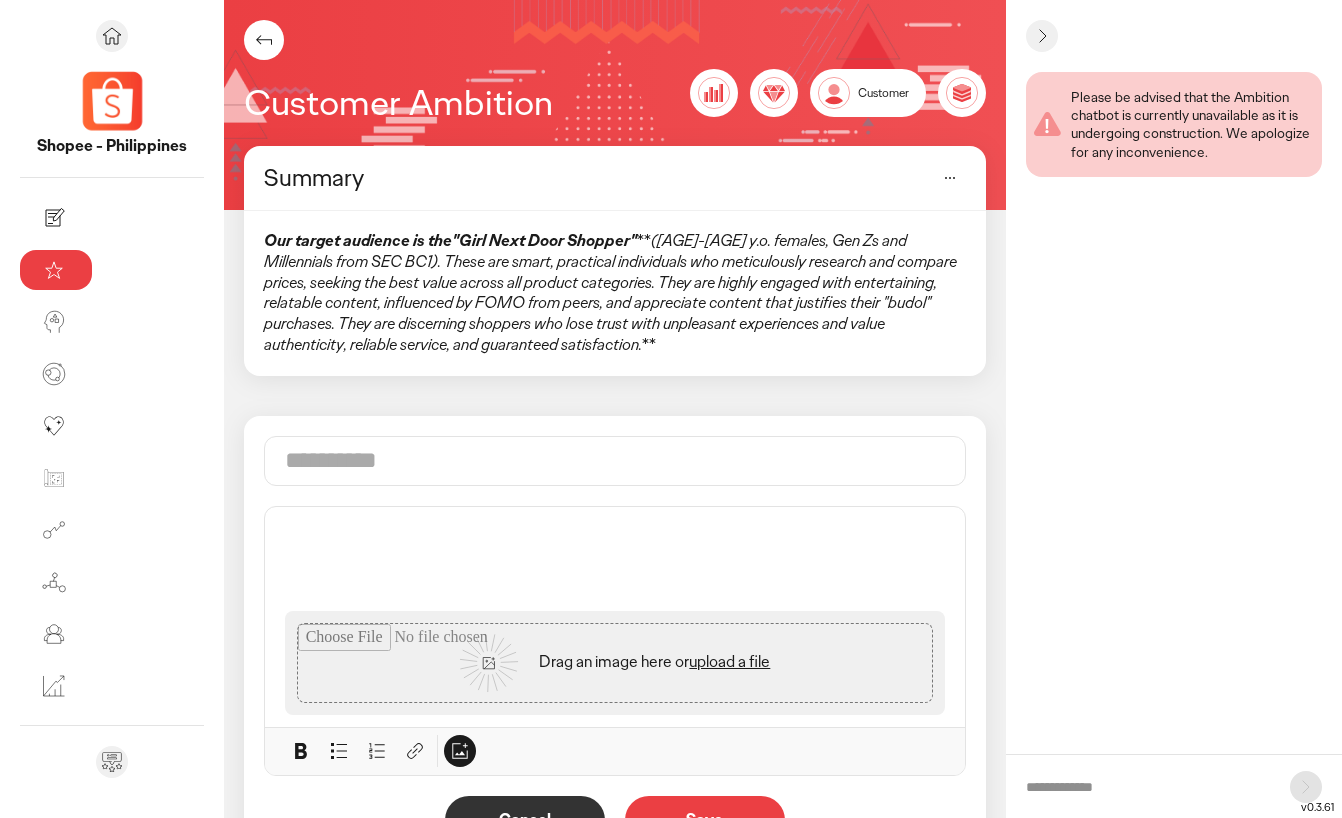 scroll, scrollTop: 0, scrollLeft: 0, axis: both 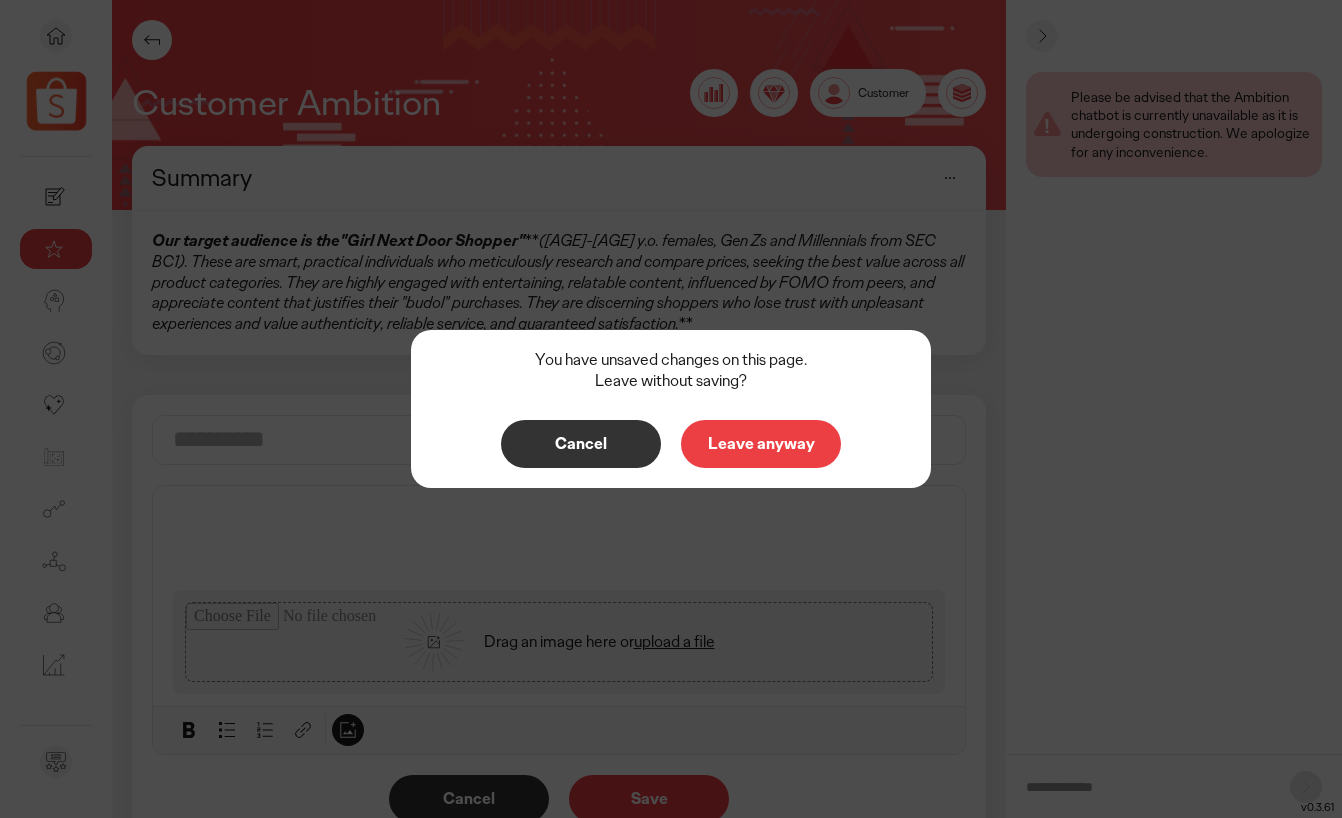 click on "Leave anyway" at bounding box center [761, 444] 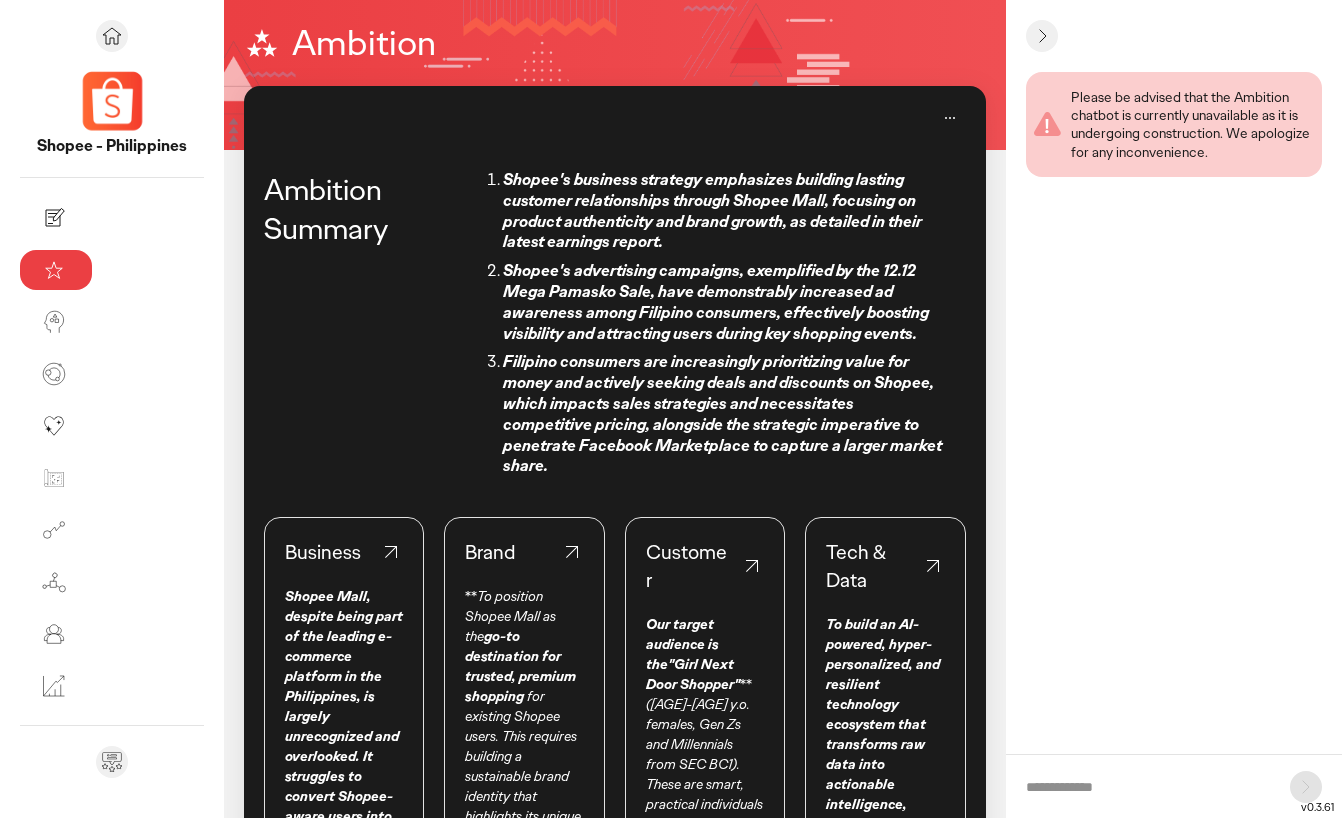 click on "Shopee Mall, despite being part of the leading e-commerce platform in the Philippines, is largely unrecognized and overlooked. It struggles to convert Shopee-aware users into loyal Mall shoppers, leading to missed sales potential for its brands. The core issue is a lack of awareness and understanding of Shopee Mall's unique value proposition (authentic products, competitive pricing, robust guarantees)." at bounding box center (344, 866) 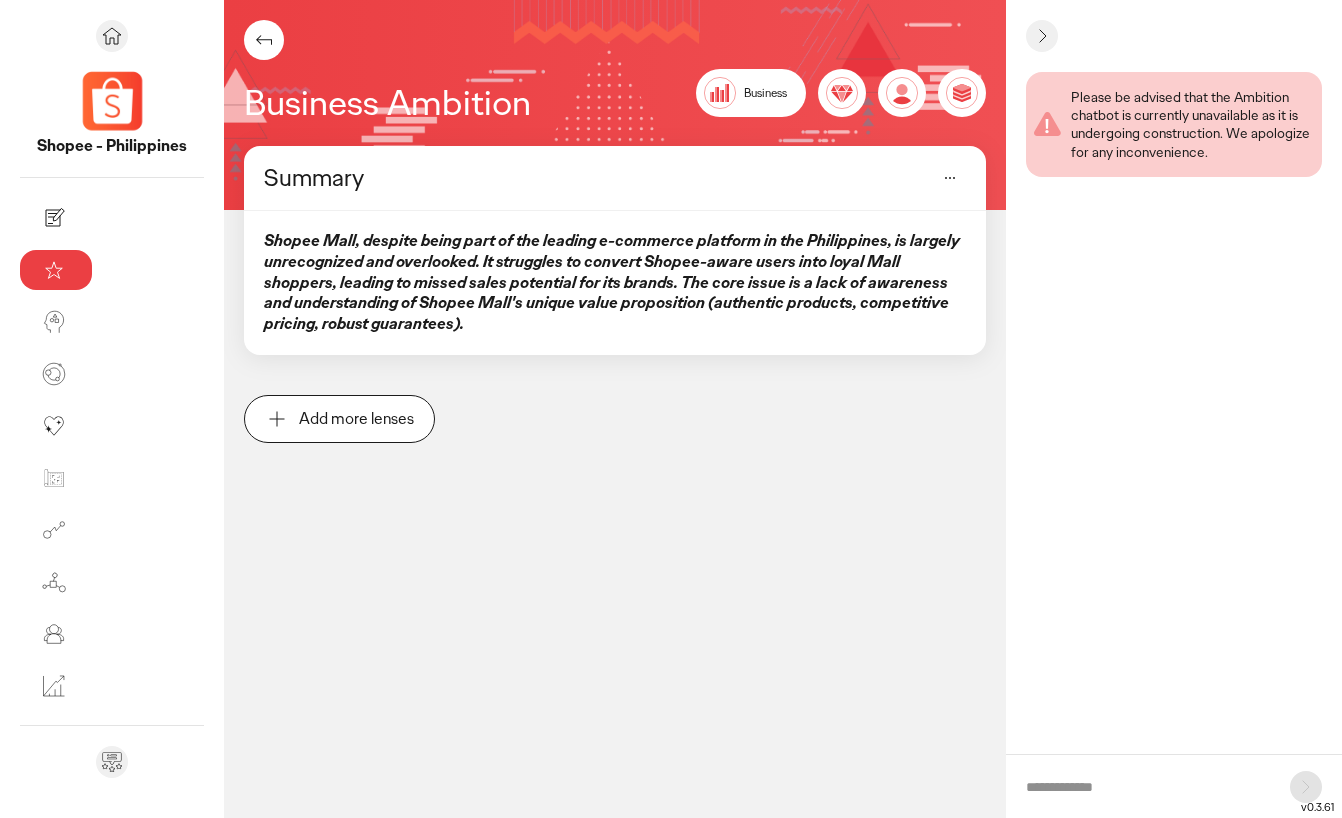 click on "Add more lenses" at bounding box center [356, 419] 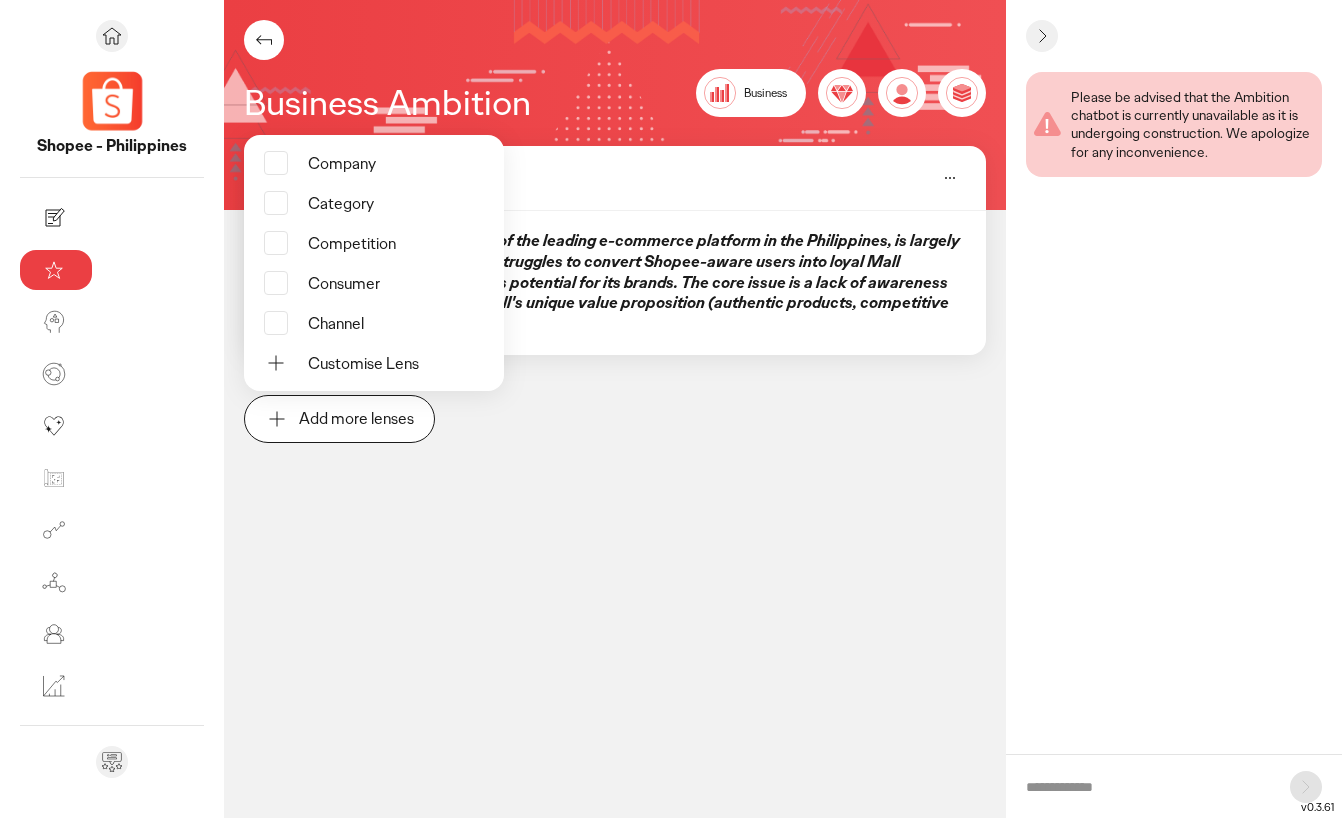 click on "Summary Shopee Mall, despite being part of the leading e-commerce platform in the Philippines, is largely unrecognized and overlooked. It struggles to convert Shopee-aware users into loyal Mall shoppers, leading to missed sales potential for its brands. The core issue is a lack of awareness and understanding of Shopee Mall's unique value proposition (authentic products, competitive pricing, robust guarantees).
Add more lenses  Company Category Competition Consumer Channel  Customise Lens" 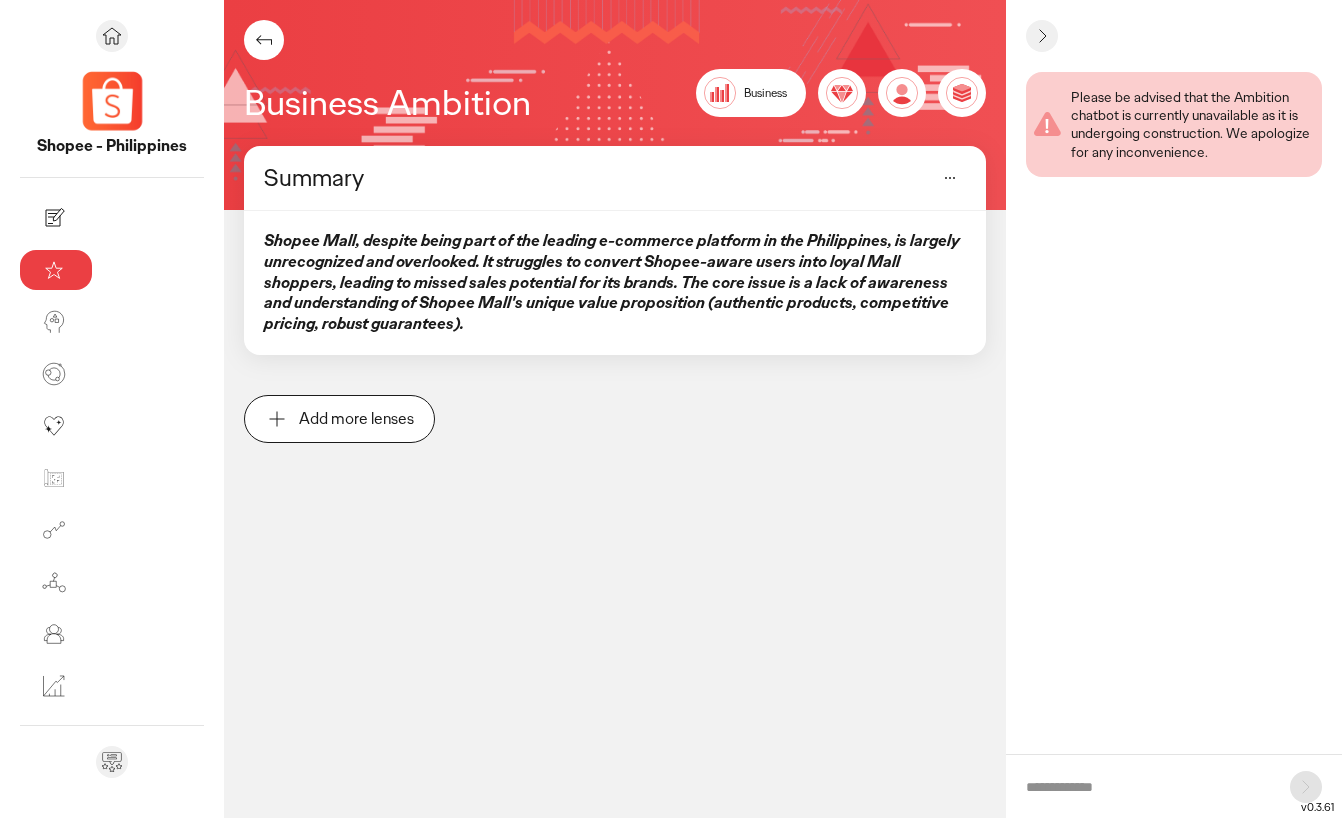 click 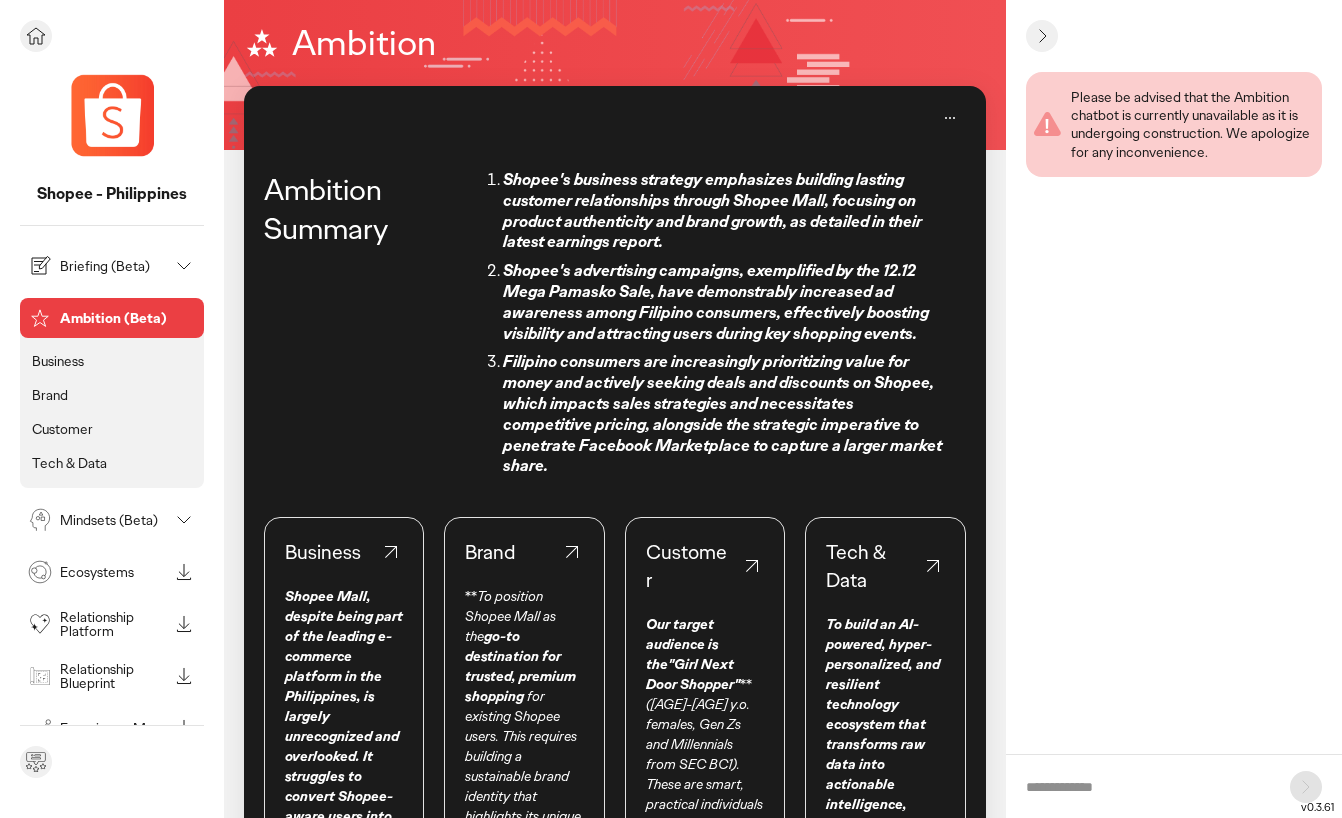 click on "Mindsets (Beta)" at bounding box center (114, 520) 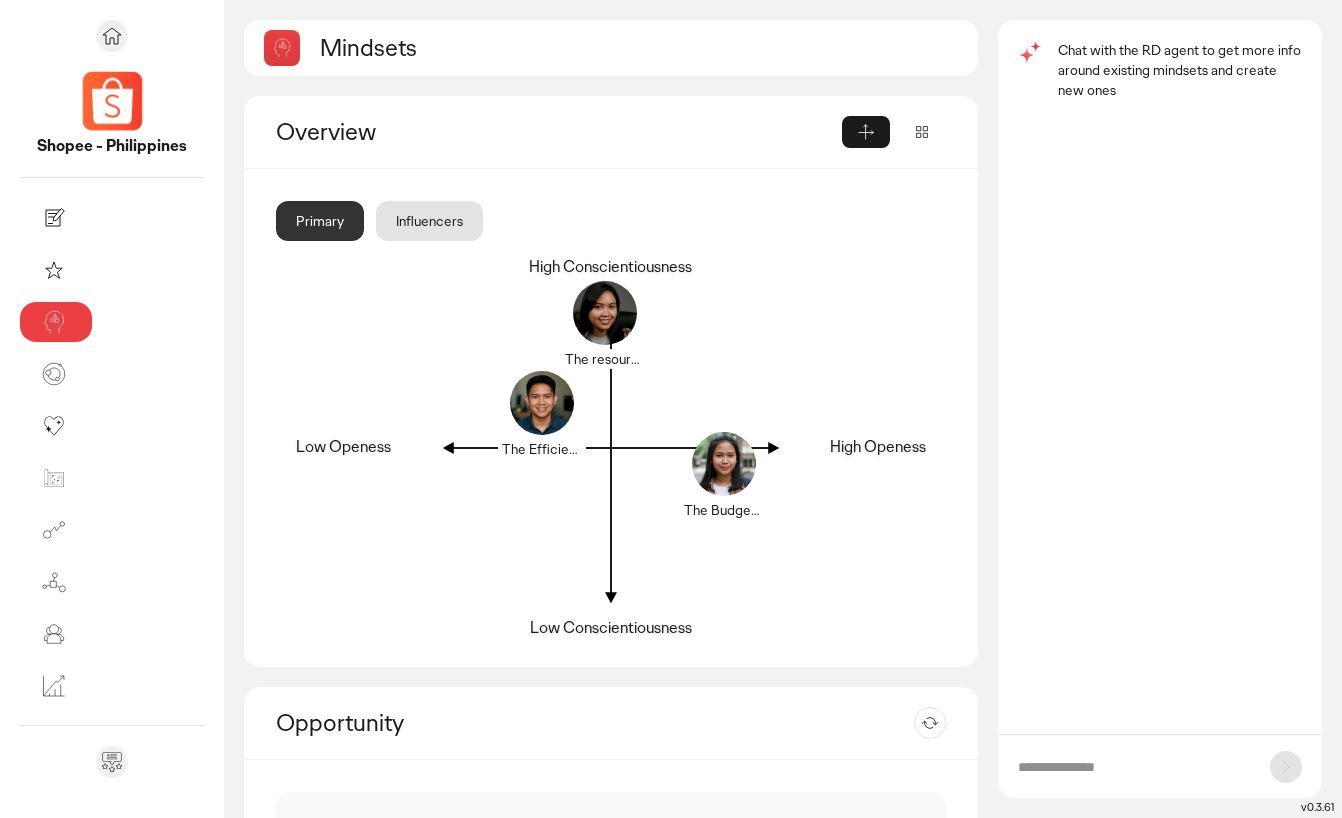click on "Influencers" 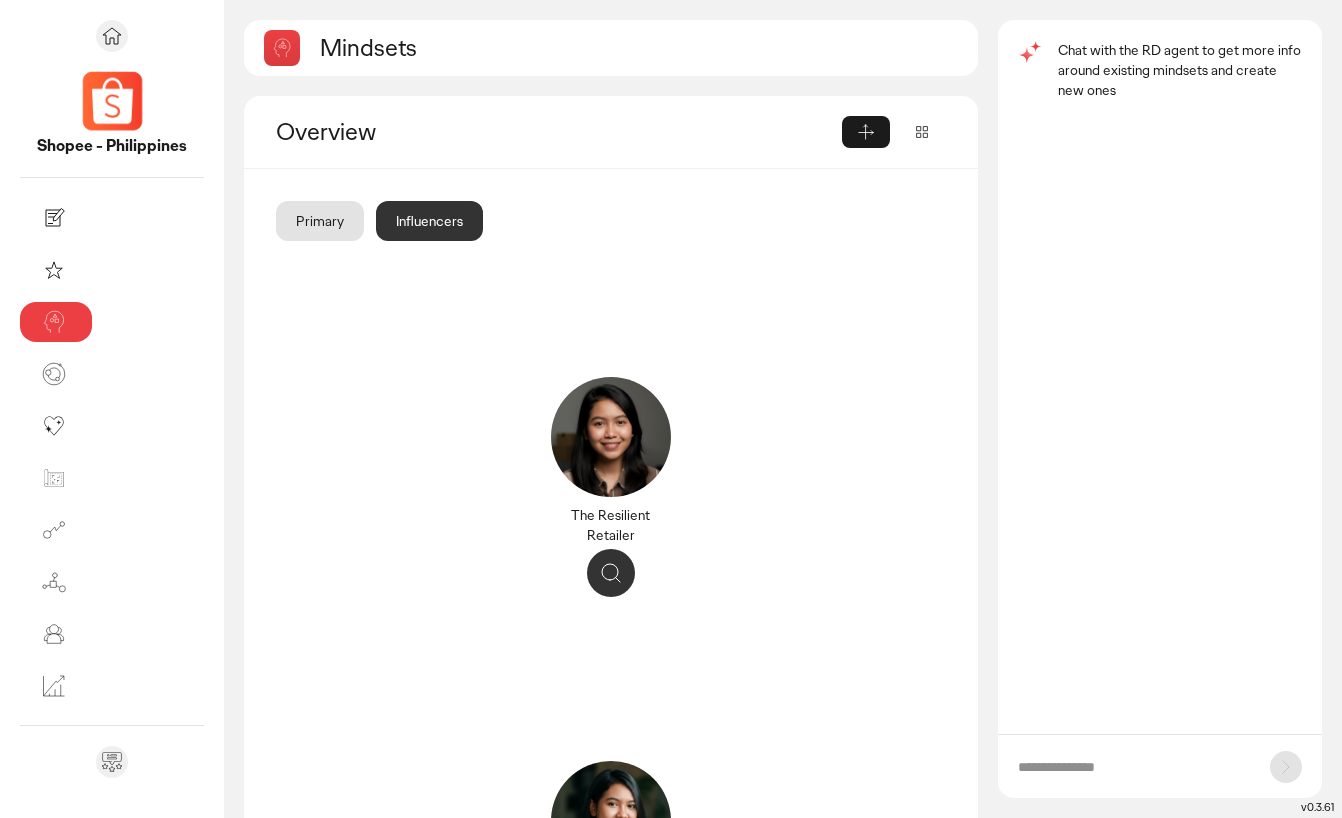 scroll, scrollTop: 0, scrollLeft: 0, axis: both 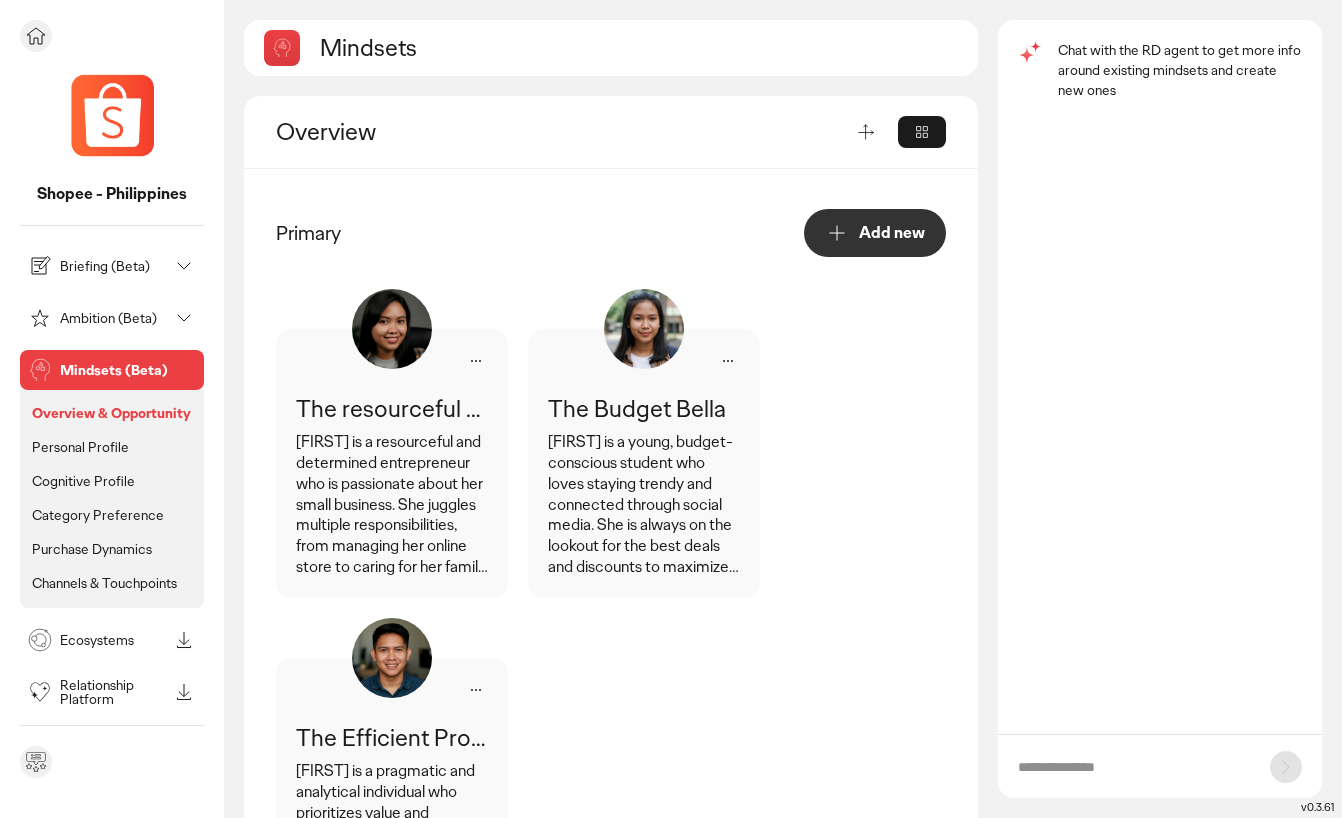 click on "Personal Profile" at bounding box center (80, 447) 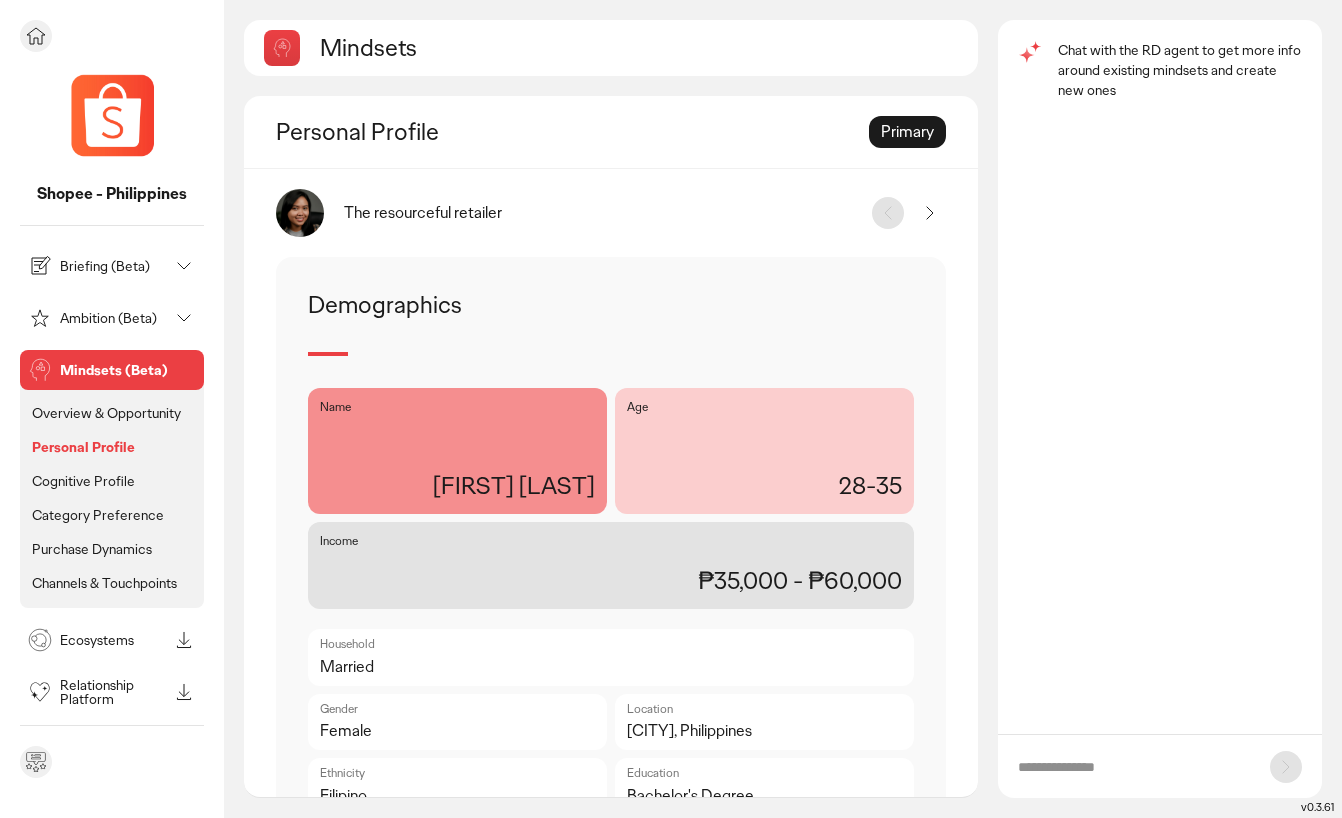 click on "Cognitive Profile" at bounding box center [83, 481] 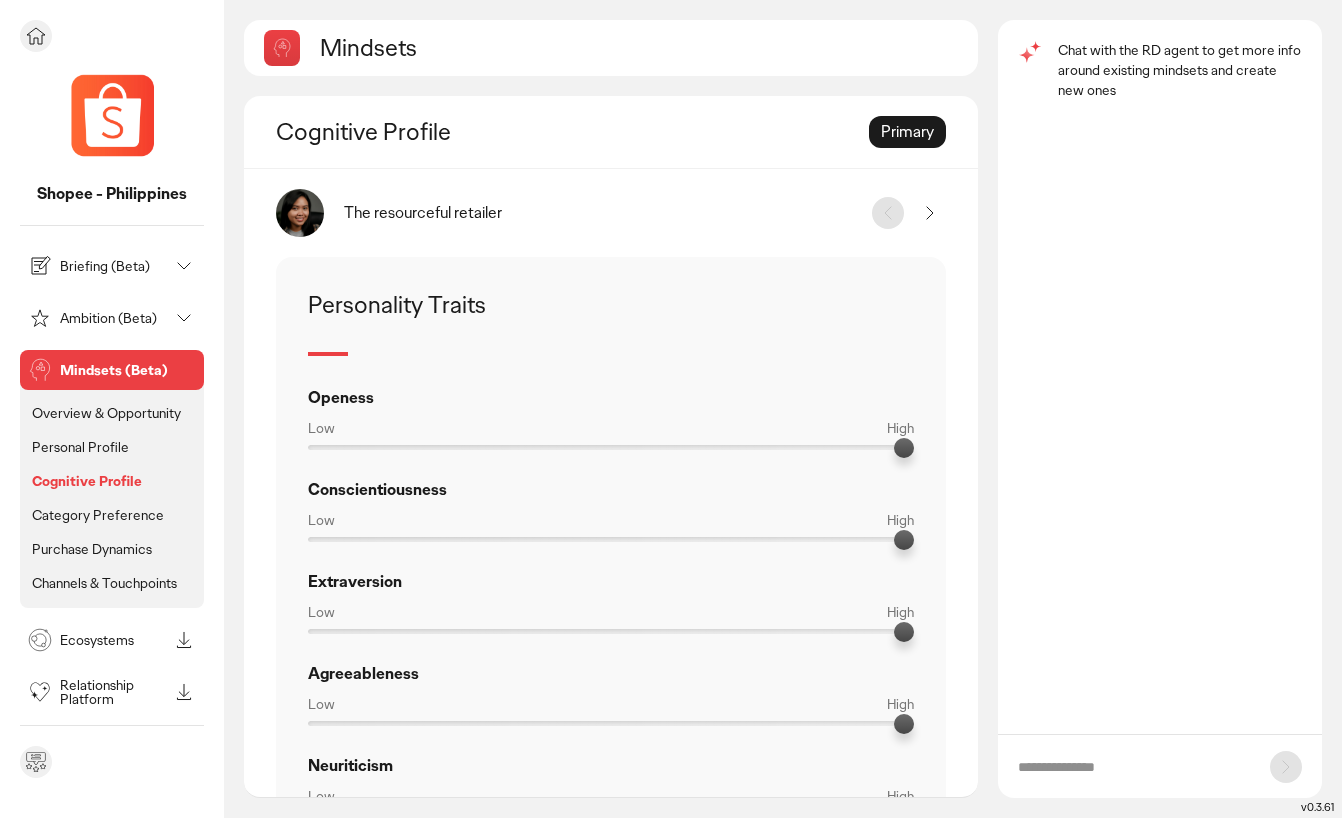 click on "Category Preference" at bounding box center [98, 515] 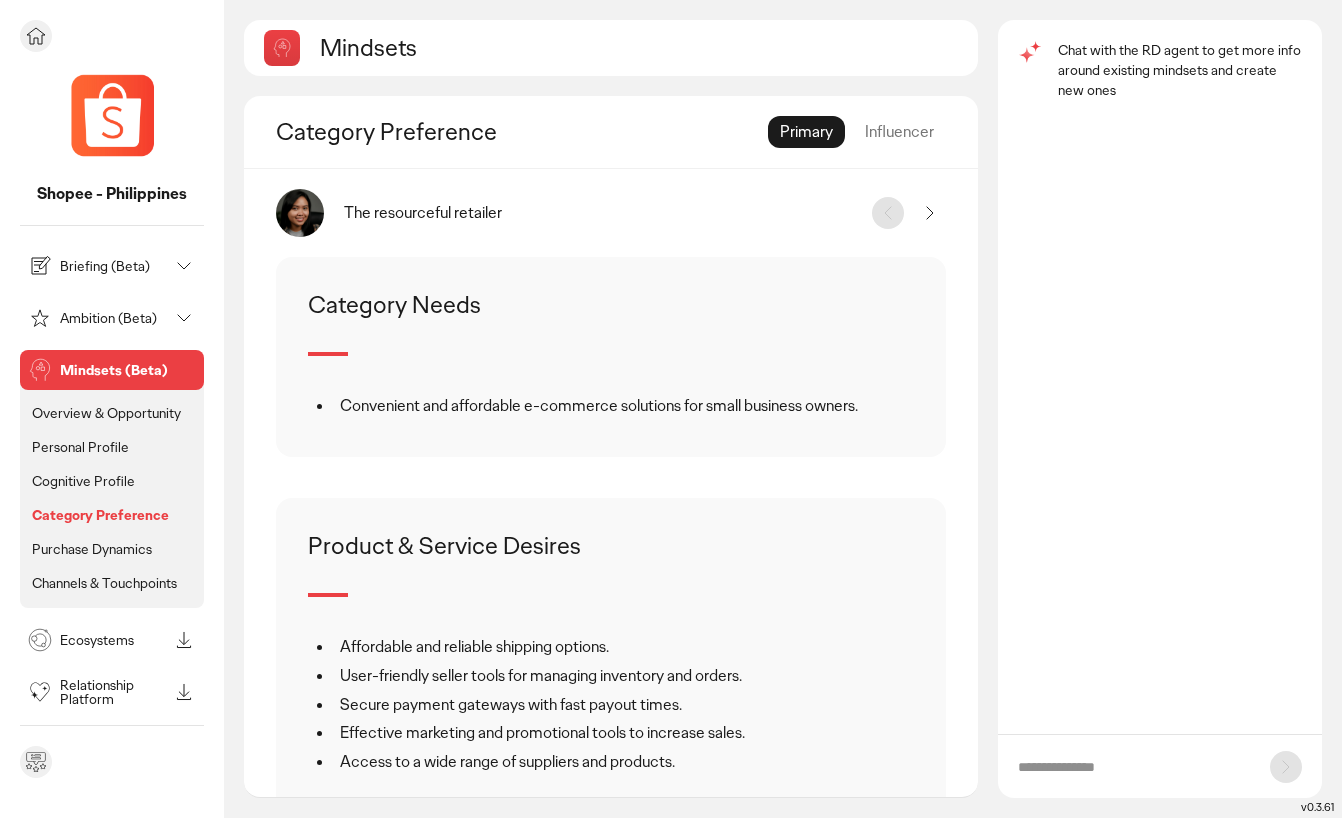 click on "Purchase Dynamics" at bounding box center [92, 549] 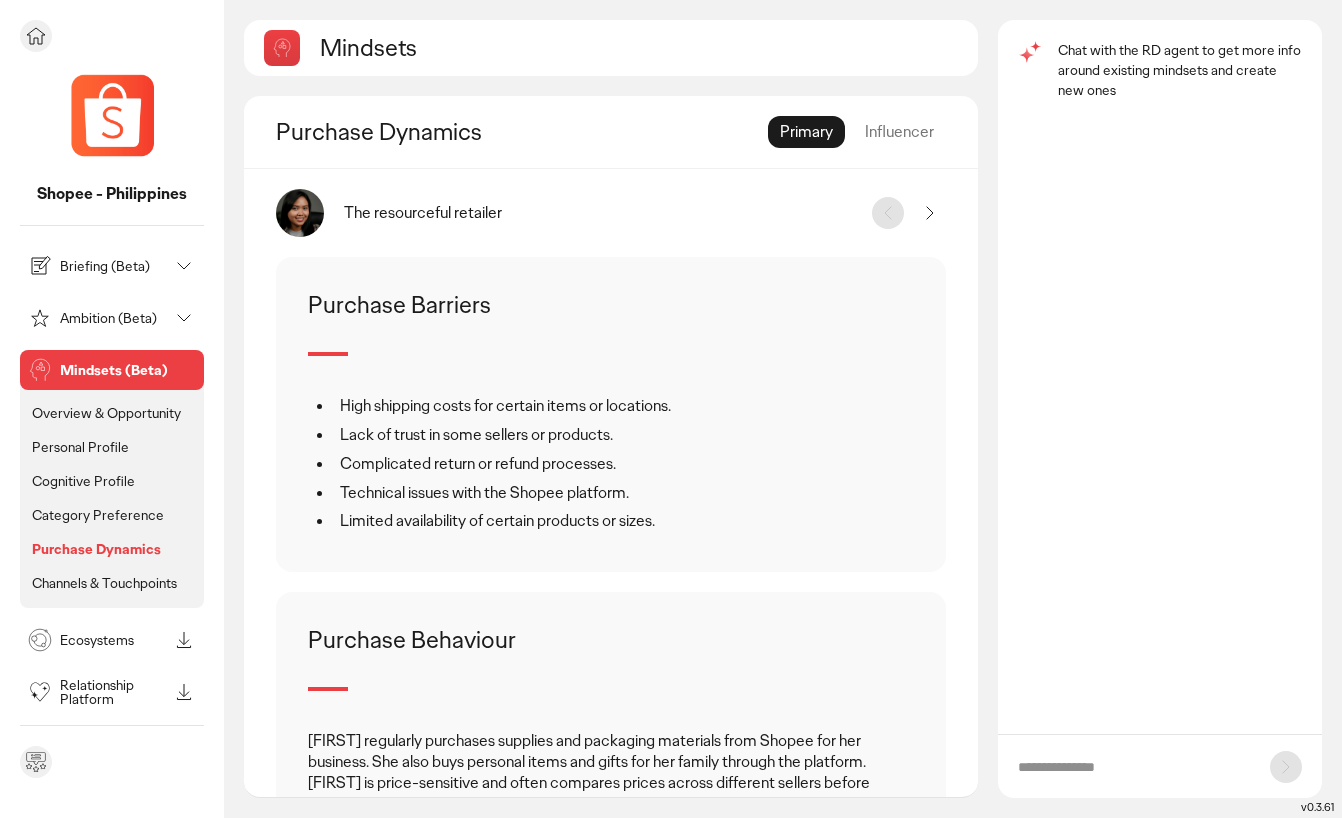 click on "Channels & Touchpoints" at bounding box center (104, 583) 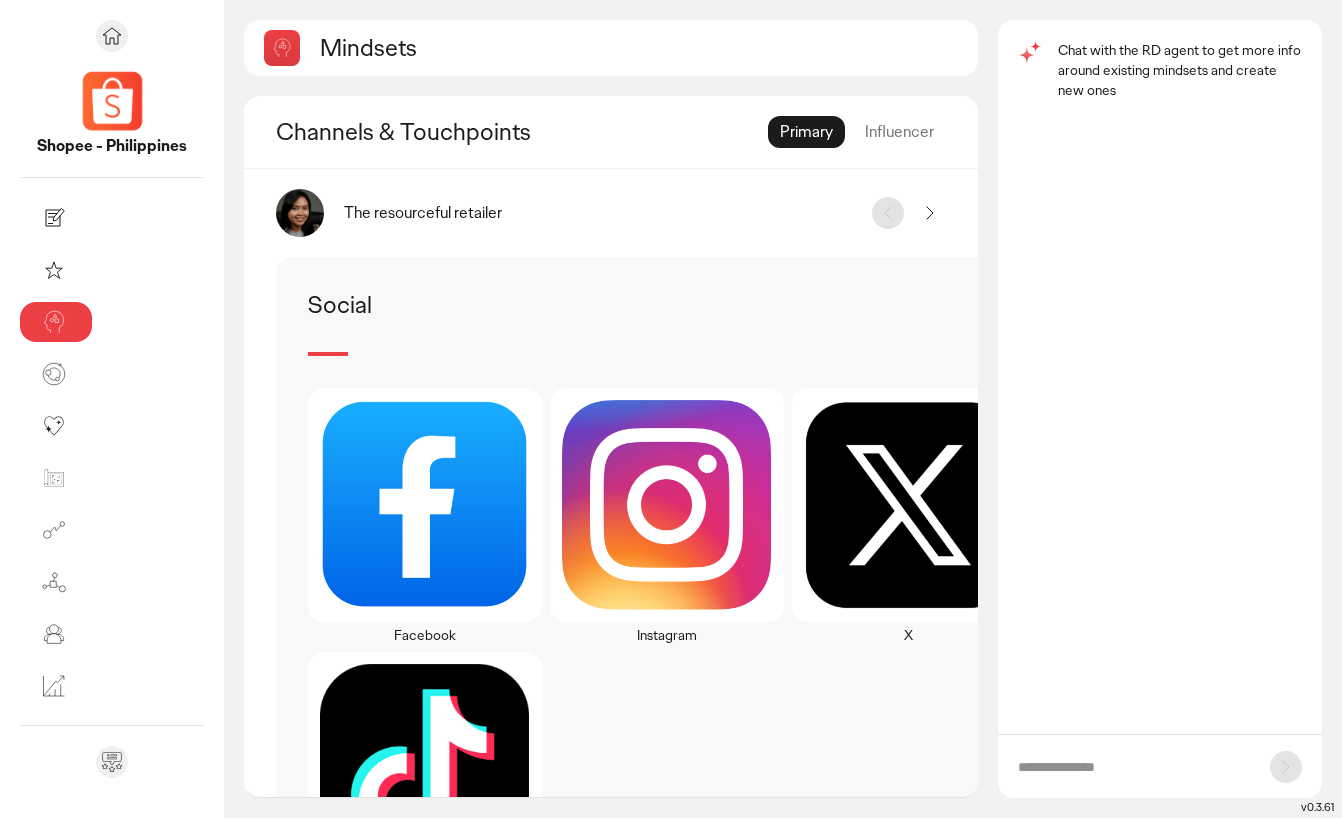 click 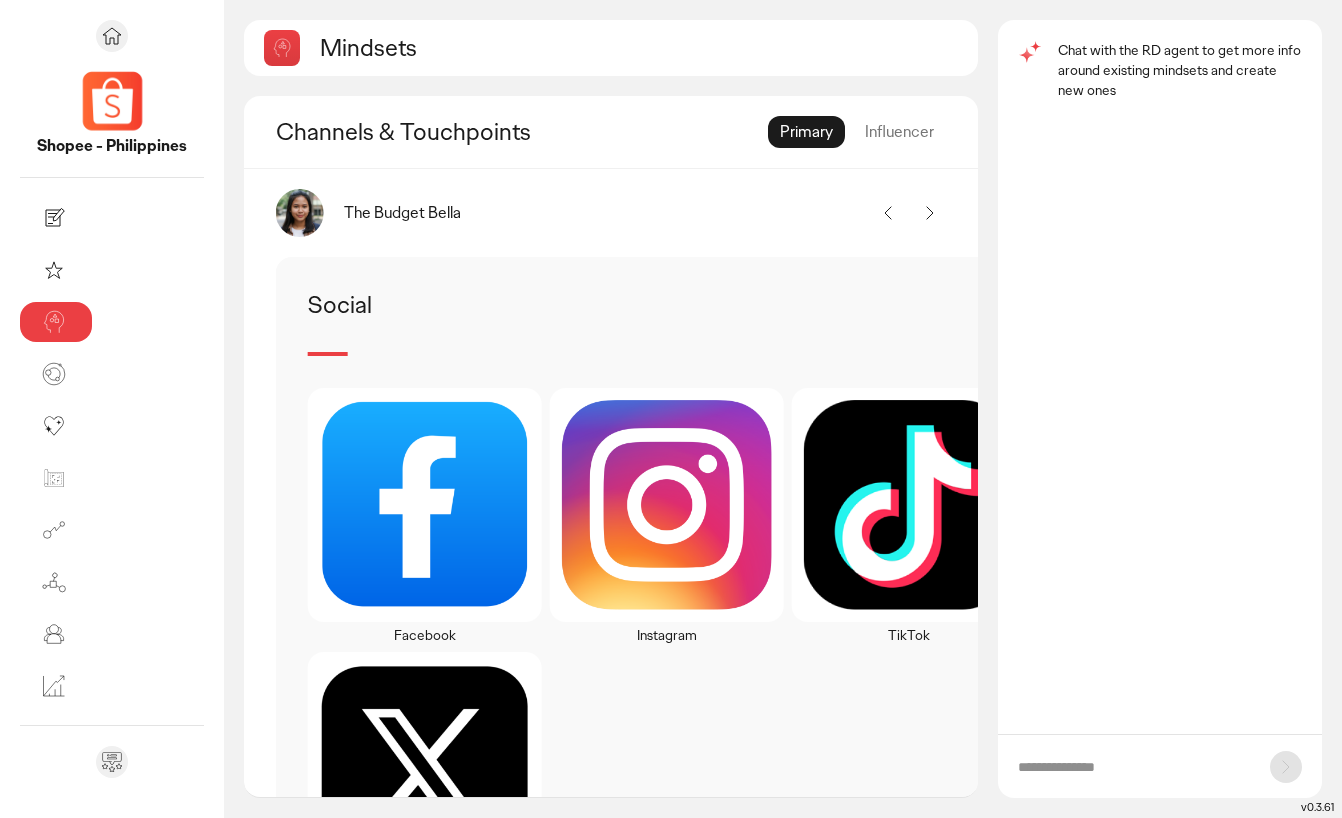 click 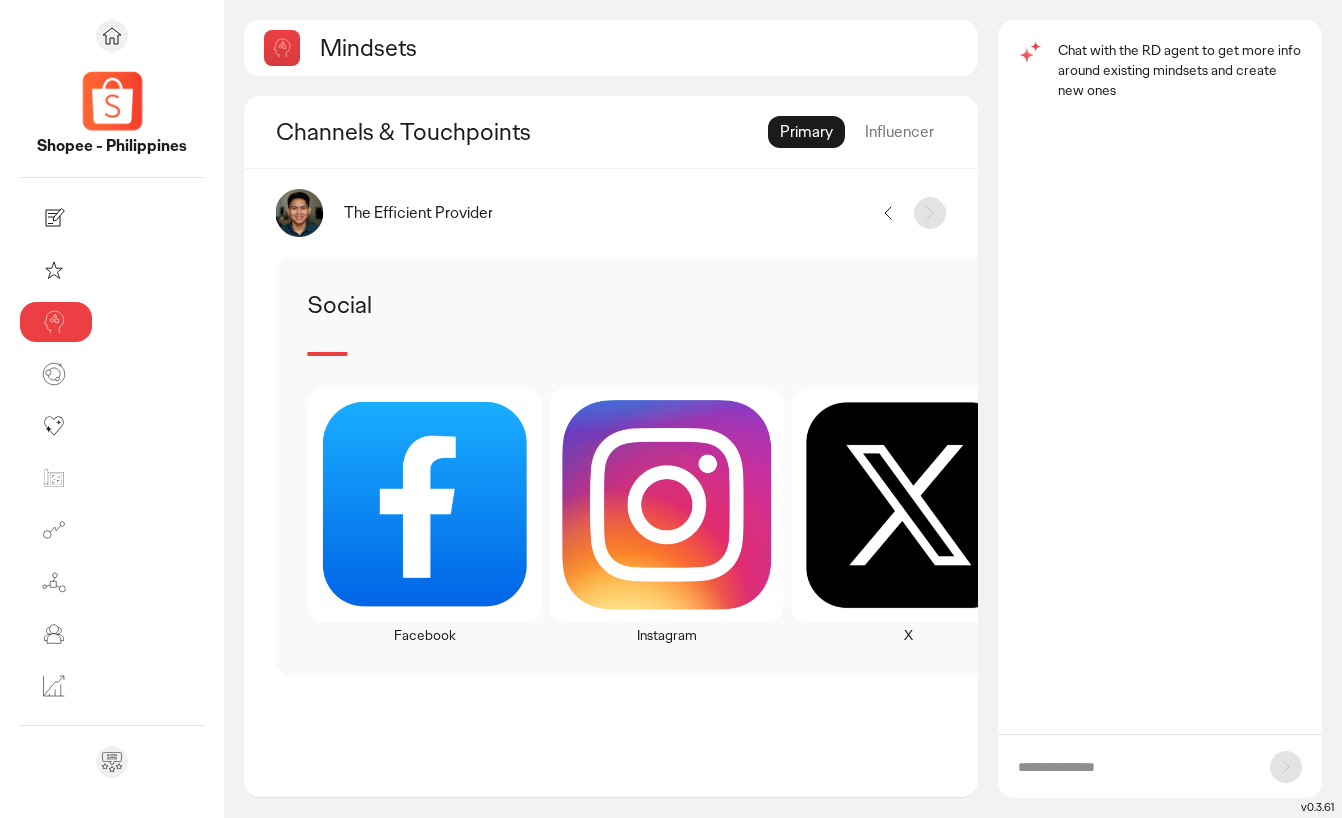 click 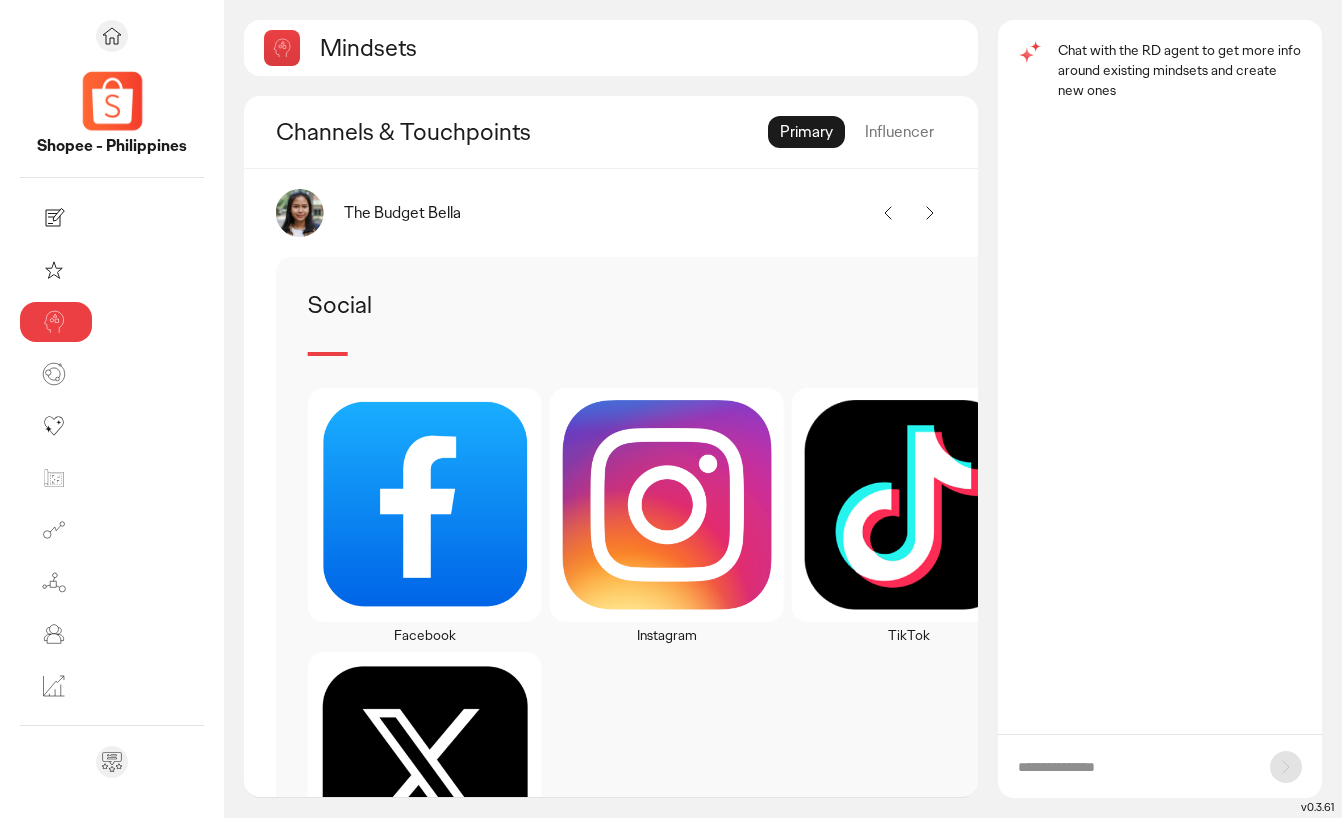 click 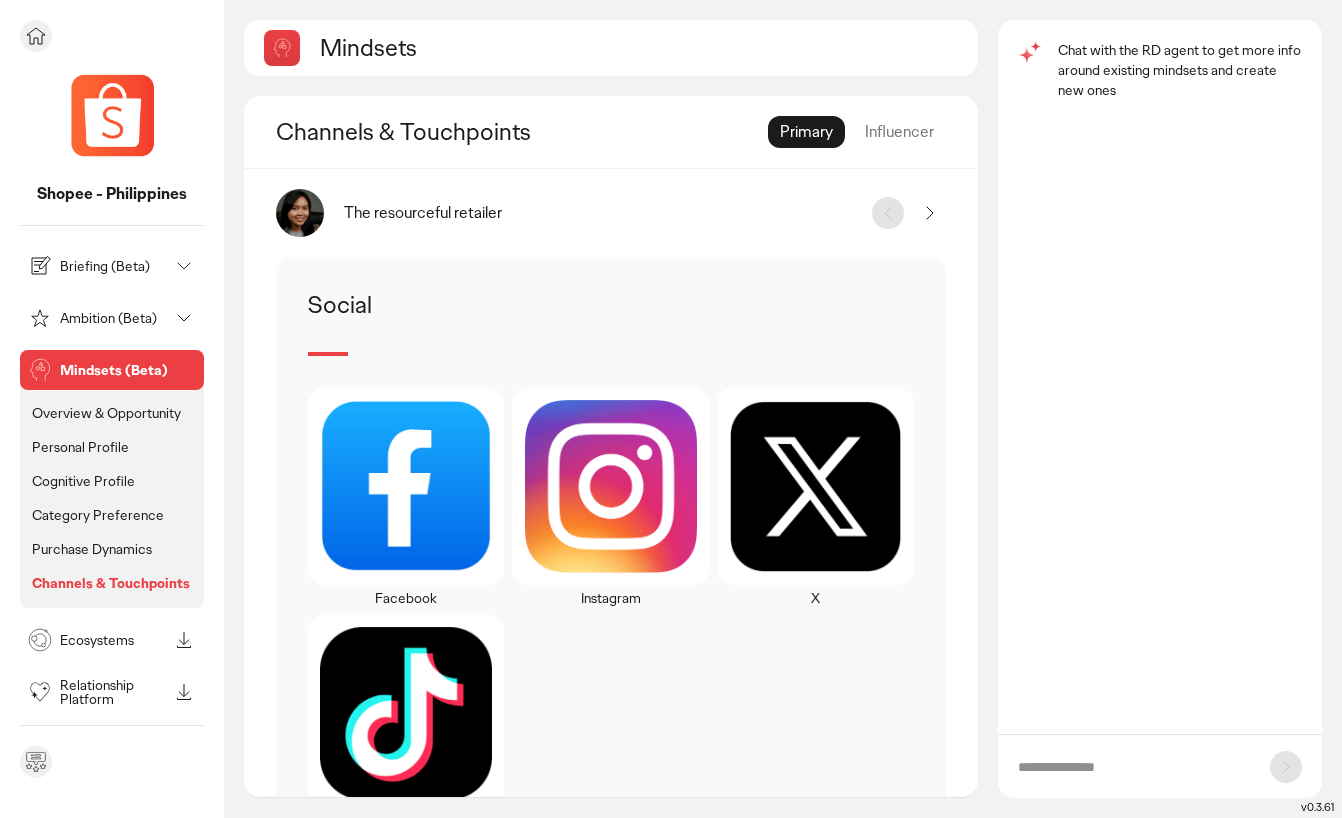 click on "Mindsets (Beta)" at bounding box center (128, 370) 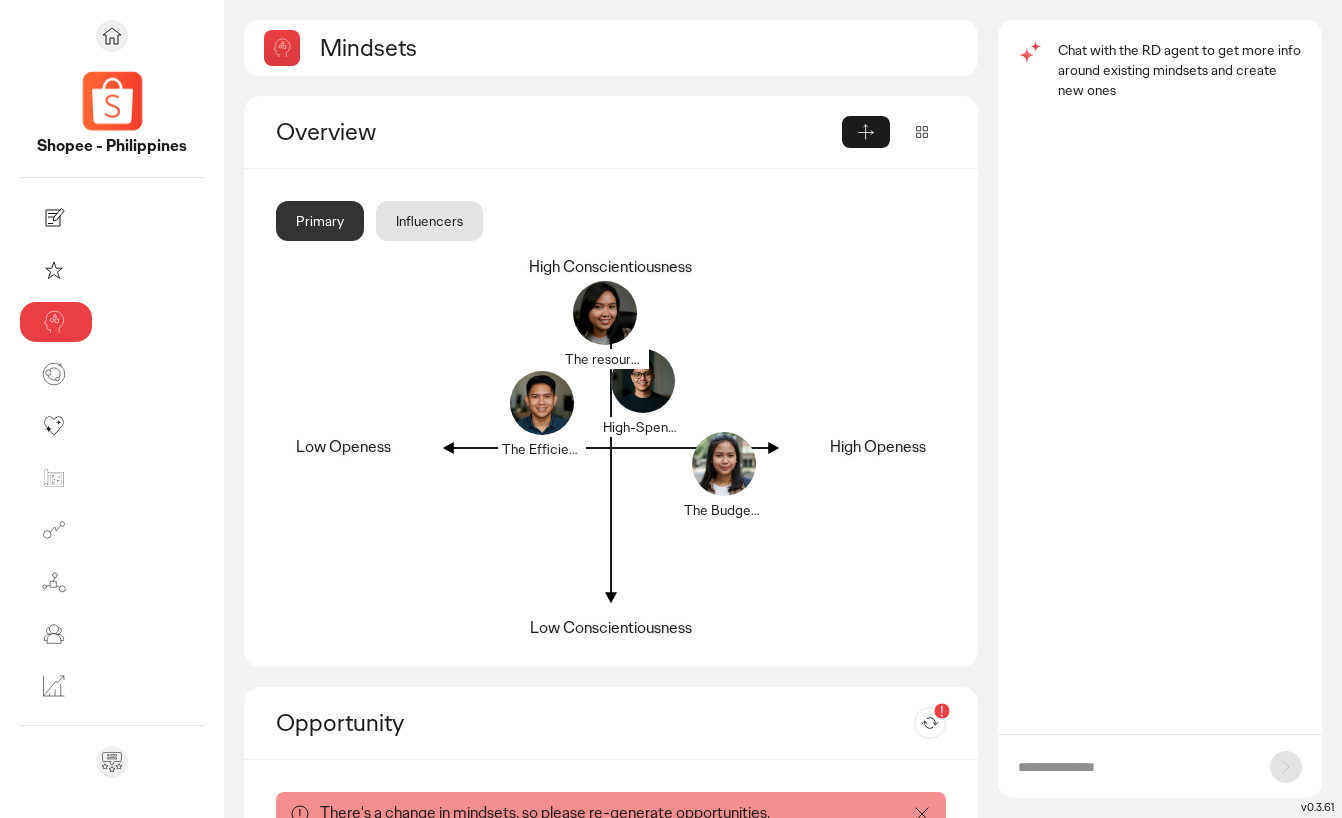 scroll, scrollTop: 0, scrollLeft: 0, axis: both 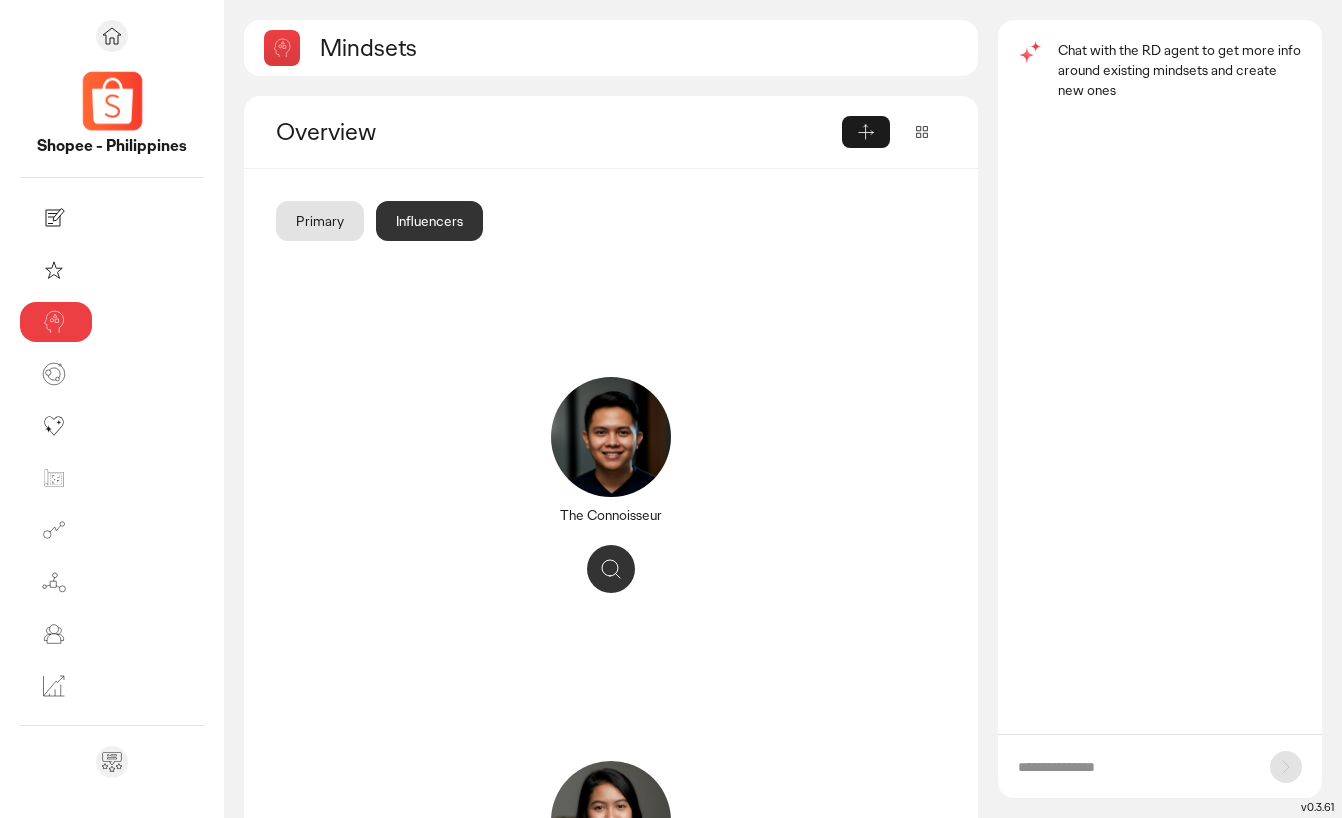 click on "Primary" 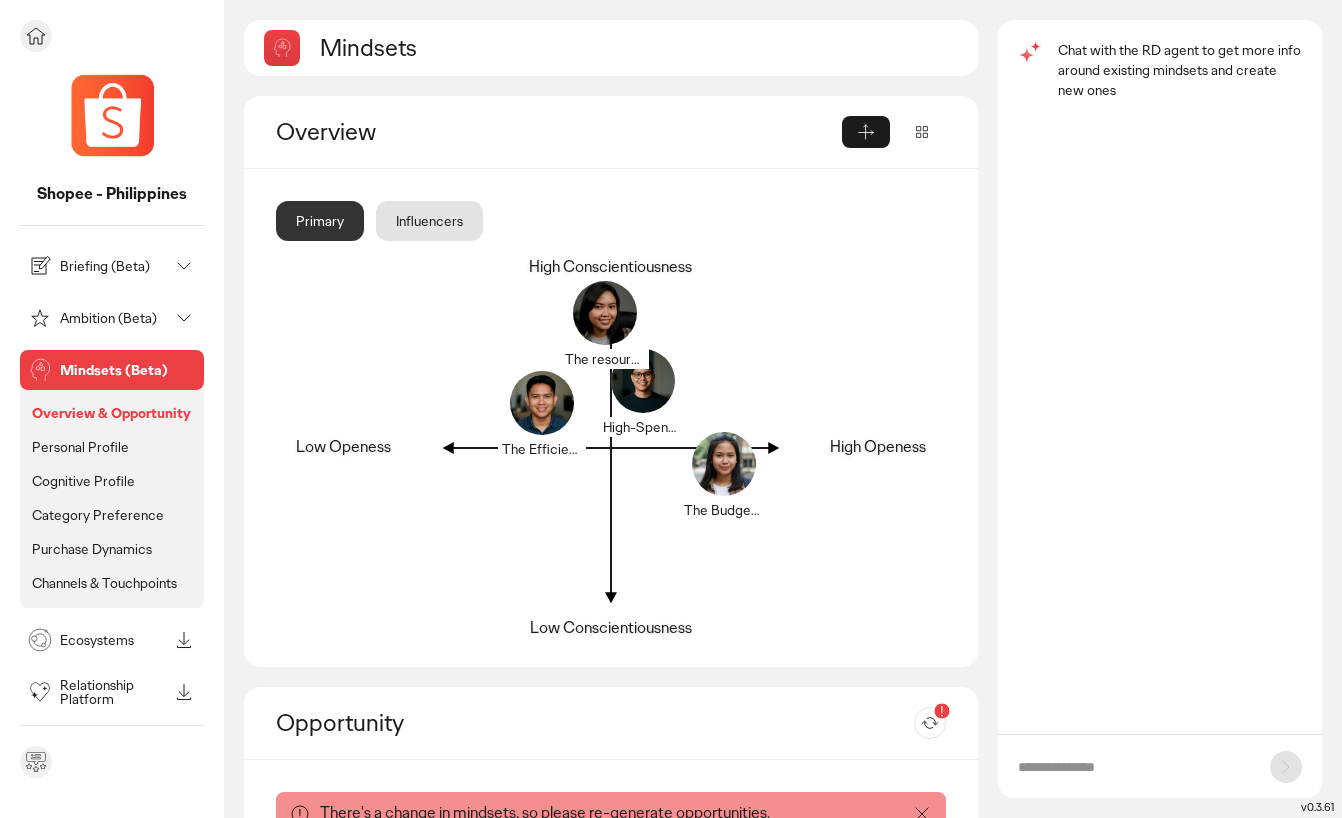 click on "Personal Profile" at bounding box center [80, 447] 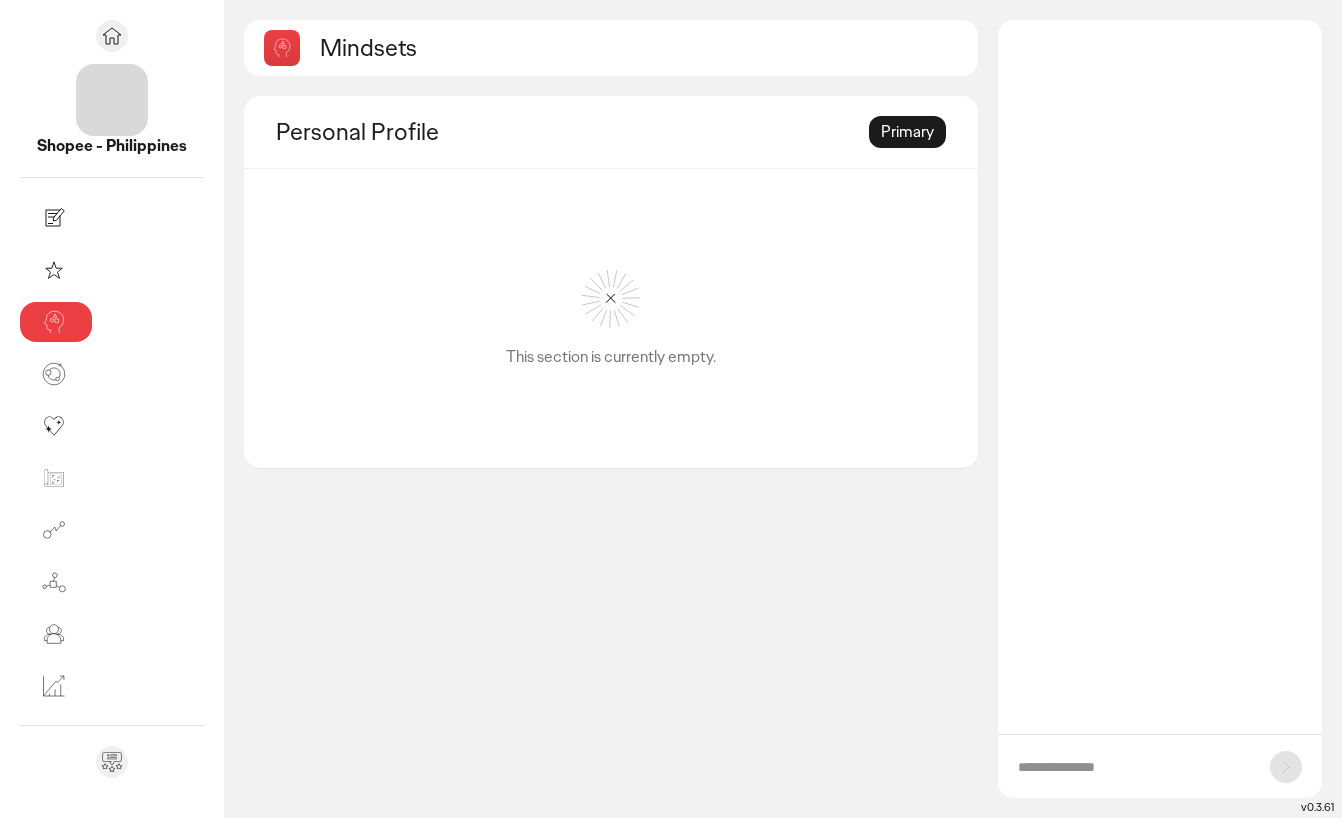 scroll, scrollTop: 0, scrollLeft: 0, axis: both 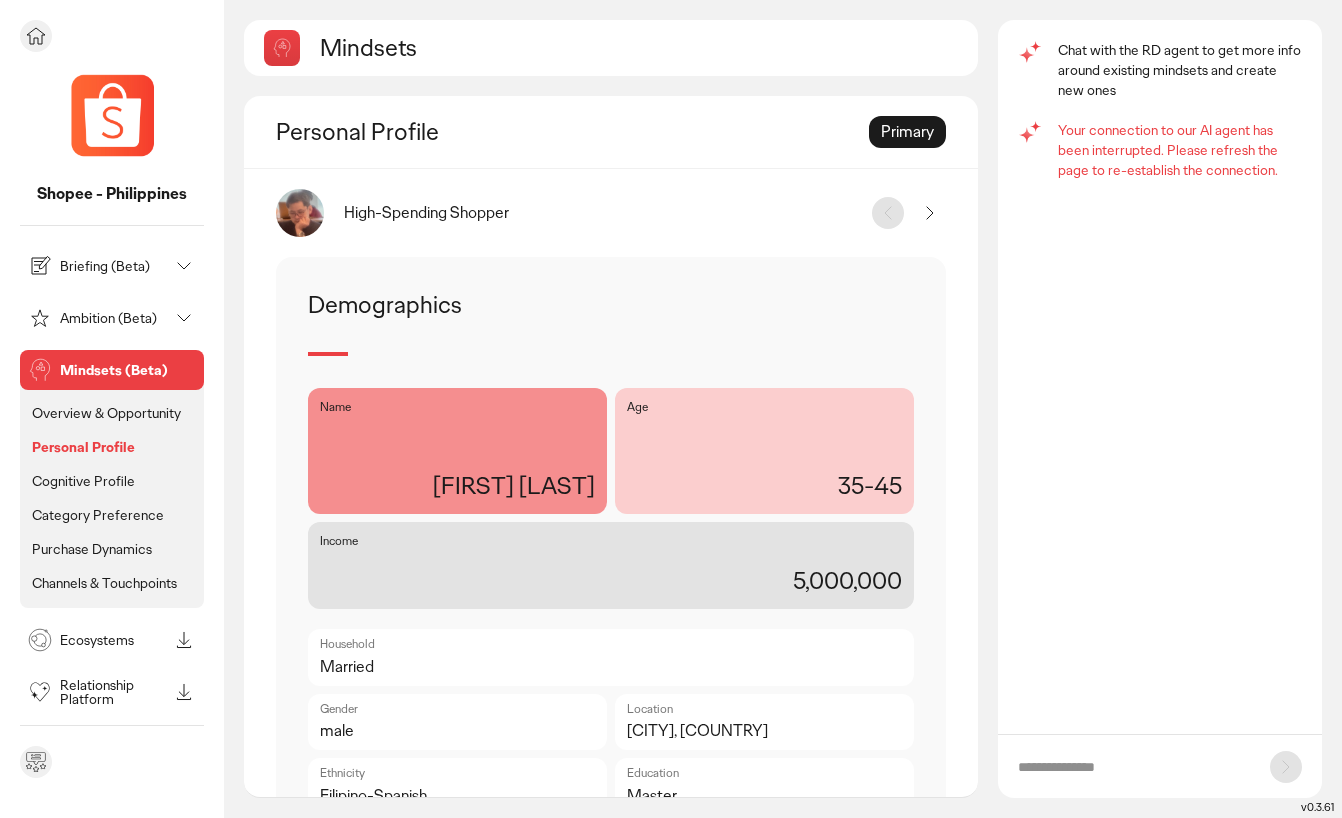 click on "Ecosystems" at bounding box center (96, 640) 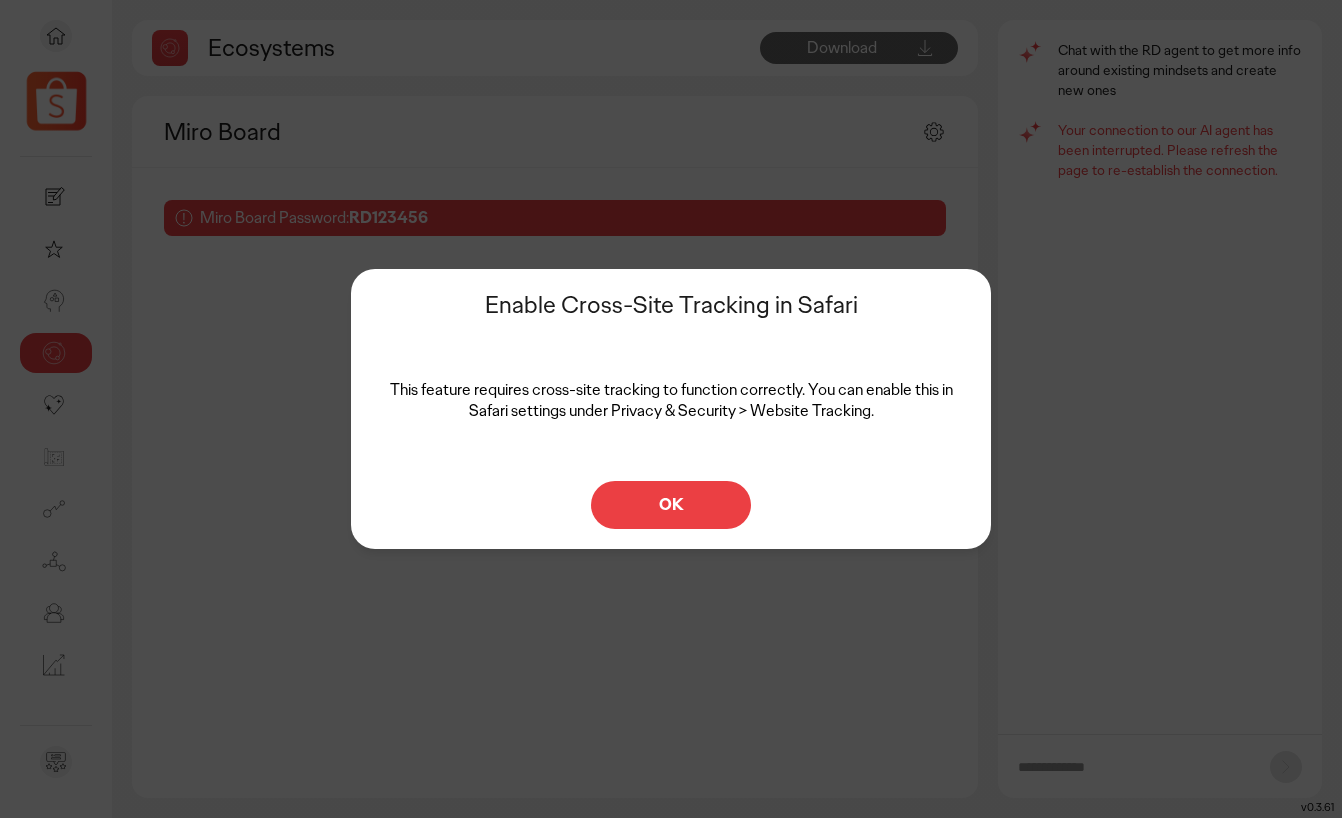 click on "OK" at bounding box center (671, 505) 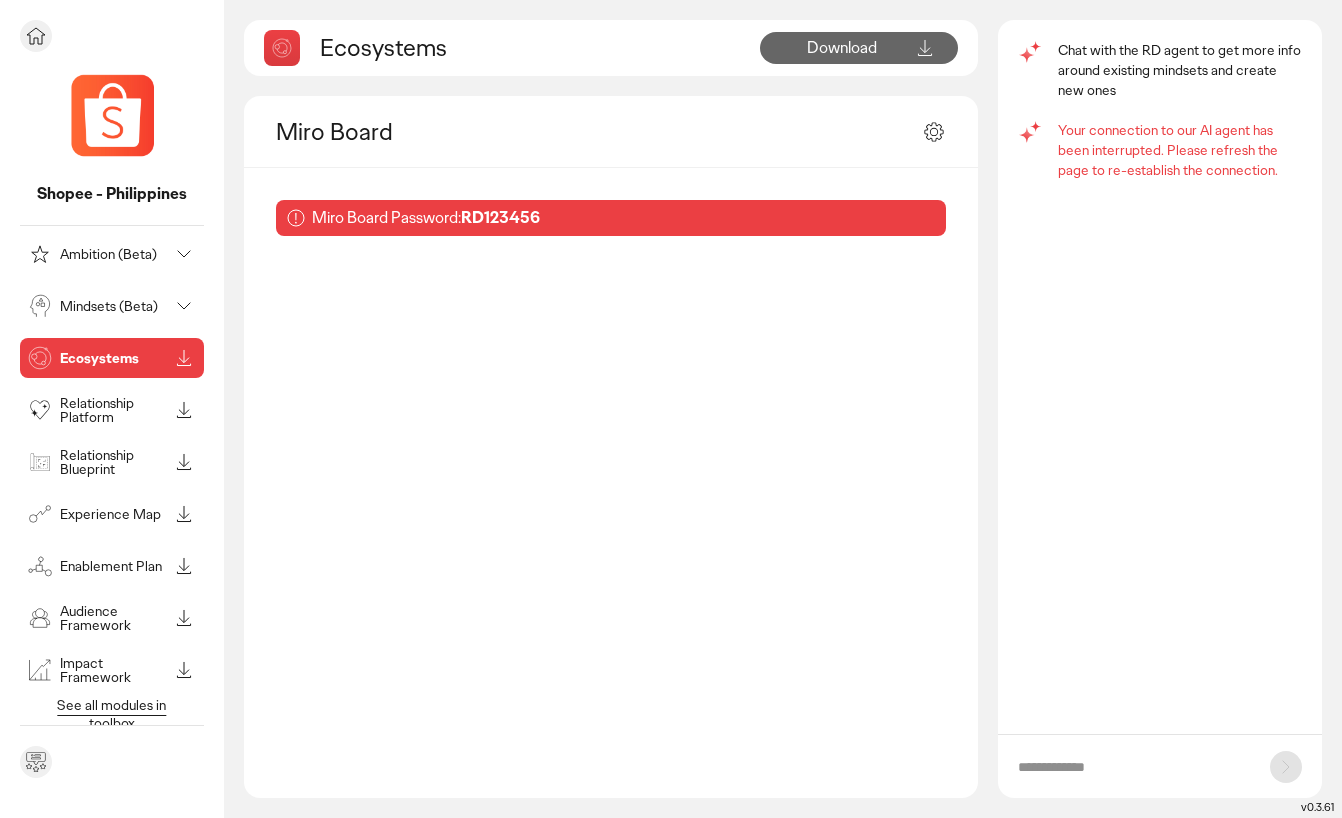scroll, scrollTop: 0, scrollLeft: 0, axis: both 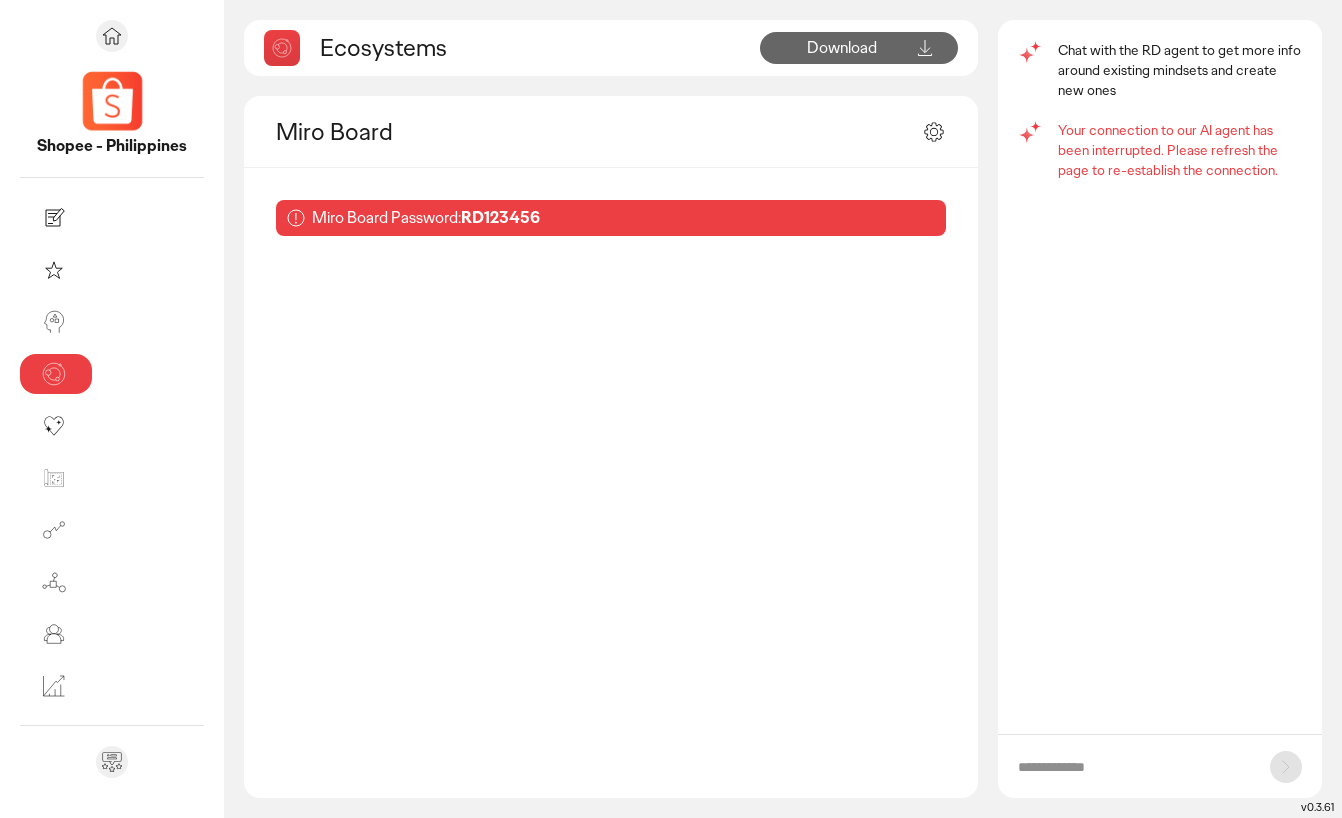 click on "Ecosystems  Download" at bounding box center (611, 48) 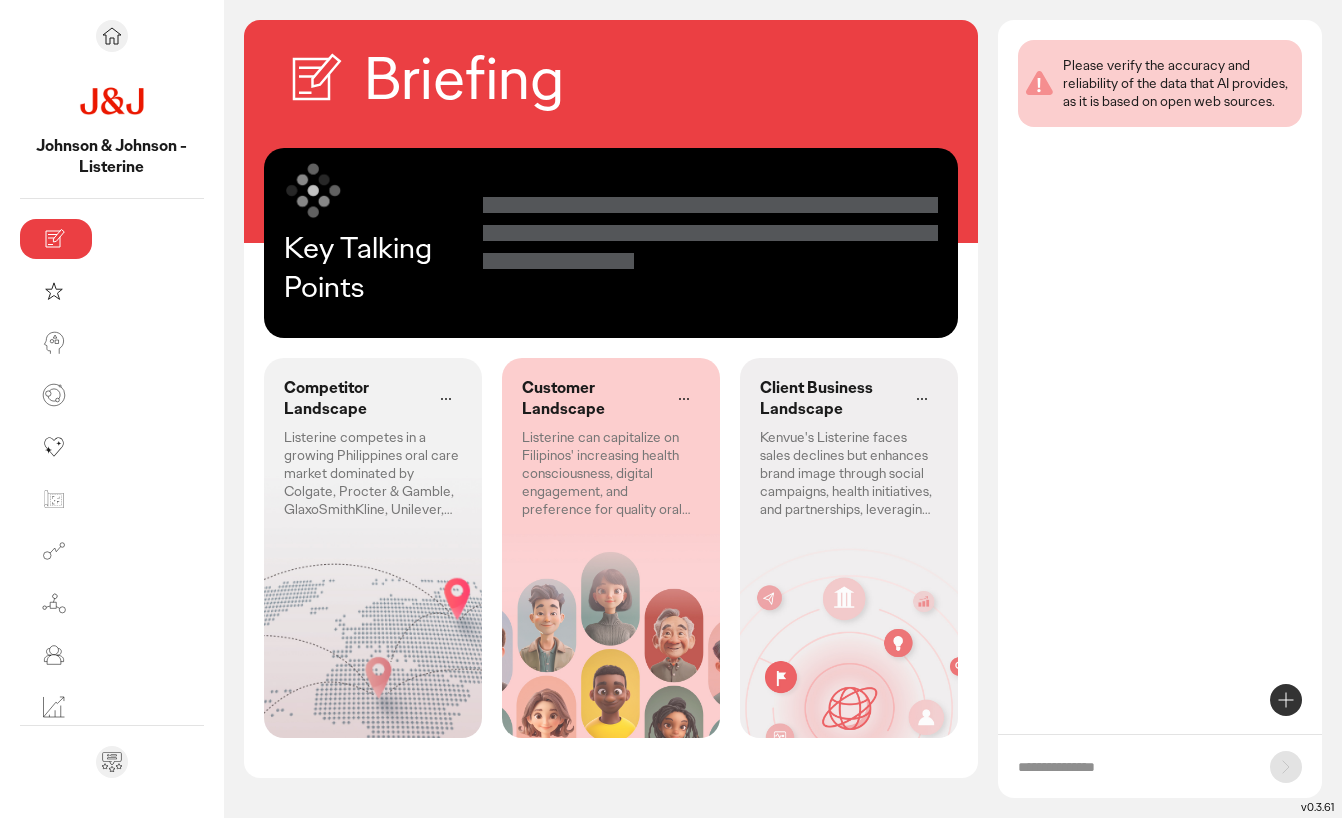 scroll, scrollTop: 0, scrollLeft: 0, axis: both 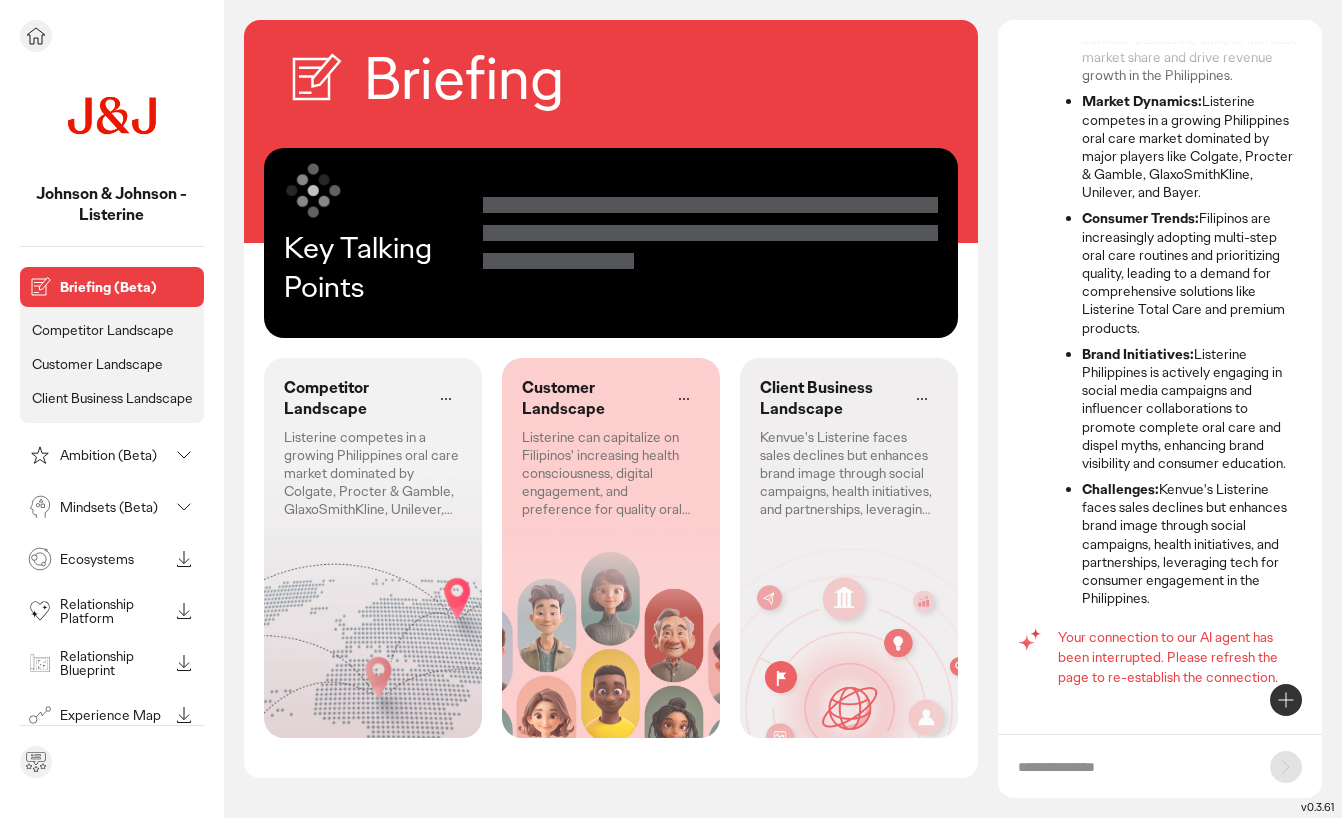 click at bounding box center (112, 36) 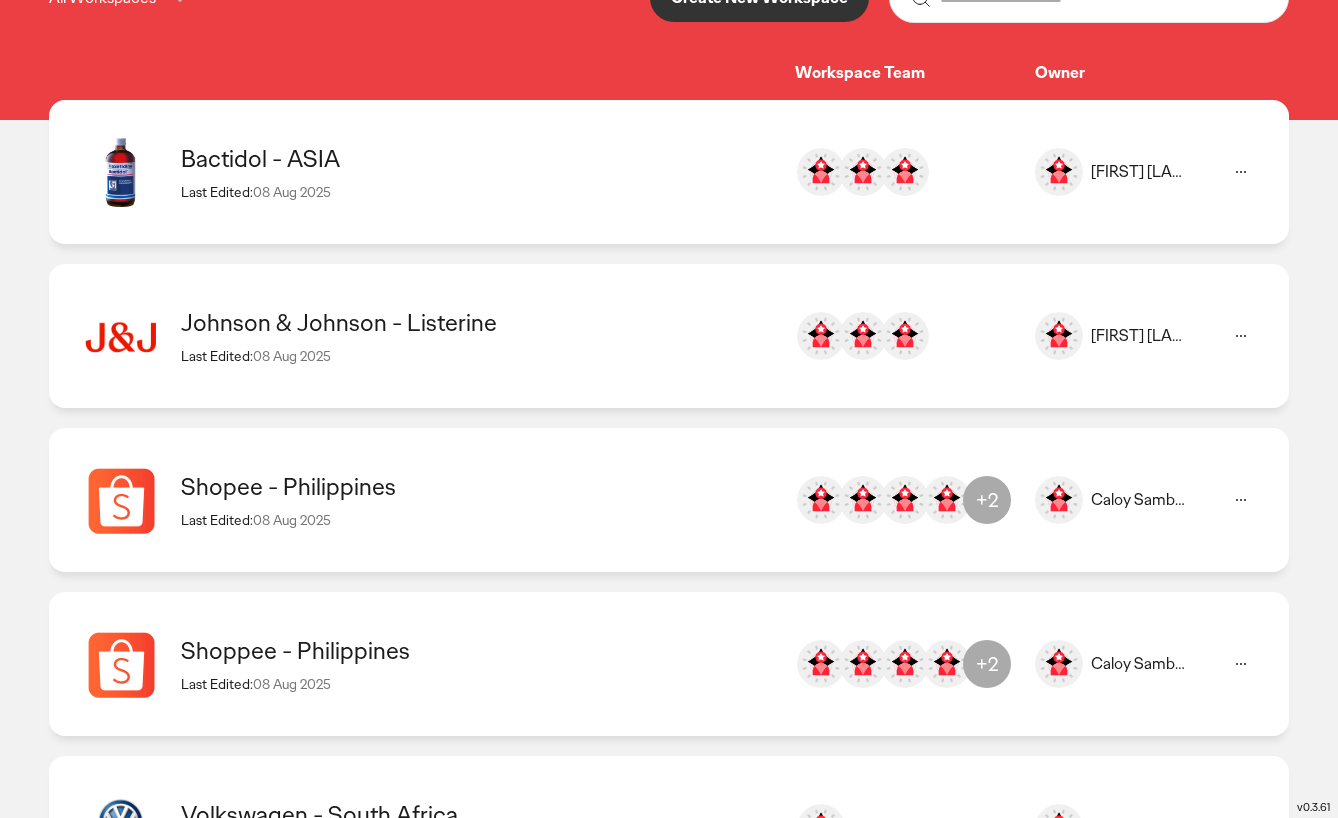 scroll, scrollTop: 294, scrollLeft: 0, axis: vertical 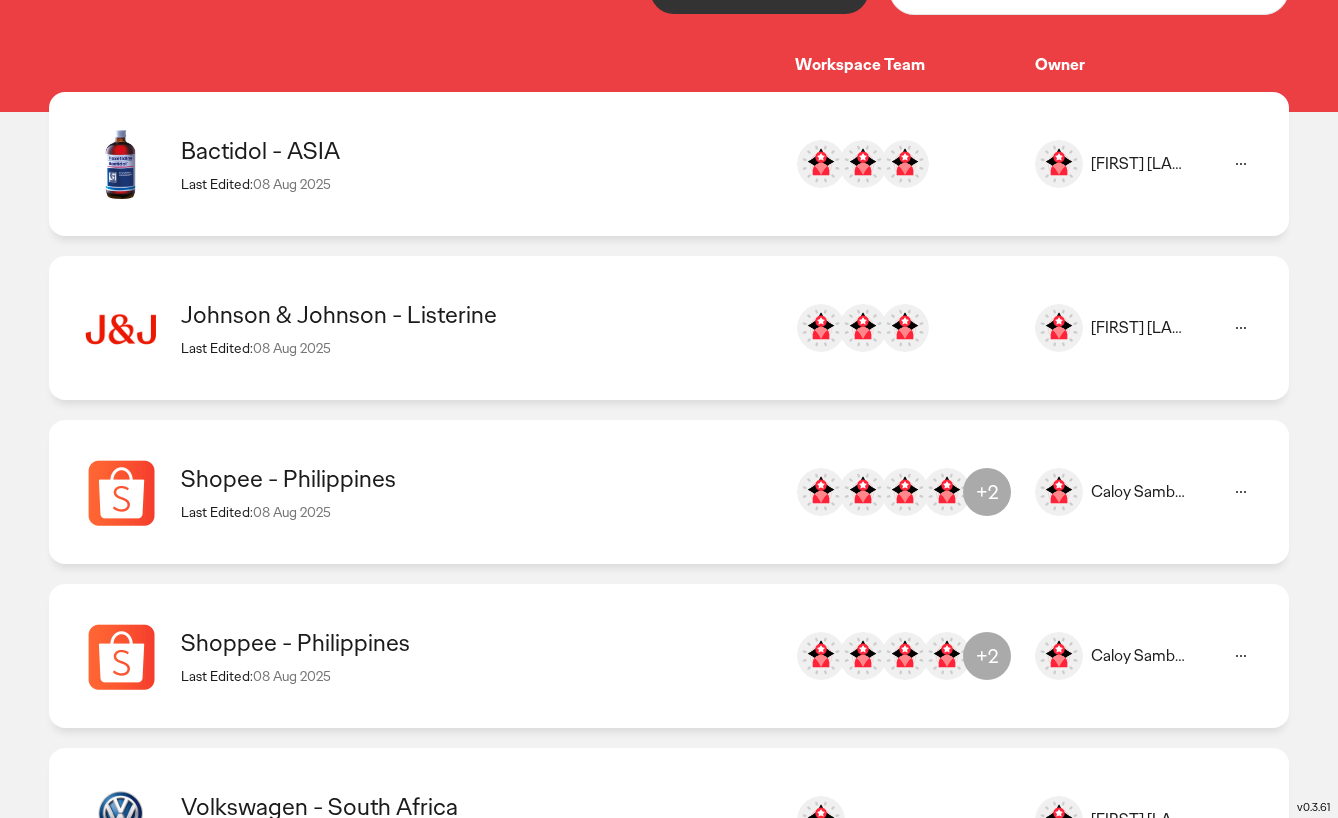 click on "Johnson & Johnson - Listerine" at bounding box center [478, 314] 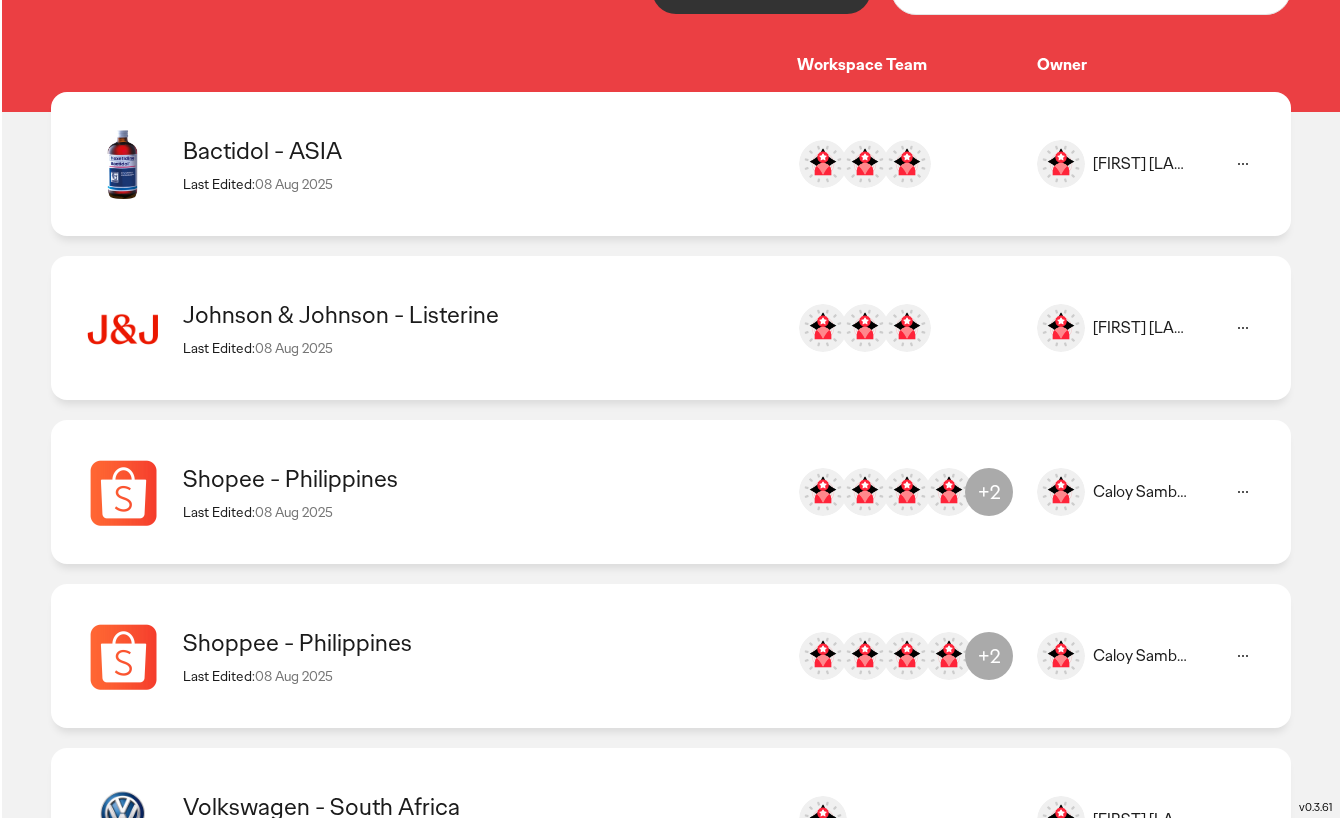 scroll, scrollTop: 0, scrollLeft: 0, axis: both 